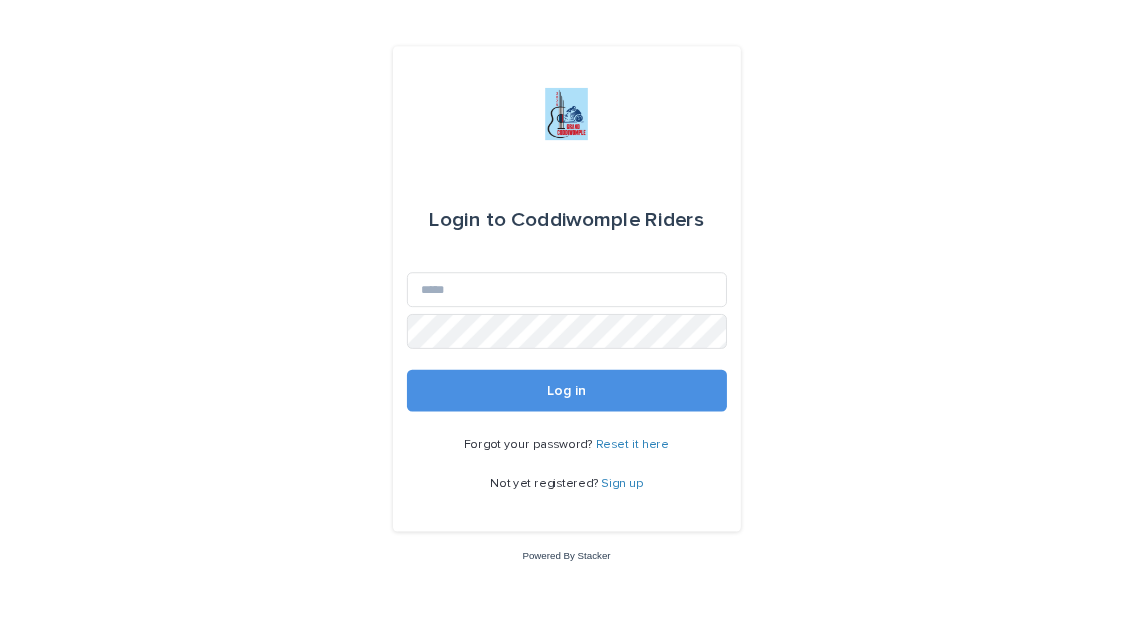 scroll, scrollTop: 0, scrollLeft: 0, axis: both 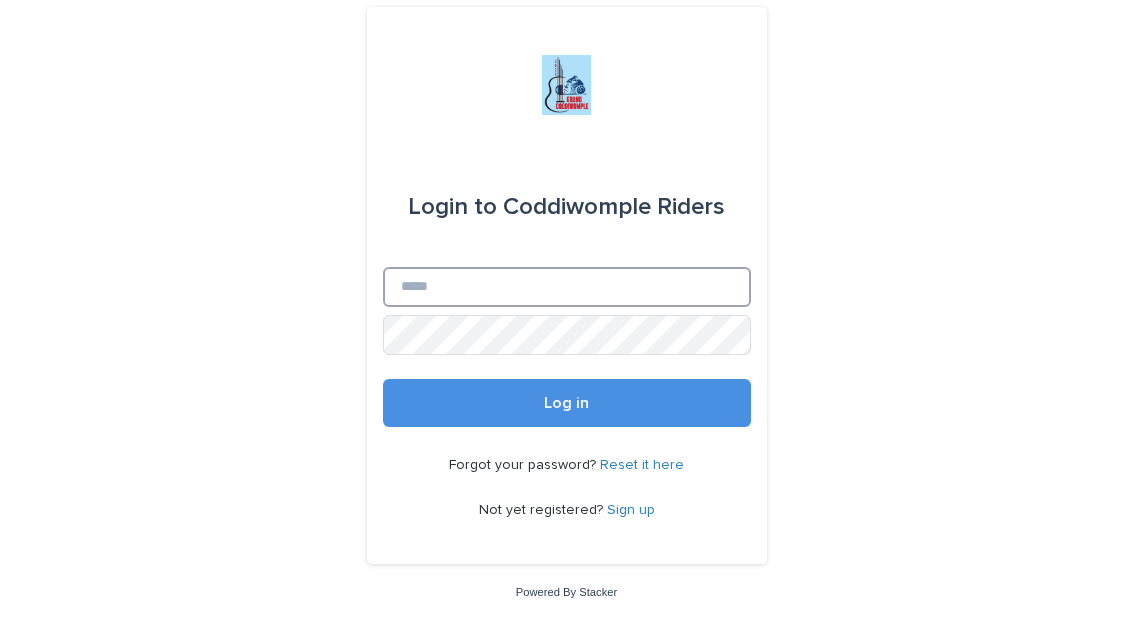 type on "**********" 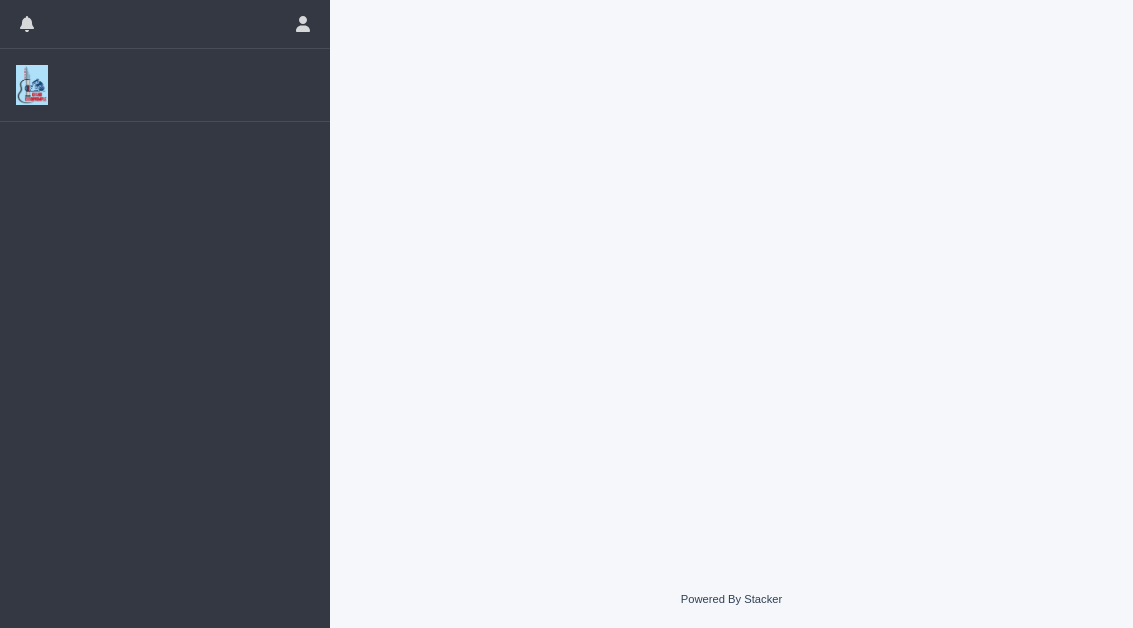 scroll, scrollTop: 0, scrollLeft: 0, axis: both 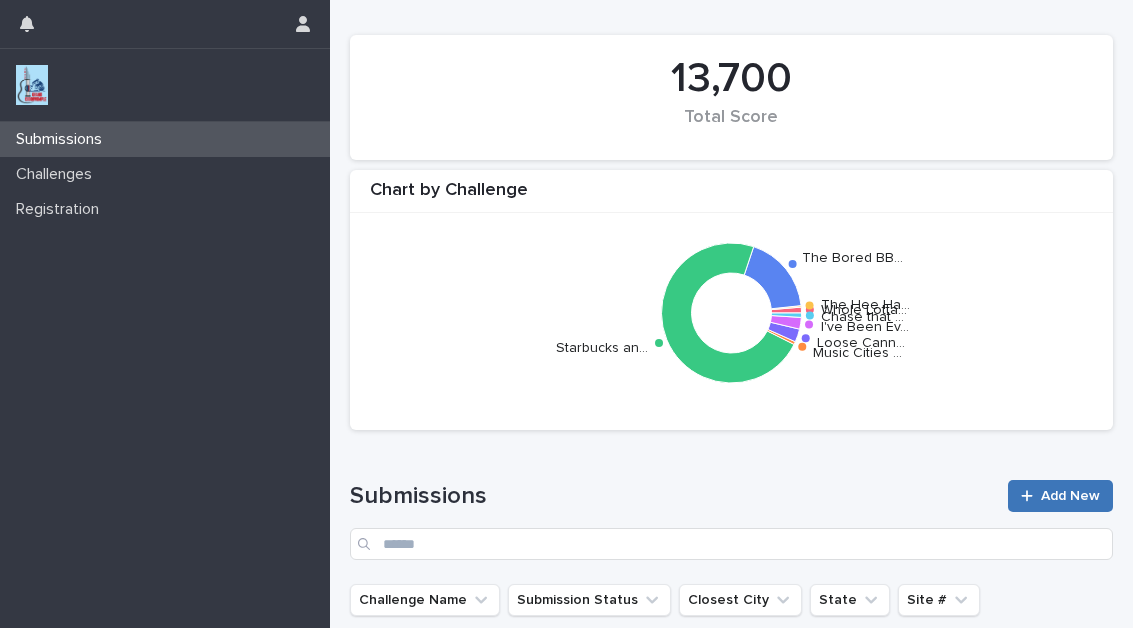 click on "Add New" at bounding box center (1070, 496) 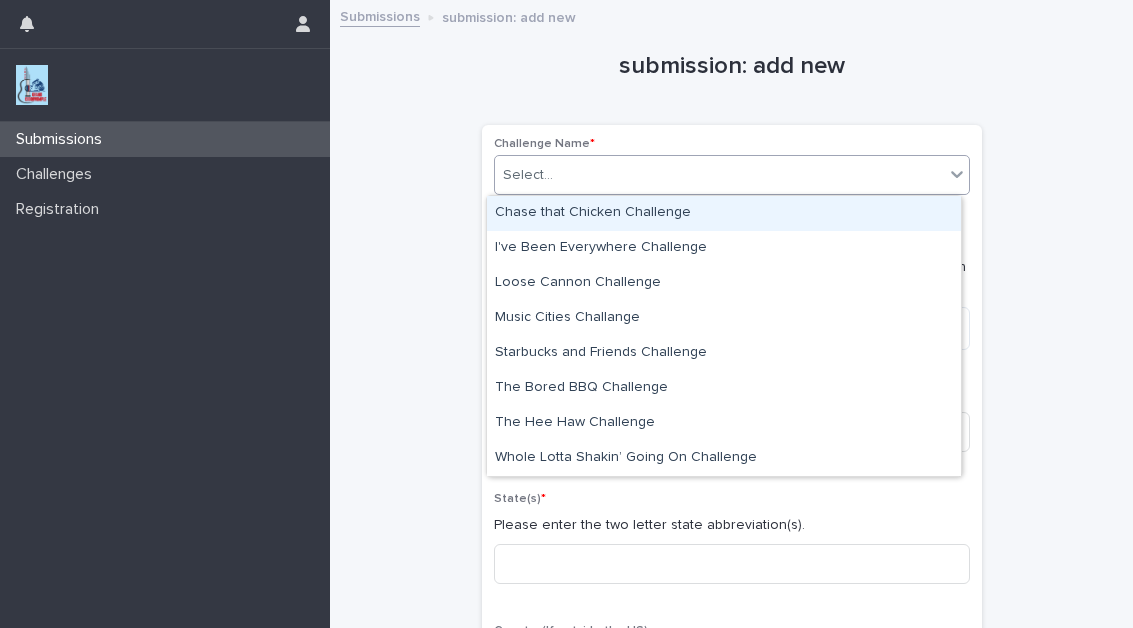 click on "Select..." at bounding box center [528, 175] 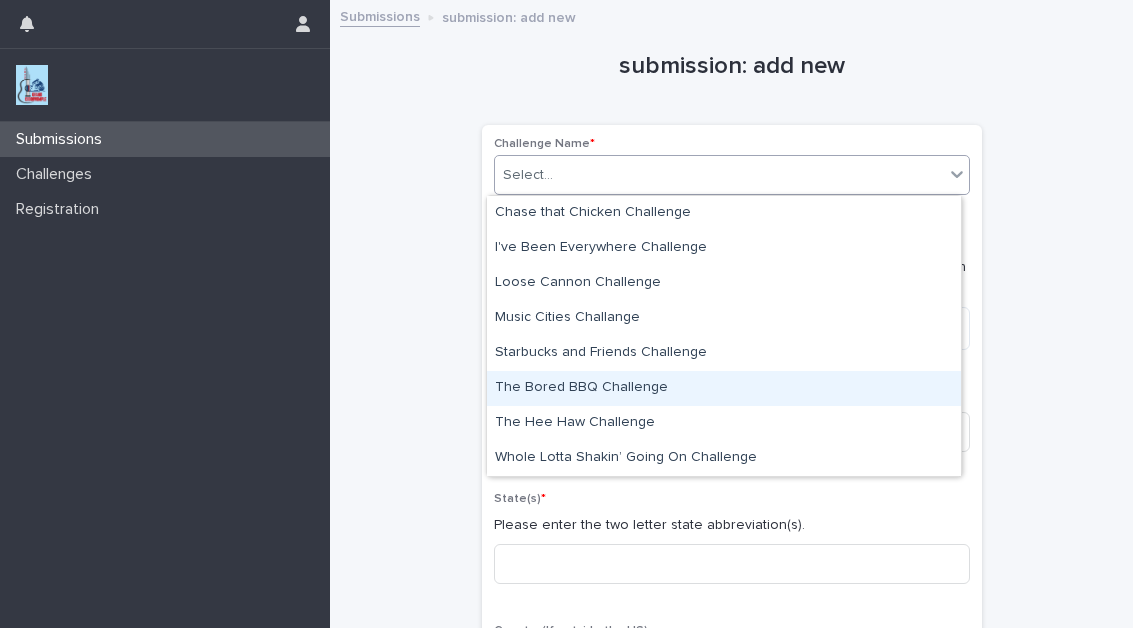 click on "The Bored BBQ Challenge" at bounding box center (724, 388) 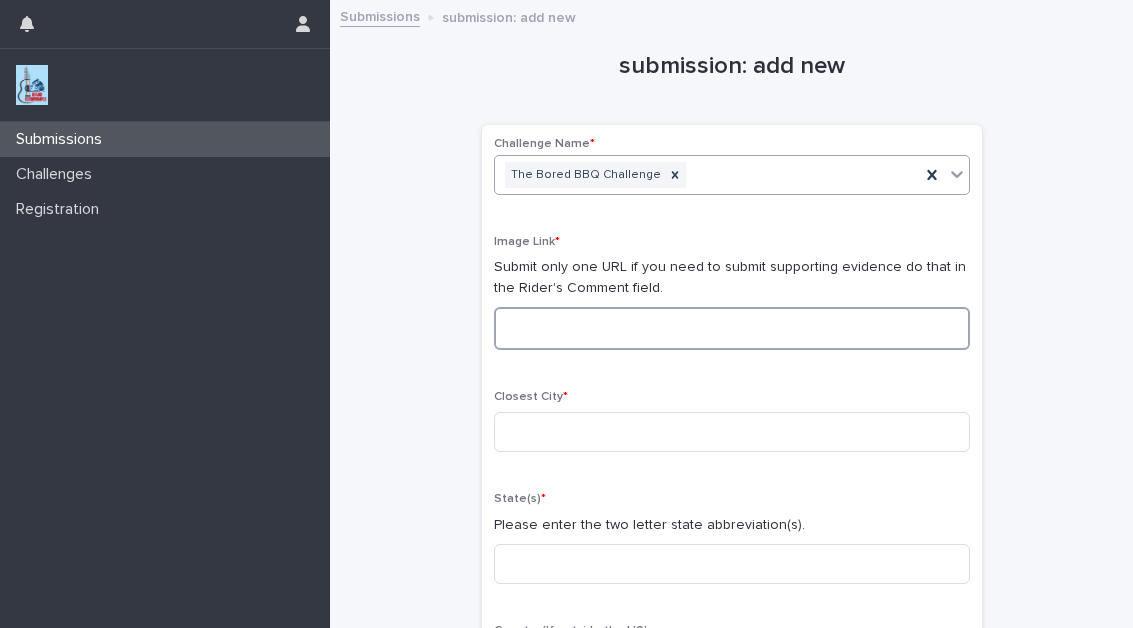 click at bounding box center [732, 328] 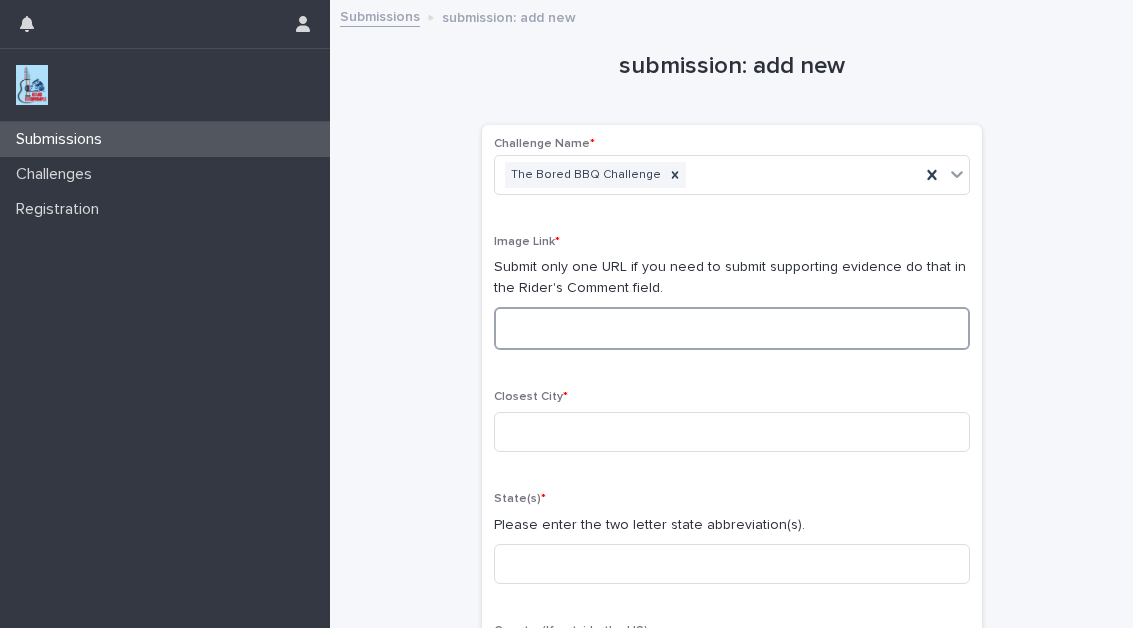 paste on "**********" 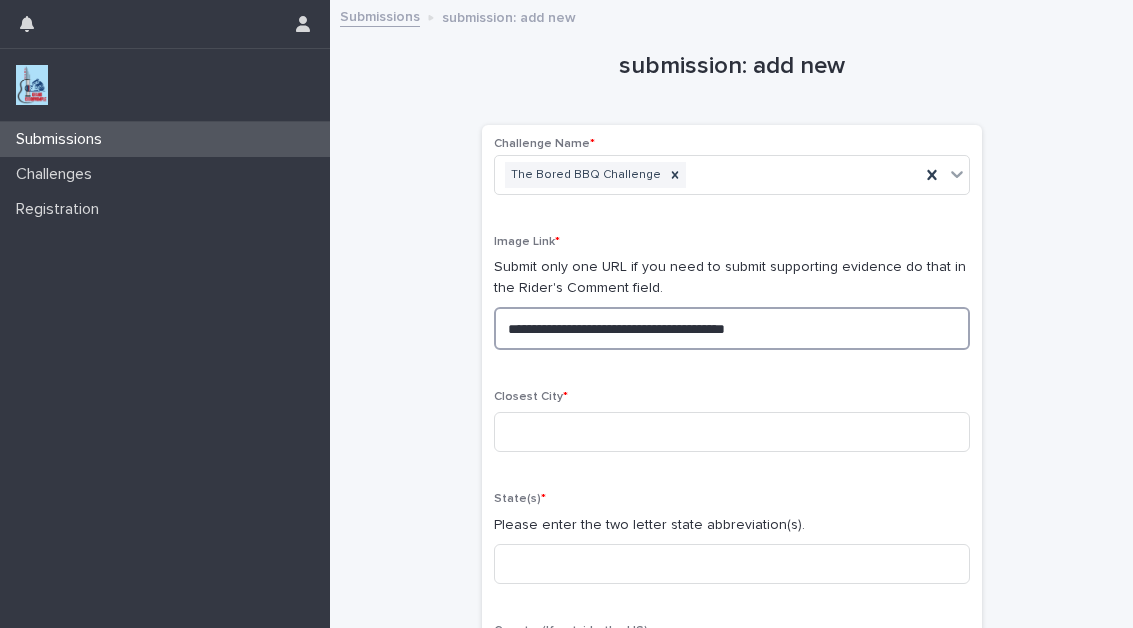 type on "**********" 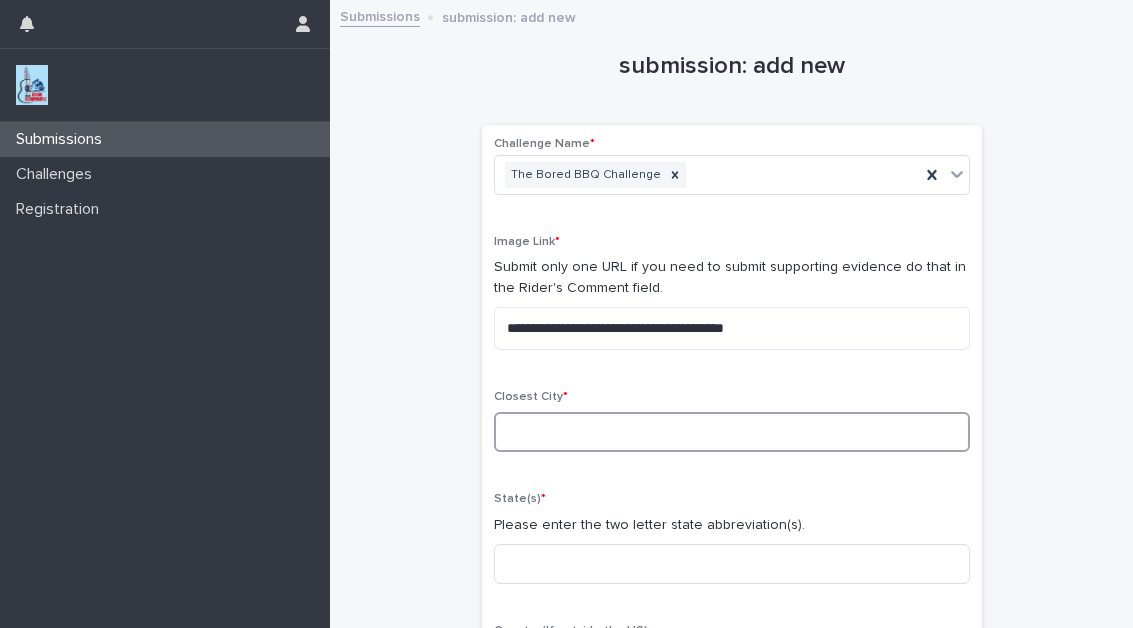 click at bounding box center [732, 432] 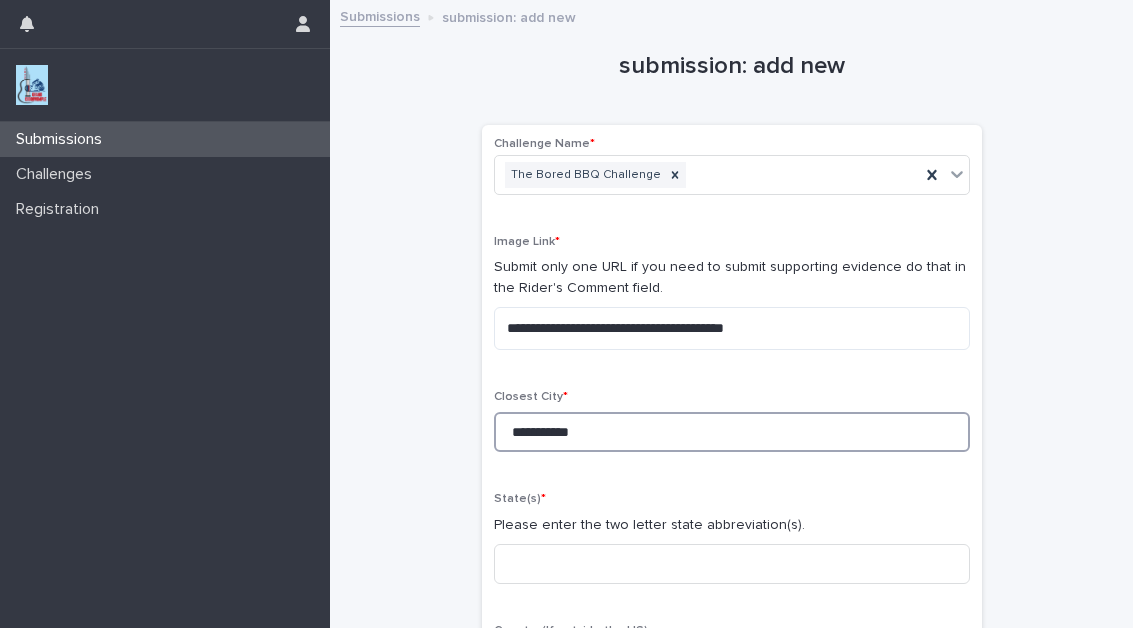 type on "**********" 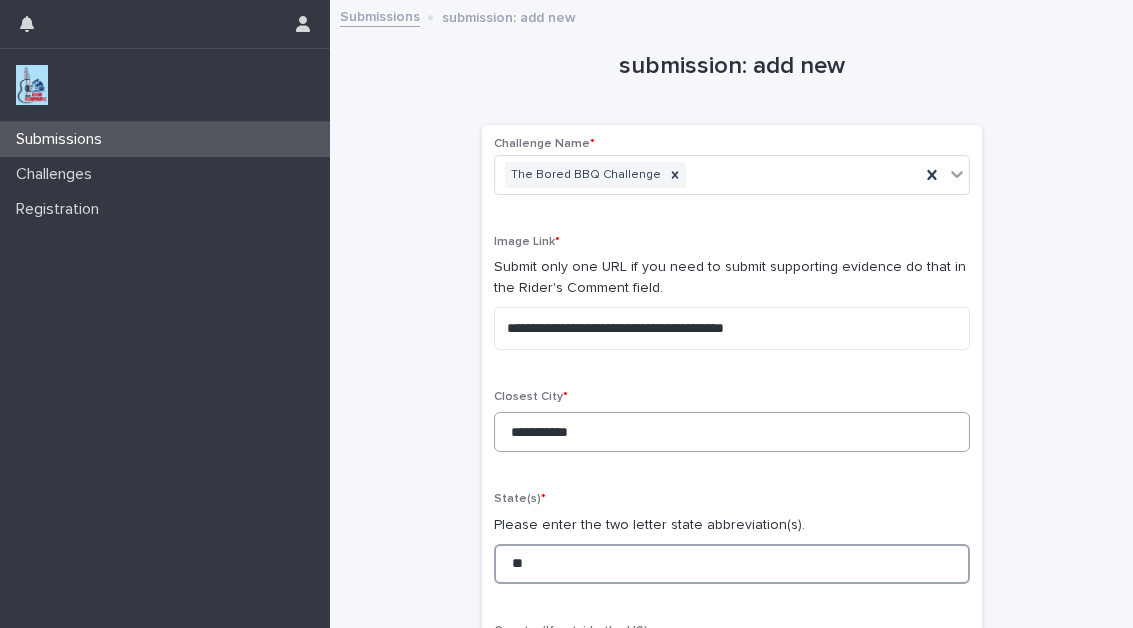 type on "**" 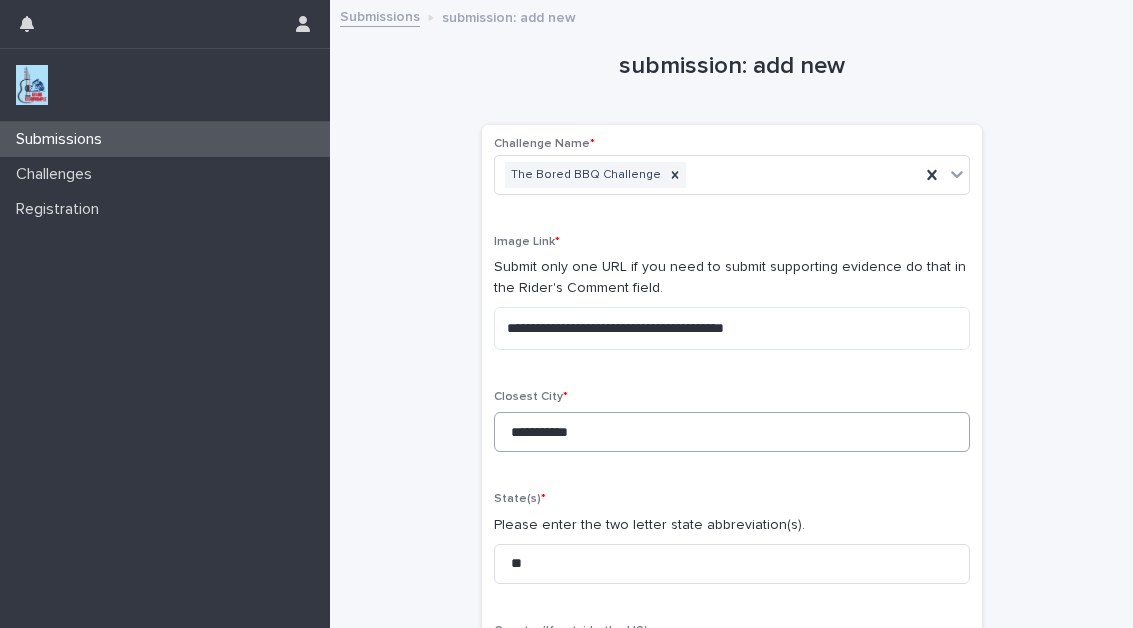 scroll, scrollTop: 352, scrollLeft: 0, axis: vertical 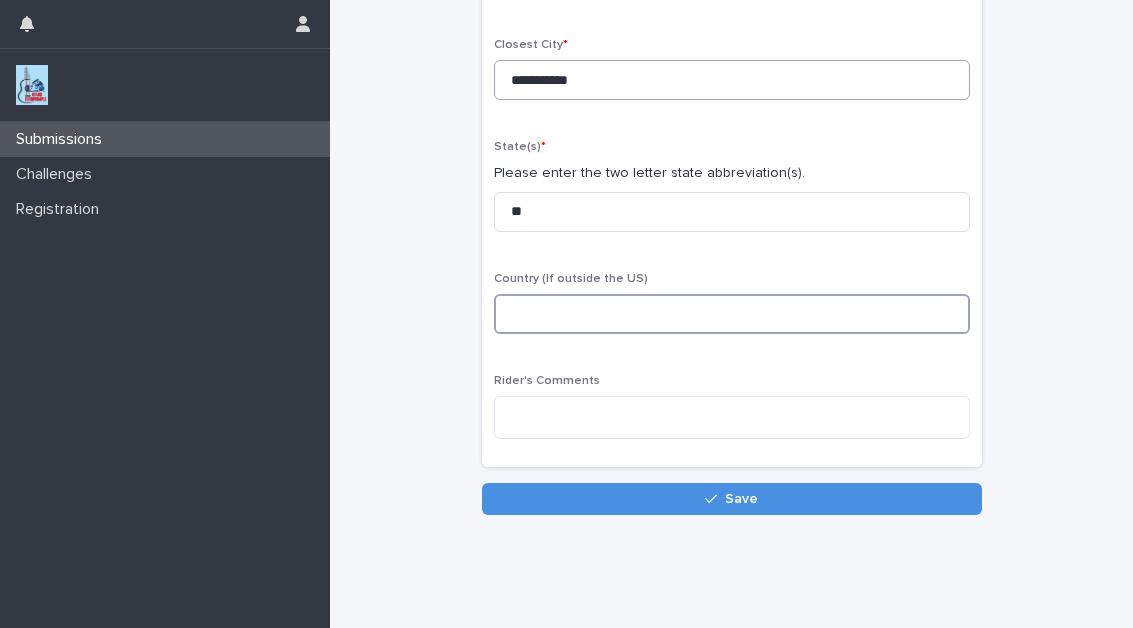 type on "*" 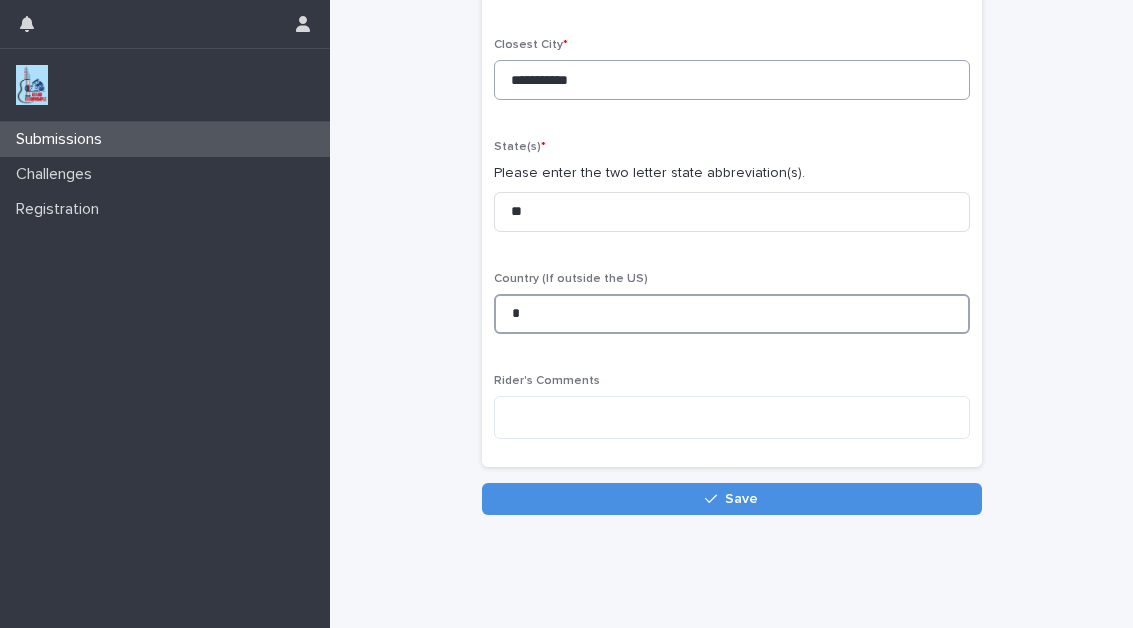 type 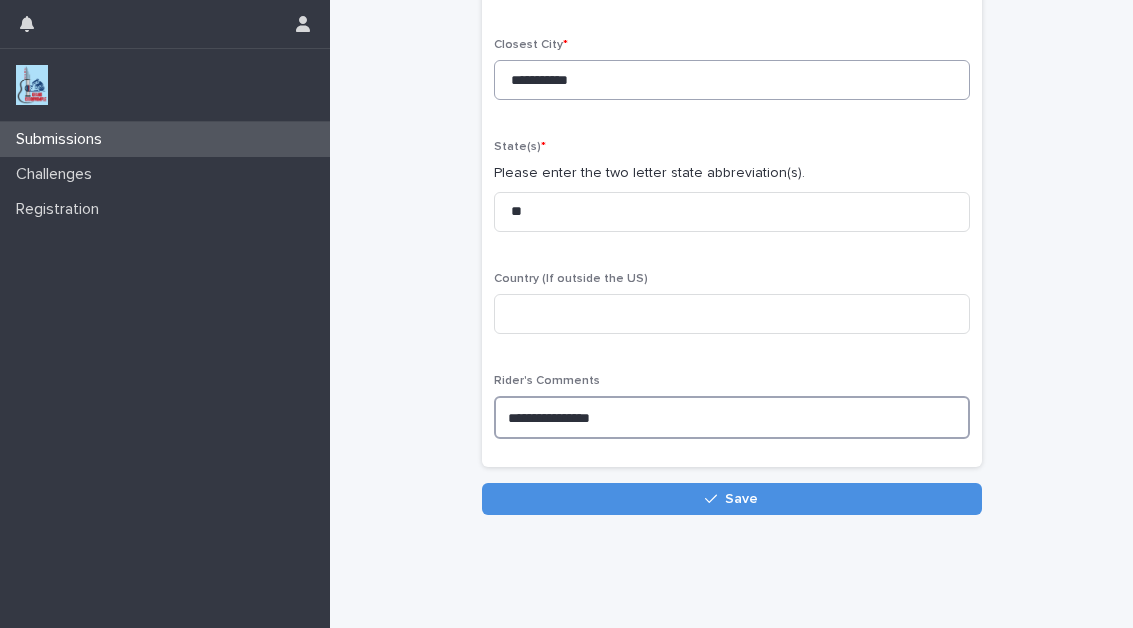 scroll, scrollTop: 352, scrollLeft: 0, axis: vertical 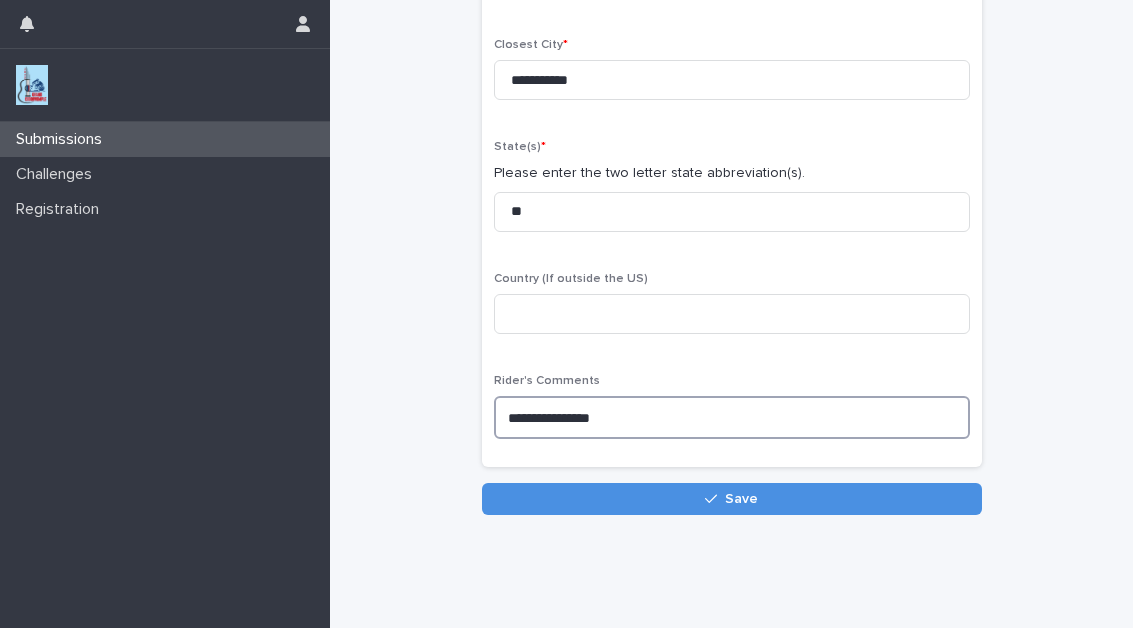 type on "**********" 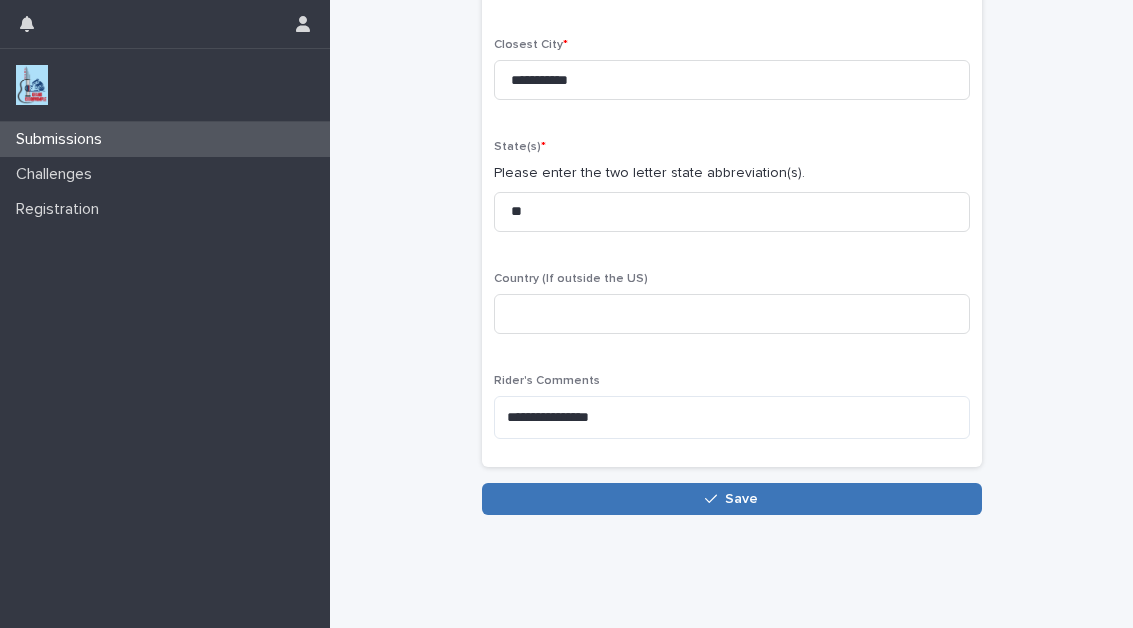 click on "Save" at bounding box center [732, 499] 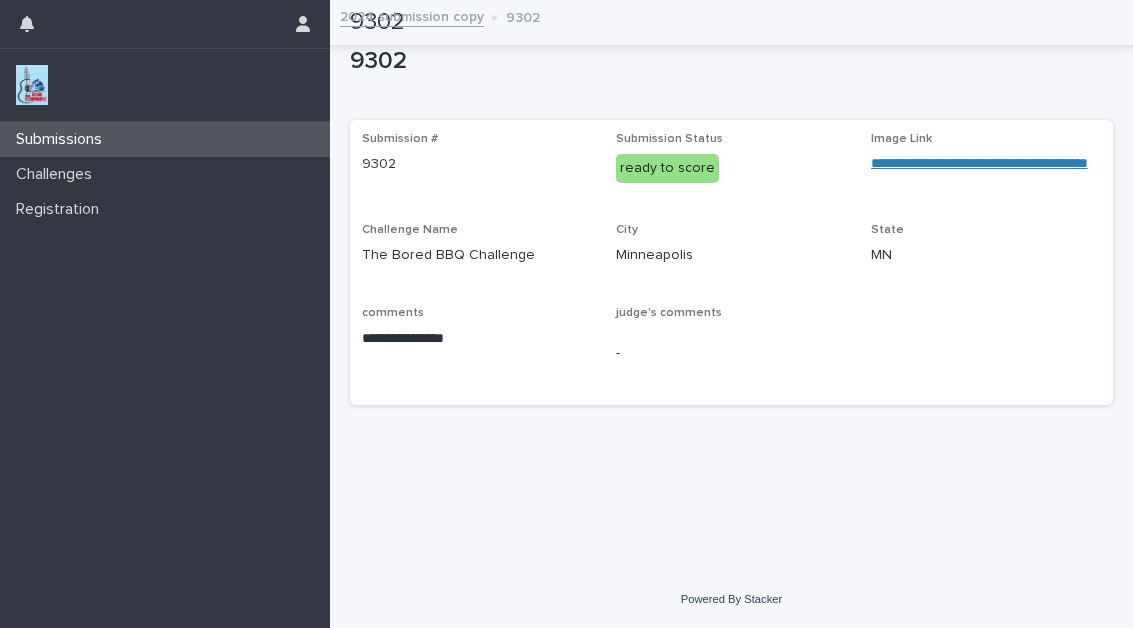 scroll, scrollTop: 0, scrollLeft: 0, axis: both 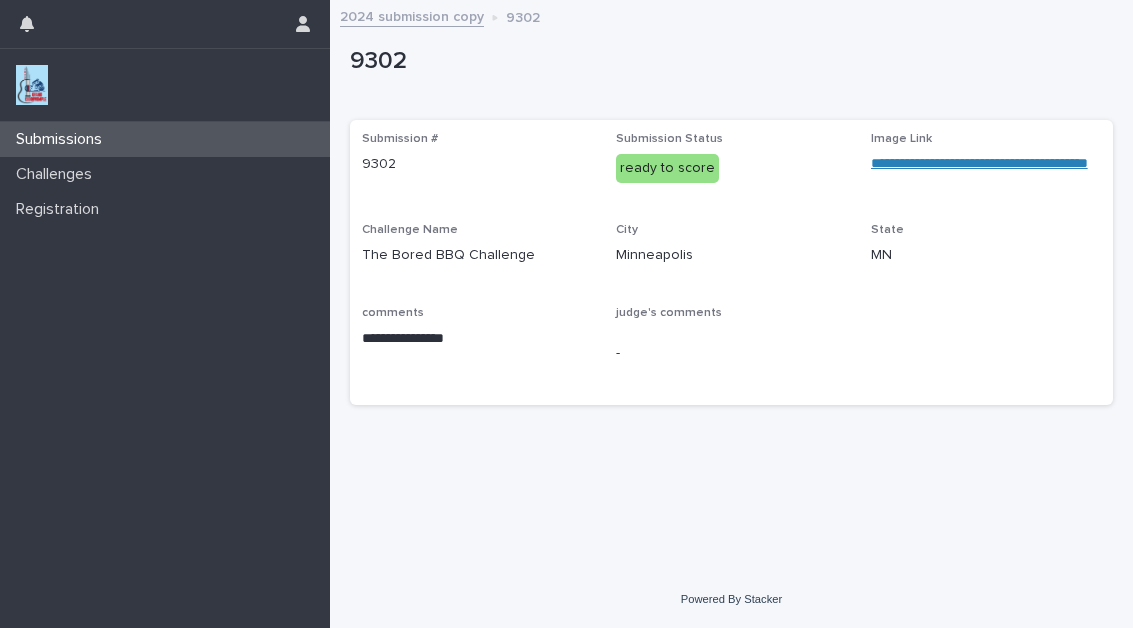click on "2024 submission copy" at bounding box center [412, 15] 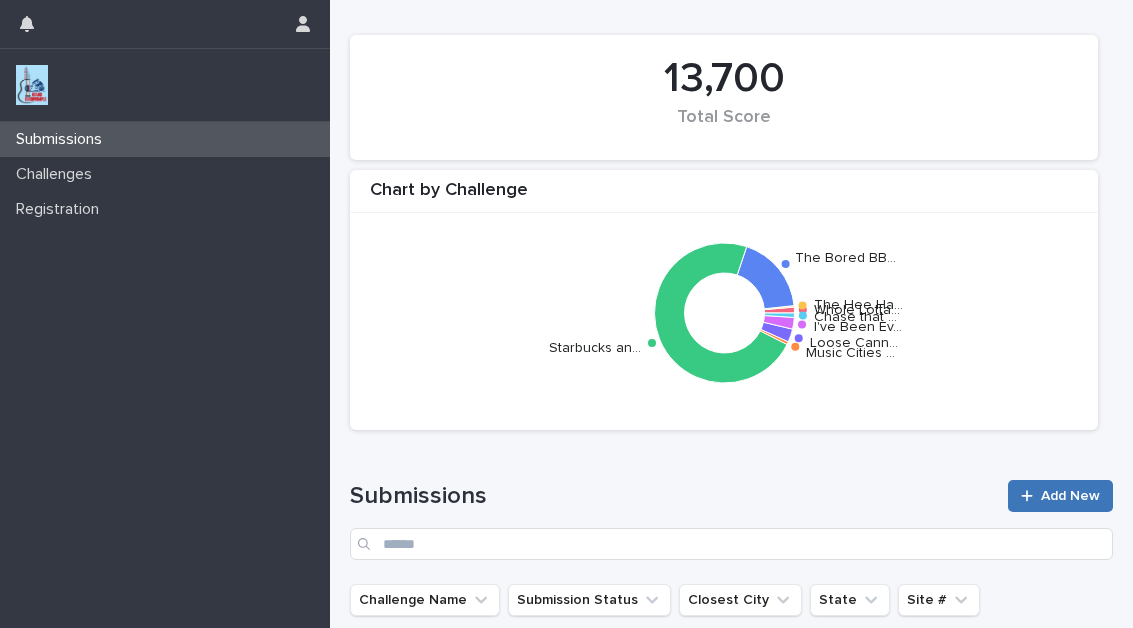 click on "Add New" at bounding box center [1070, 496] 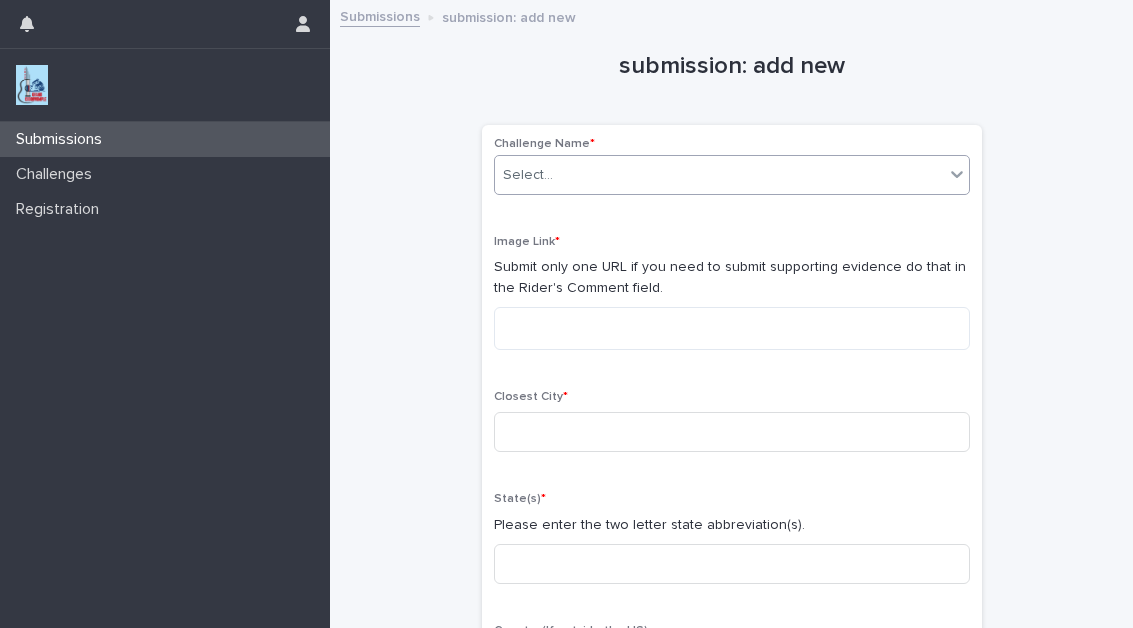 click on "Select..." at bounding box center (719, 175) 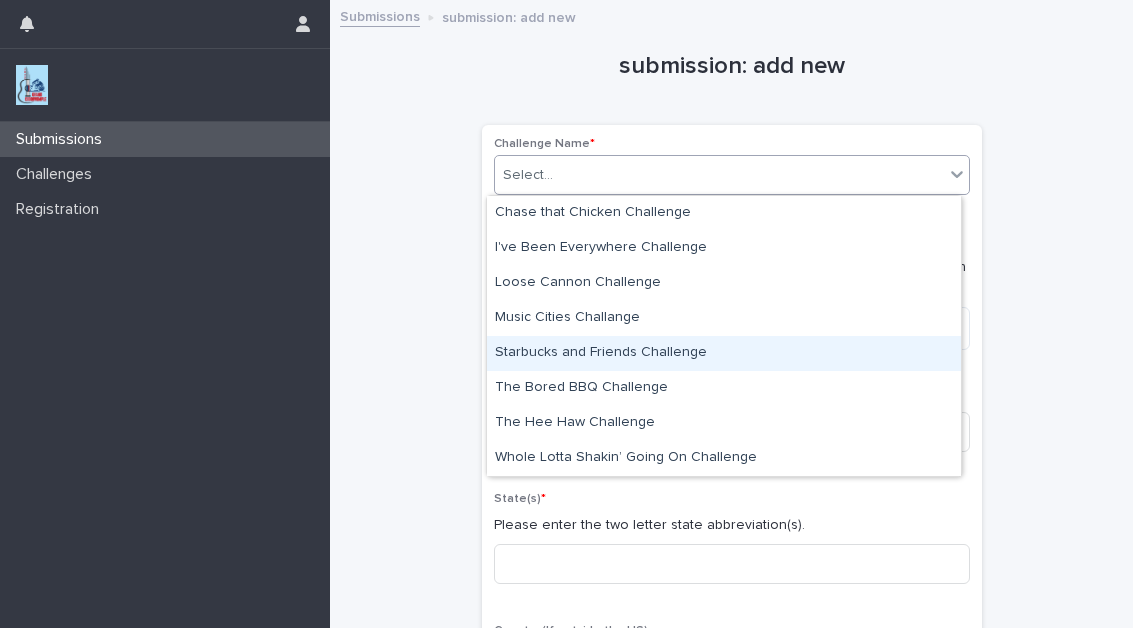 click on "Starbucks and Friends Challenge" at bounding box center (724, 353) 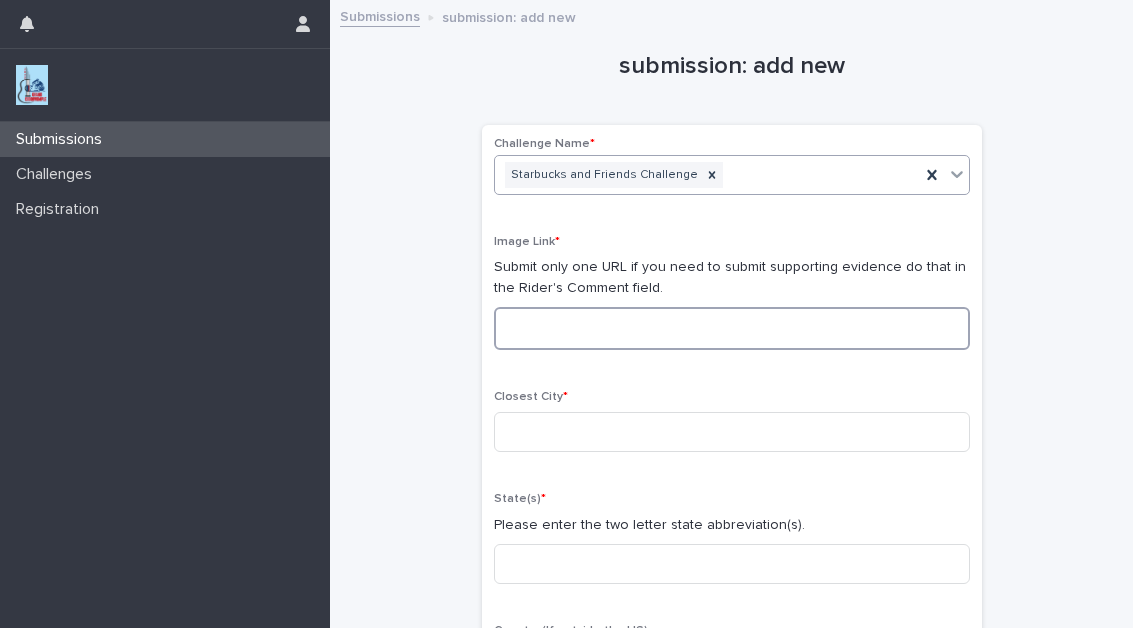 click at bounding box center [732, 328] 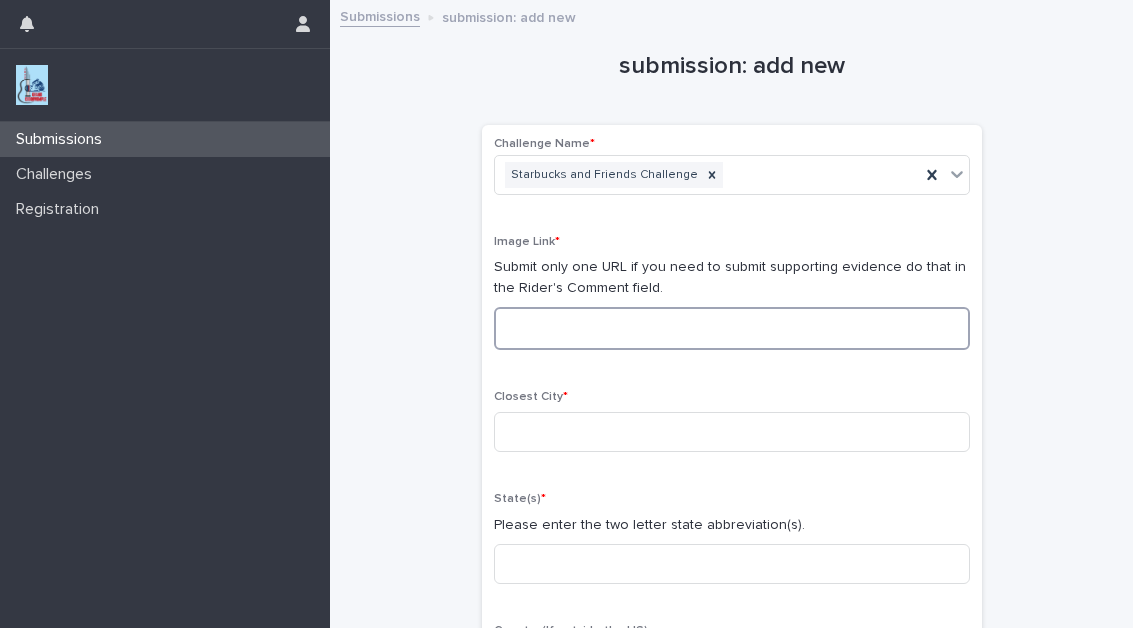 paste on "**********" 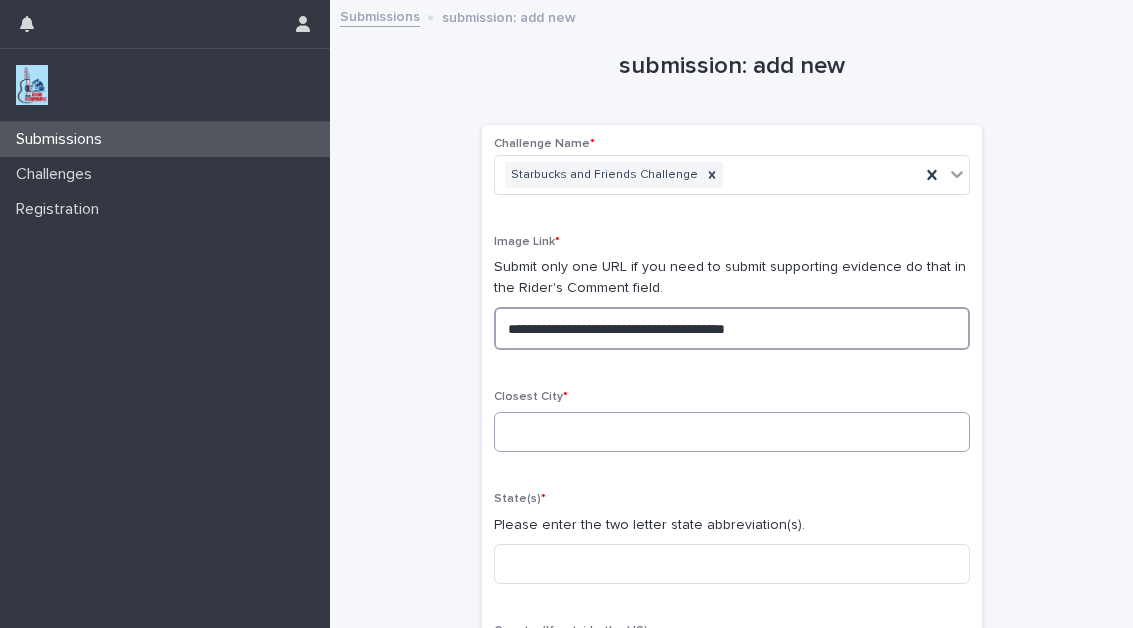 type on "**********" 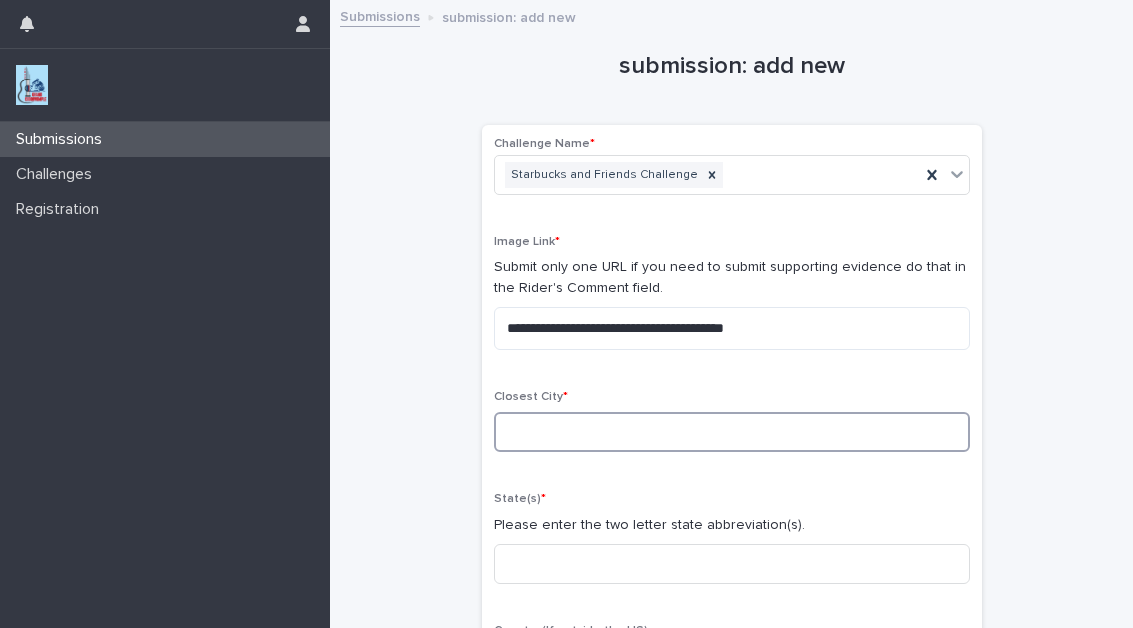 click at bounding box center [732, 432] 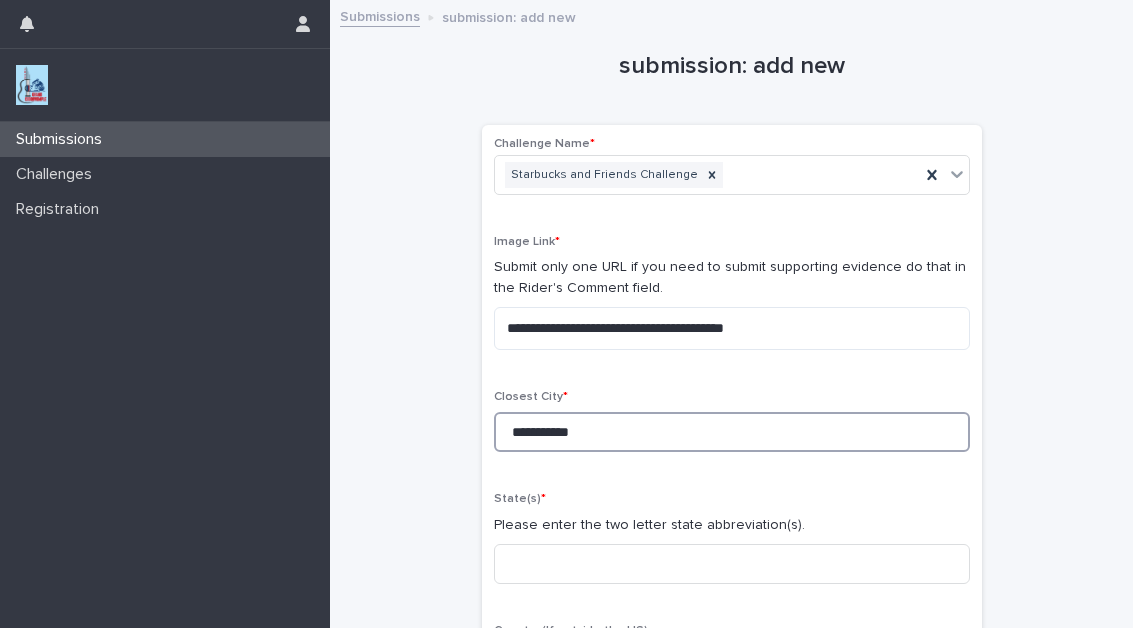 type on "**********" 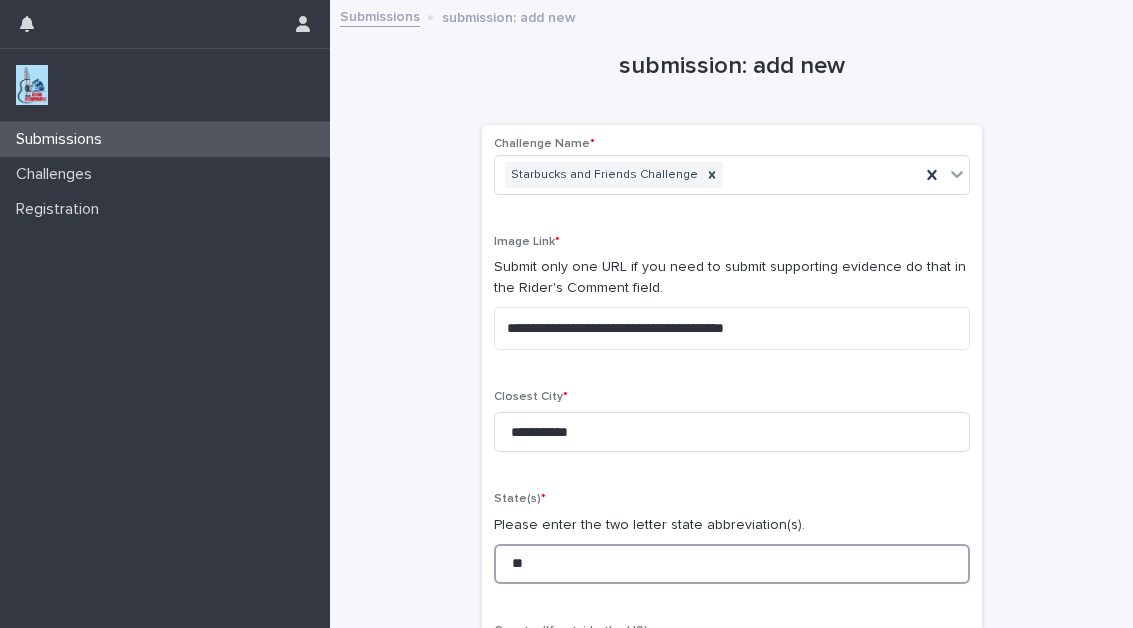 type on "**" 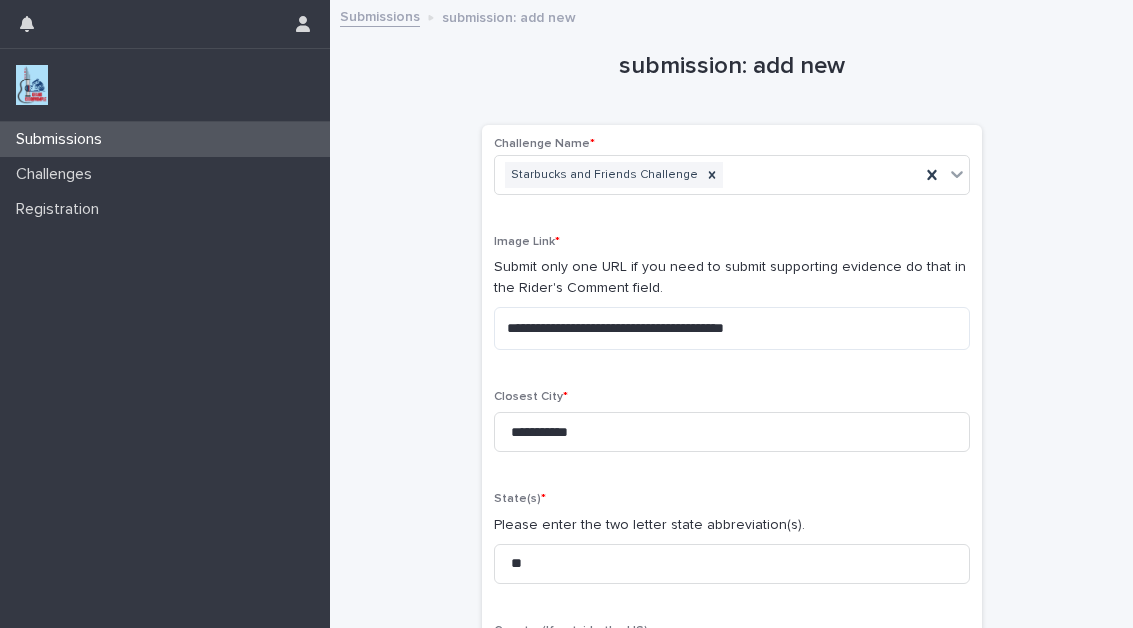 scroll, scrollTop: 352, scrollLeft: 0, axis: vertical 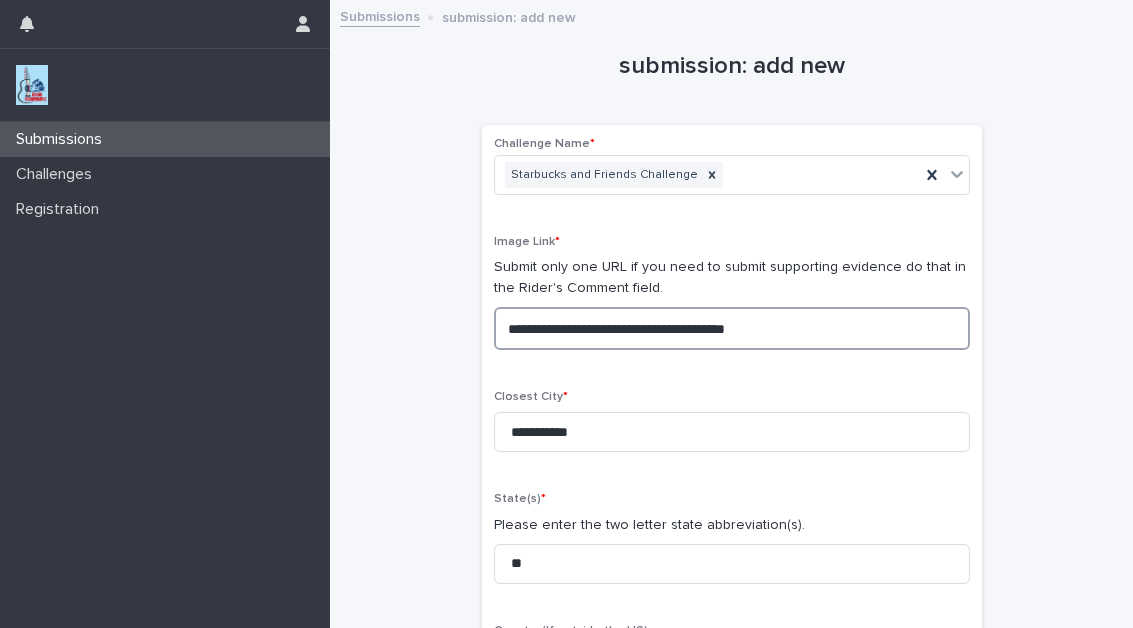 drag, startPoint x: 802, startPoint y: 326, endPoint x: 471, endPoint y: 321, distance: 331.03775 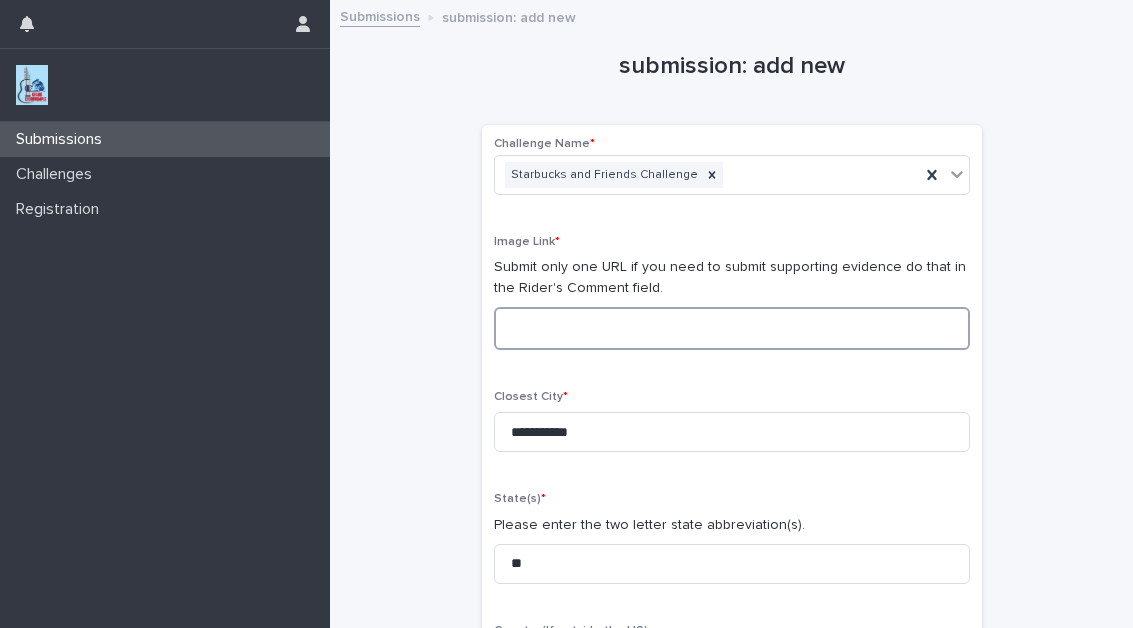 paste on "**********" 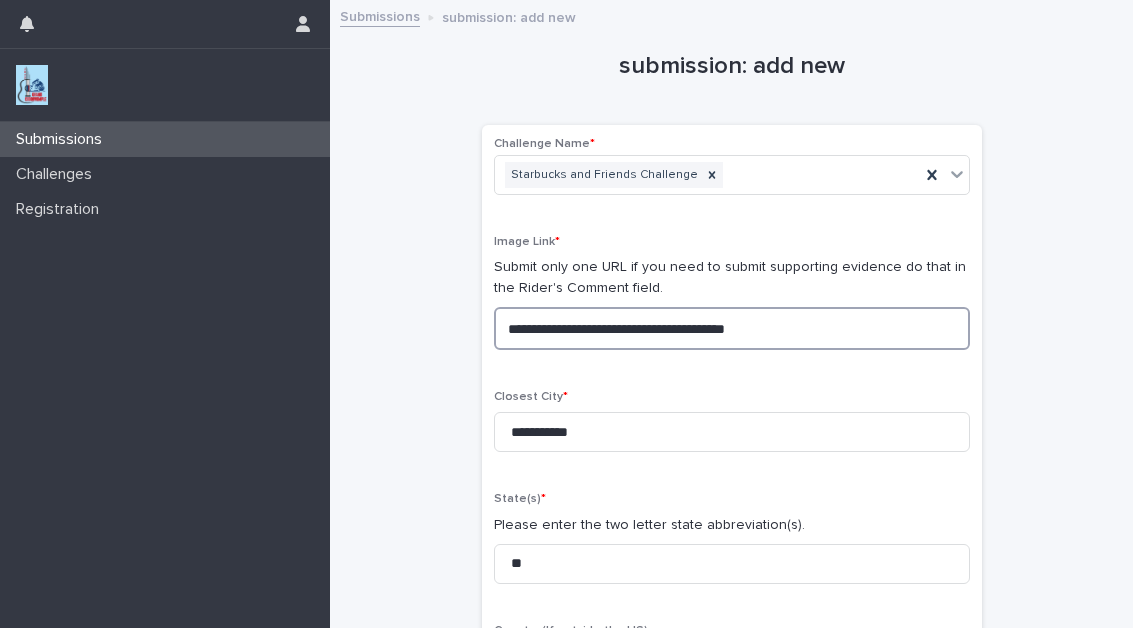type on "**********" 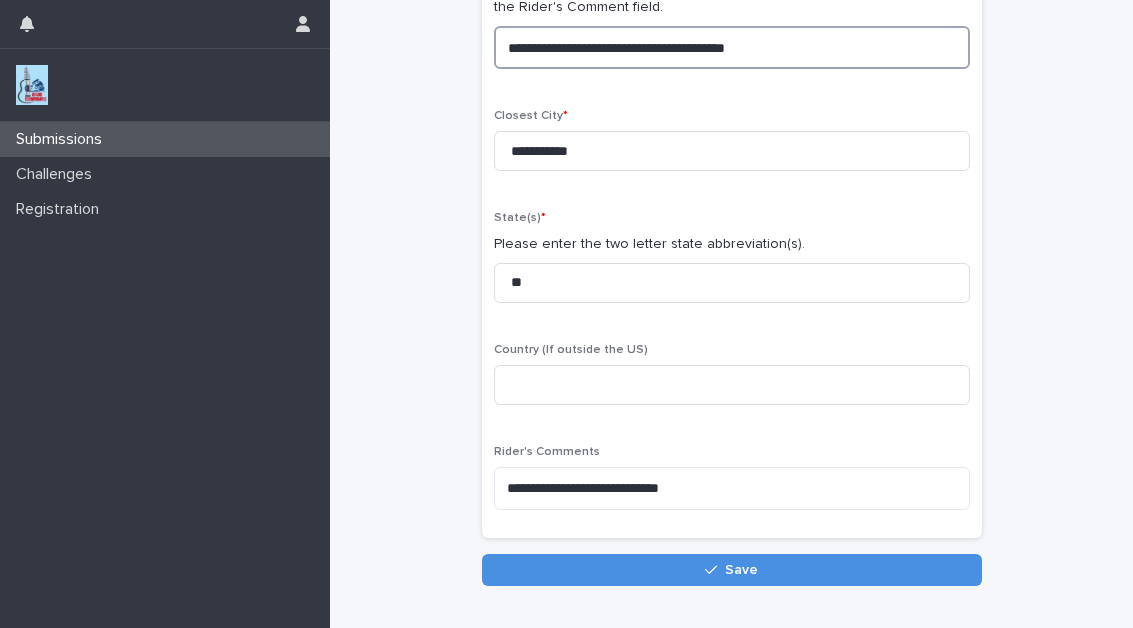 scroll, scrollTop: 396, scrollLeft: 0, axis: vertical 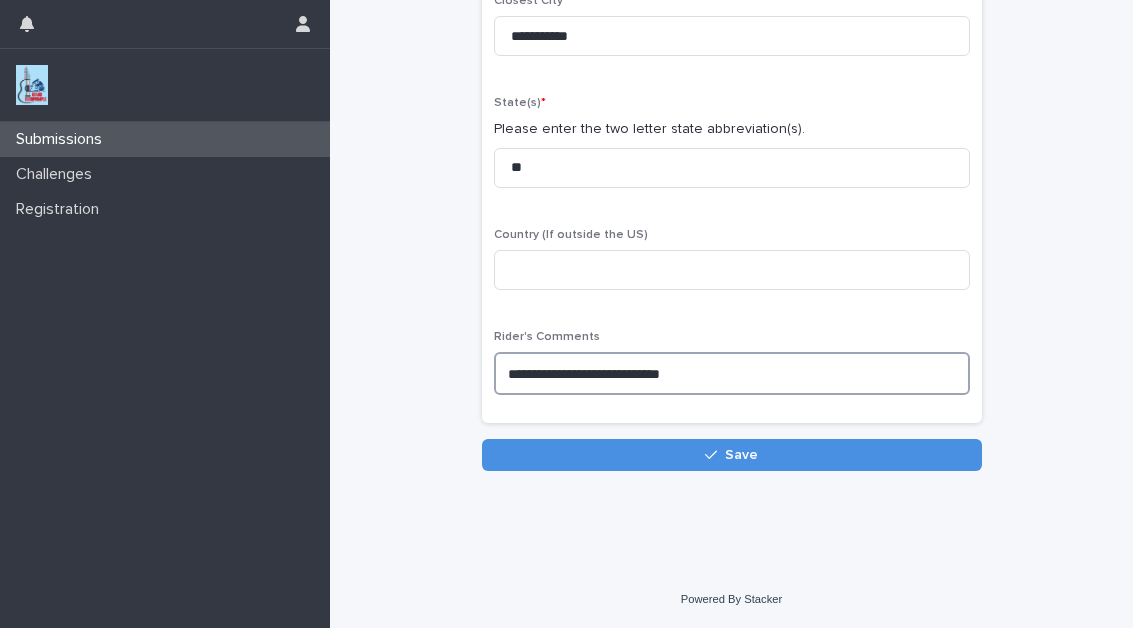 click on "**********" at bounding box center (732, 373) 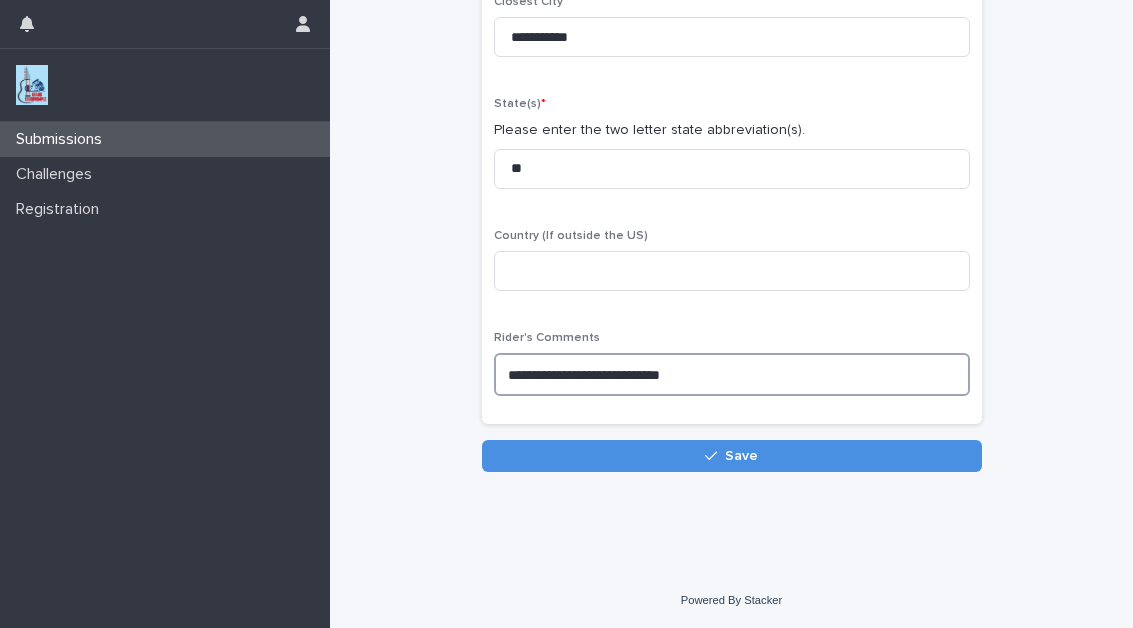 scroll, scrollTop: 396, scrollLeft: 0, axis: vertical 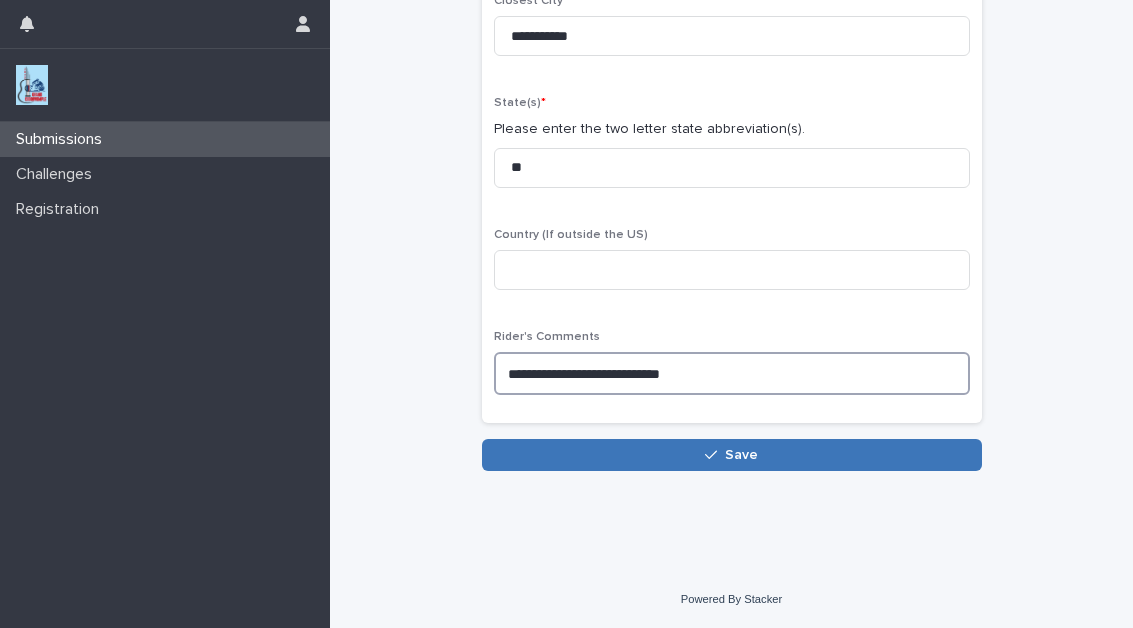 type on "**********" 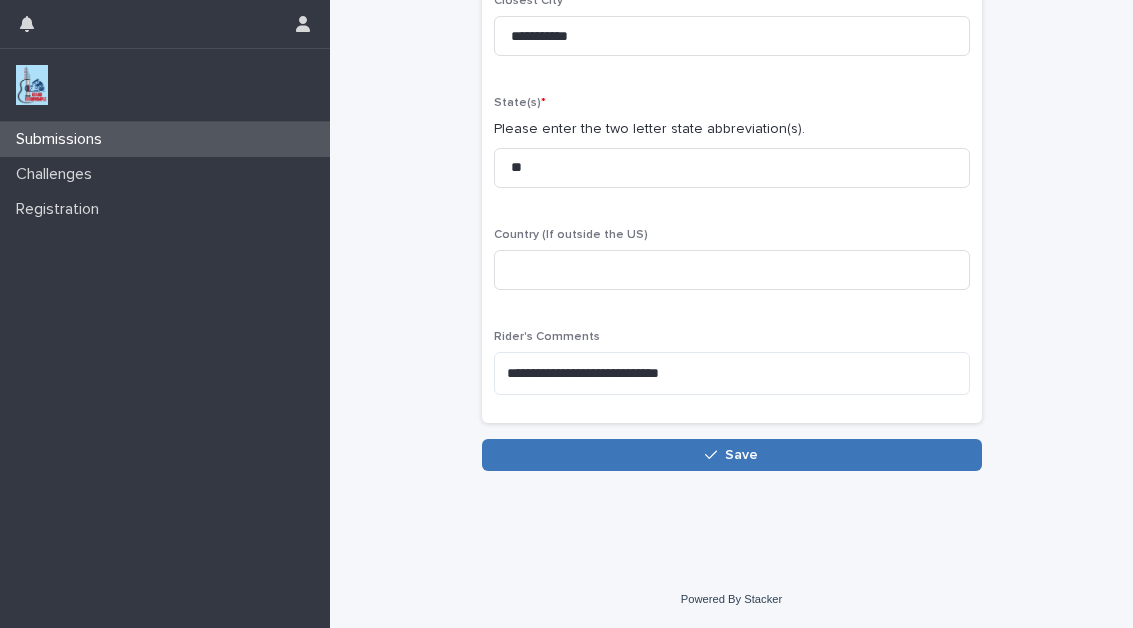 click on "Save" at bounding box center (732, 455) 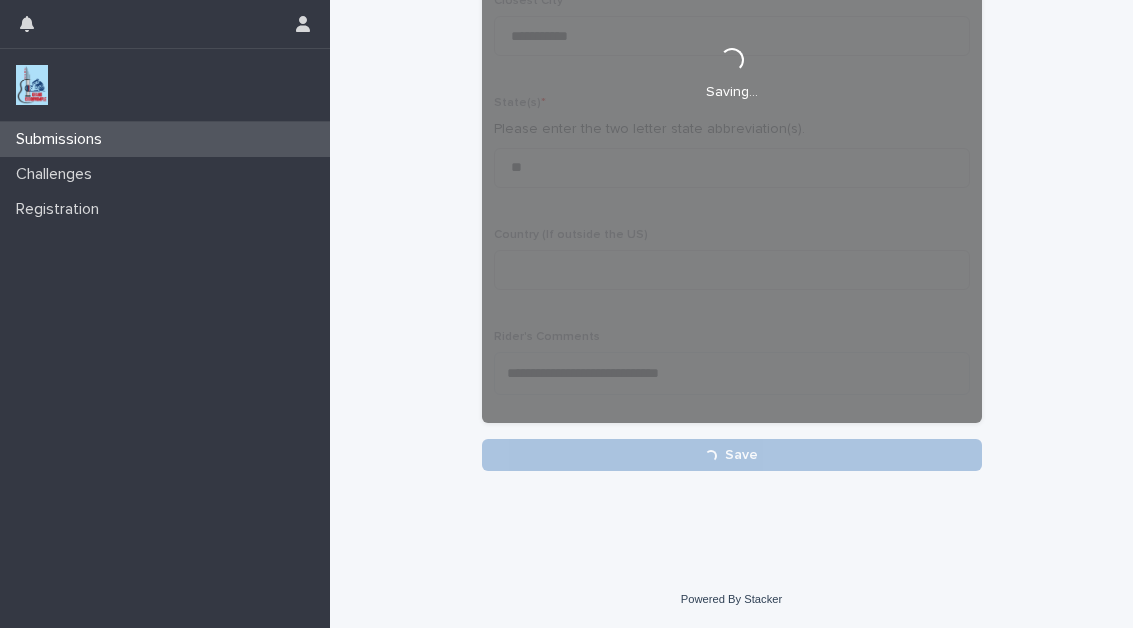 scroll, scrollTop: 0, scrollLeft: 0, axis: both 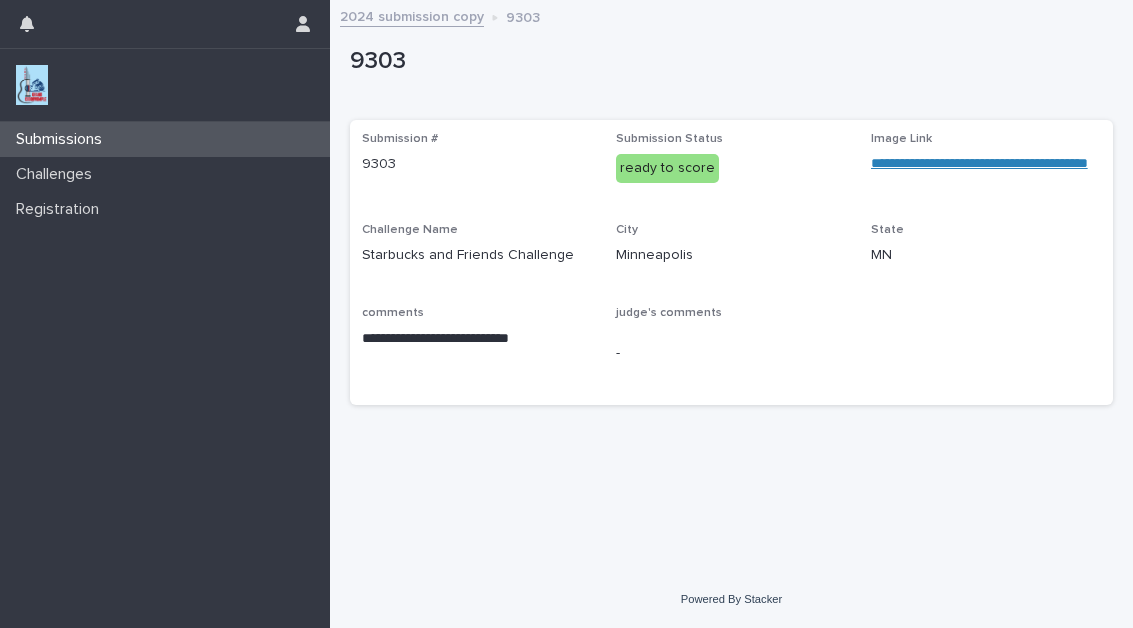 click on "2024 submission copy" at bounding box center [412, 15] 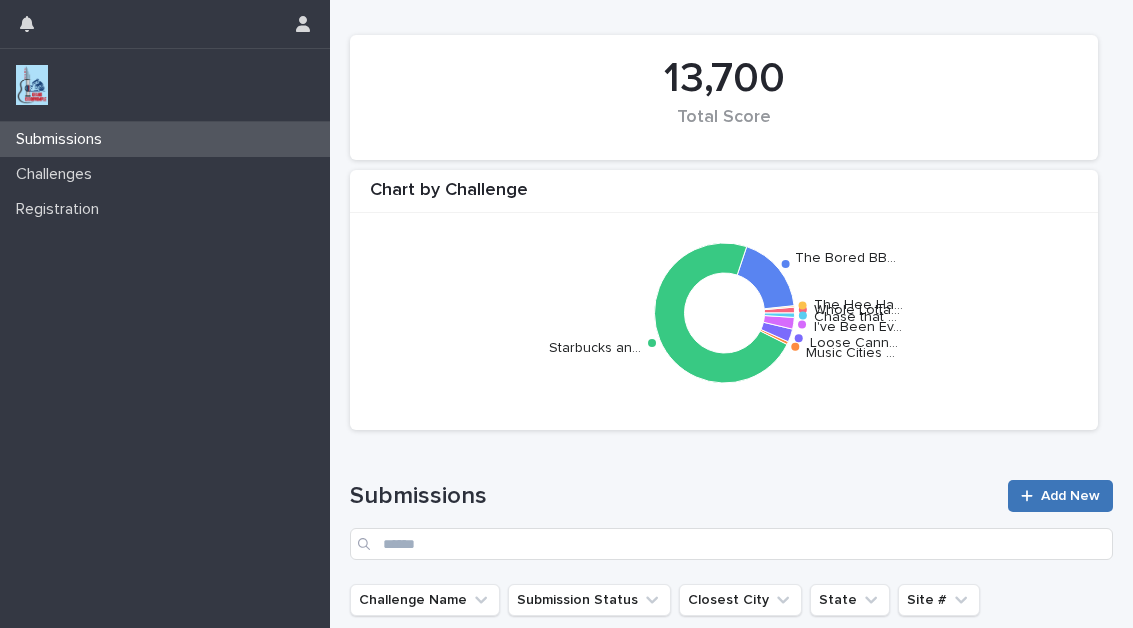 click on "Add New" at bounding box center (1070, 496) 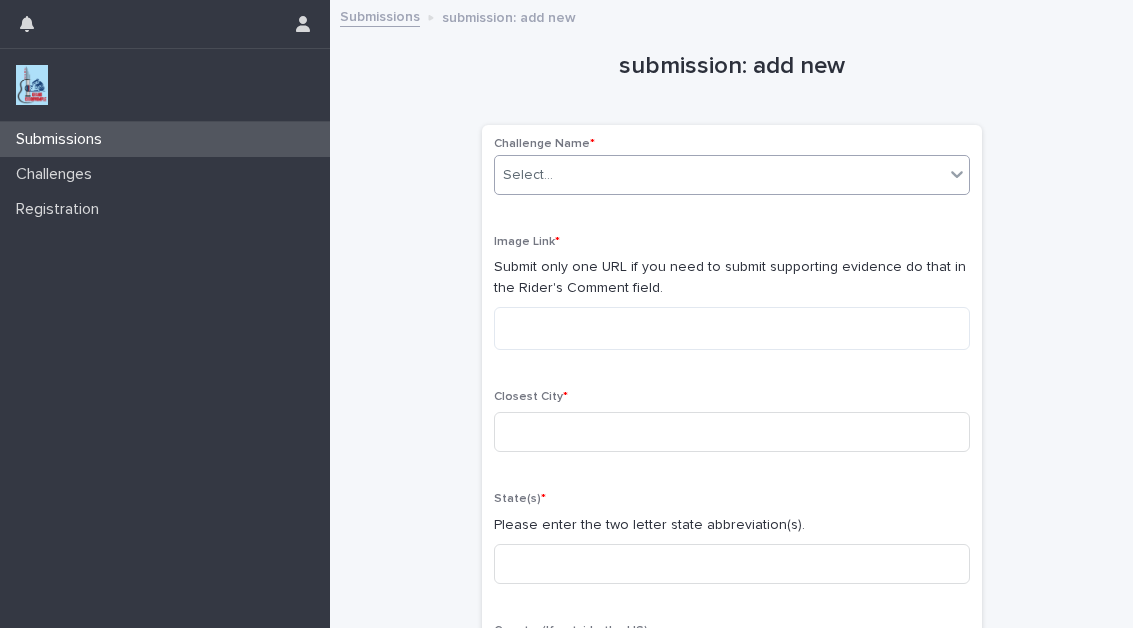 click at bounding box center (556, 175) 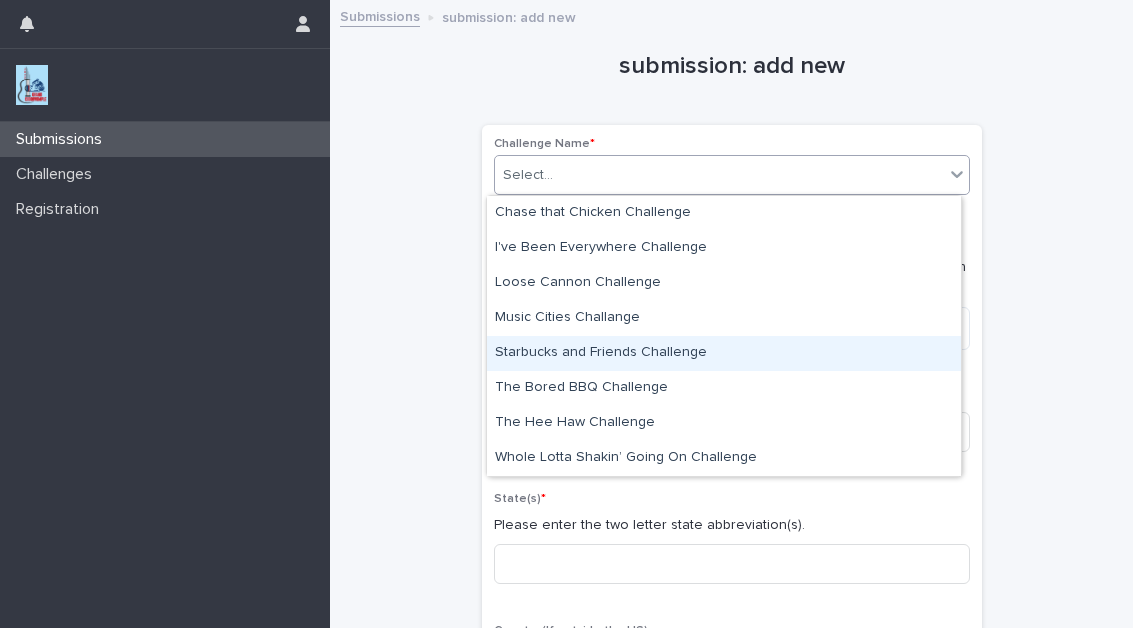 click on "Starbucks and Friends Challenge" at bounding box center [724, 353] 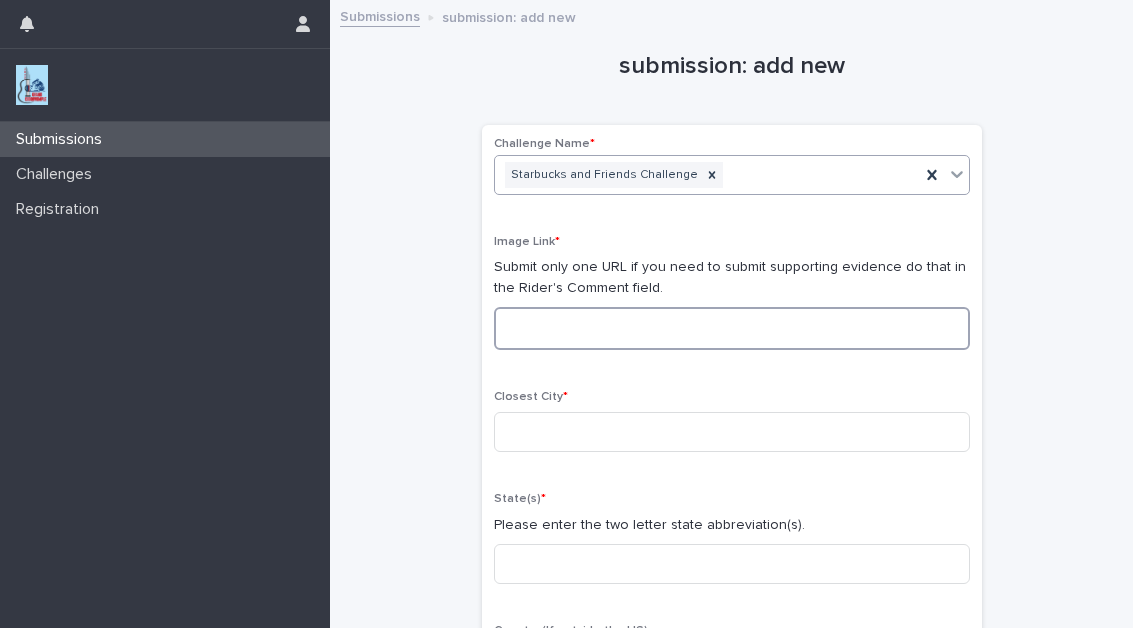 click at bounding box center [732, 328] 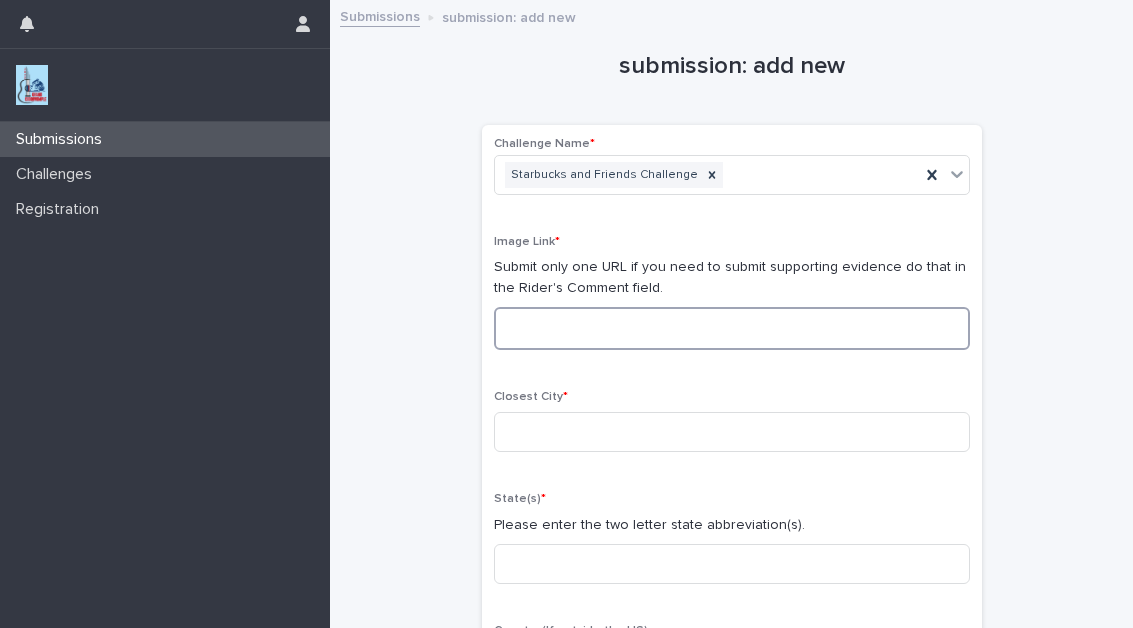 paste on "**********" 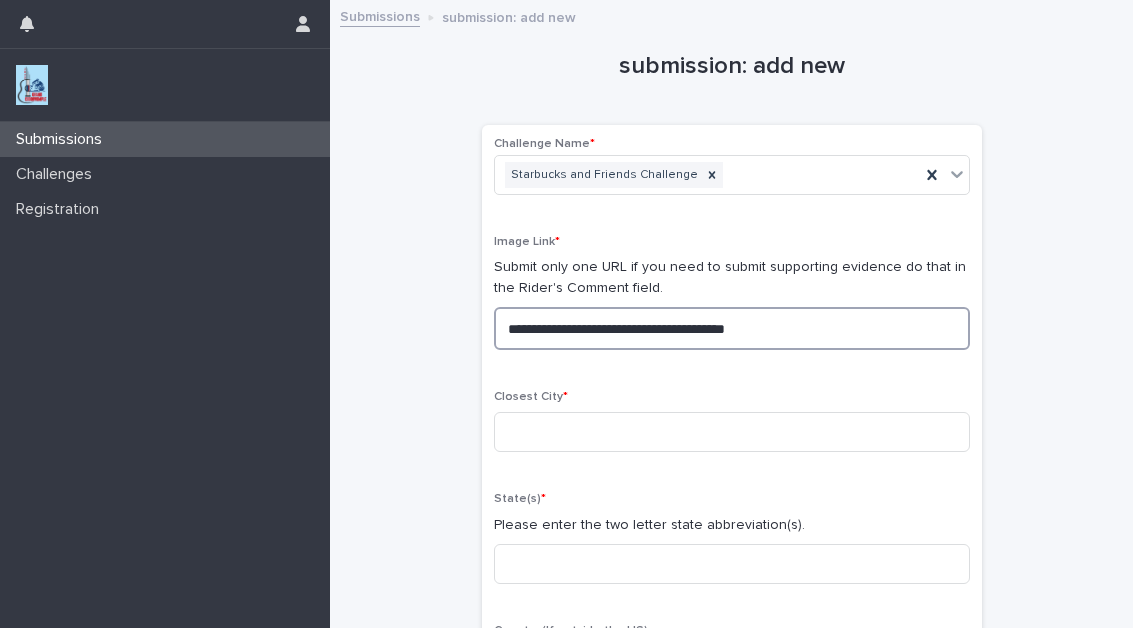 drag, startPoint x: 813, startPoint y: 333, endPoint x: 485, endPoint y: 322, distance: 328.1844 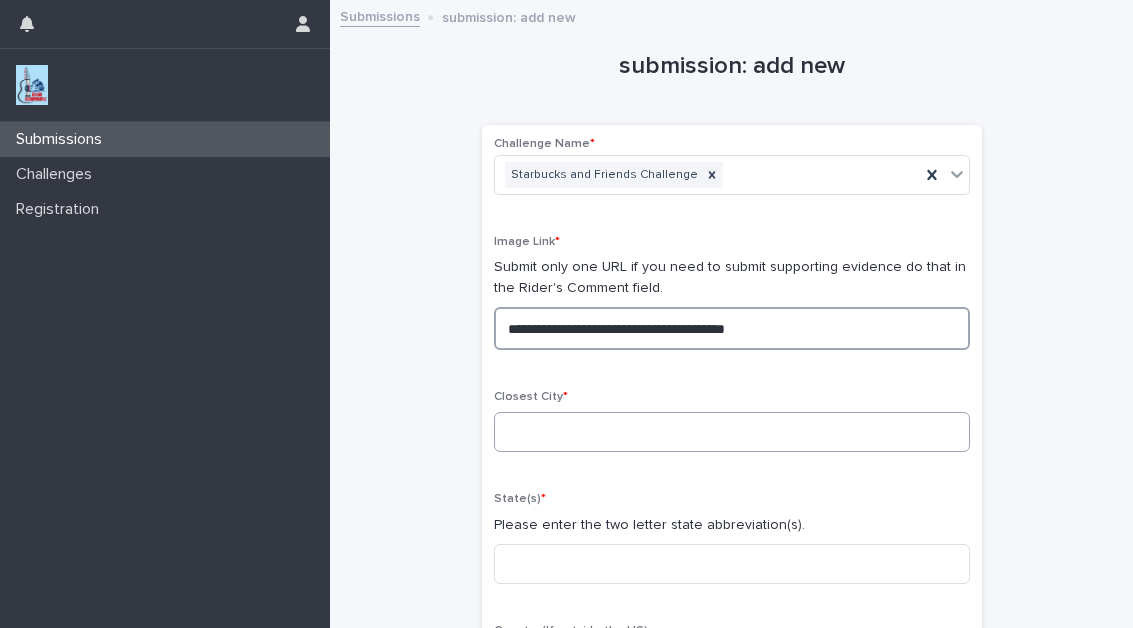 type on "**********" 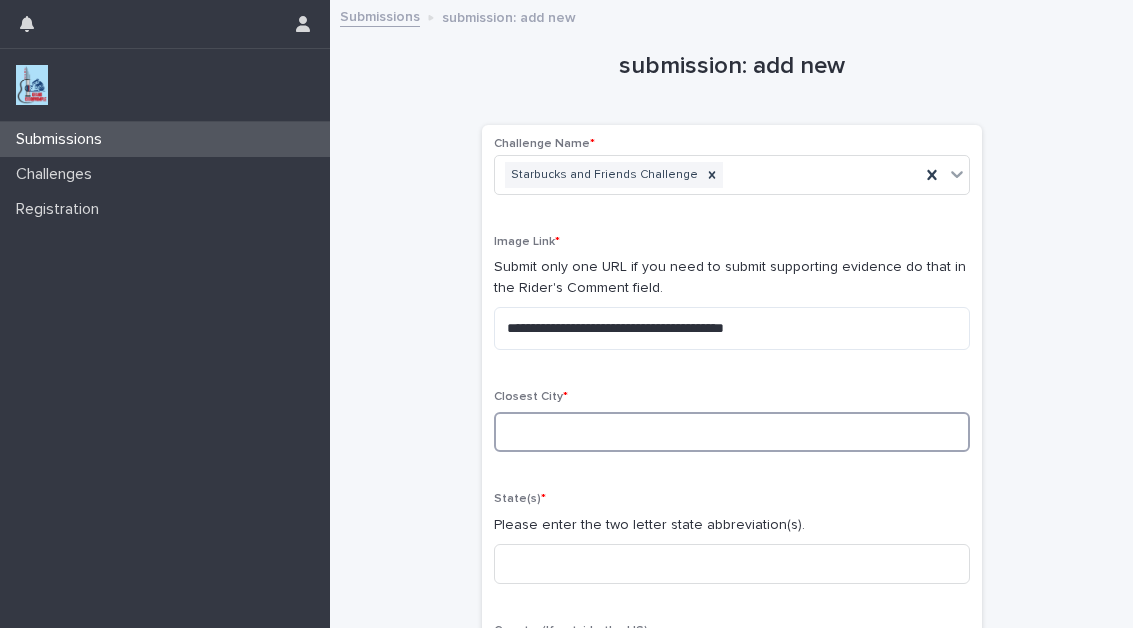 click at bounding box center (732, 432) 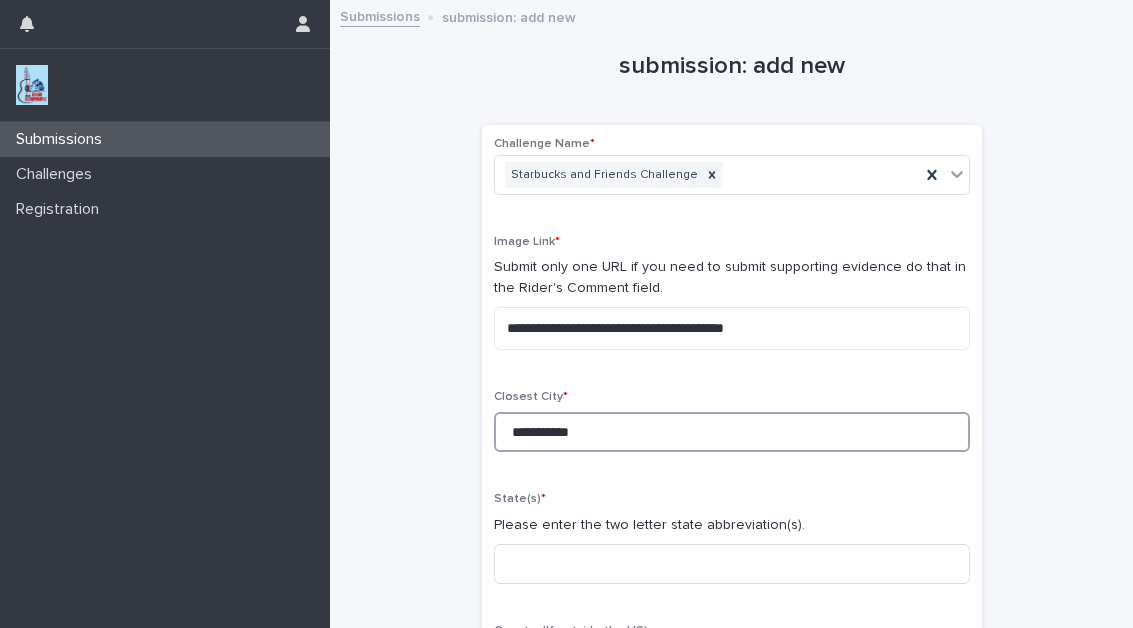 type on "**********" 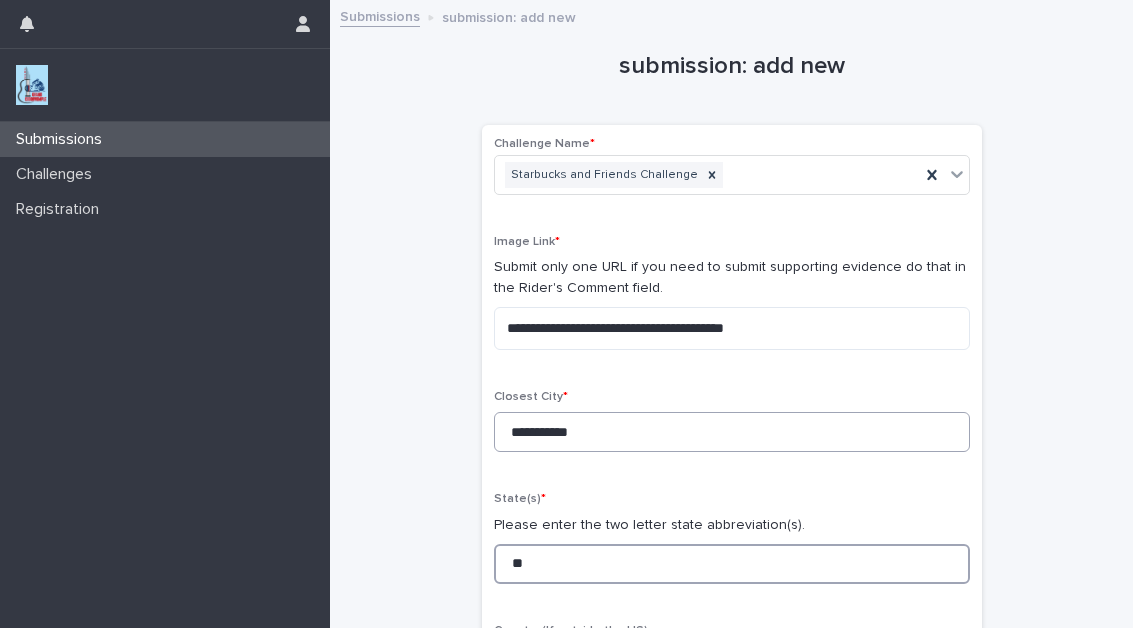 type on "**" 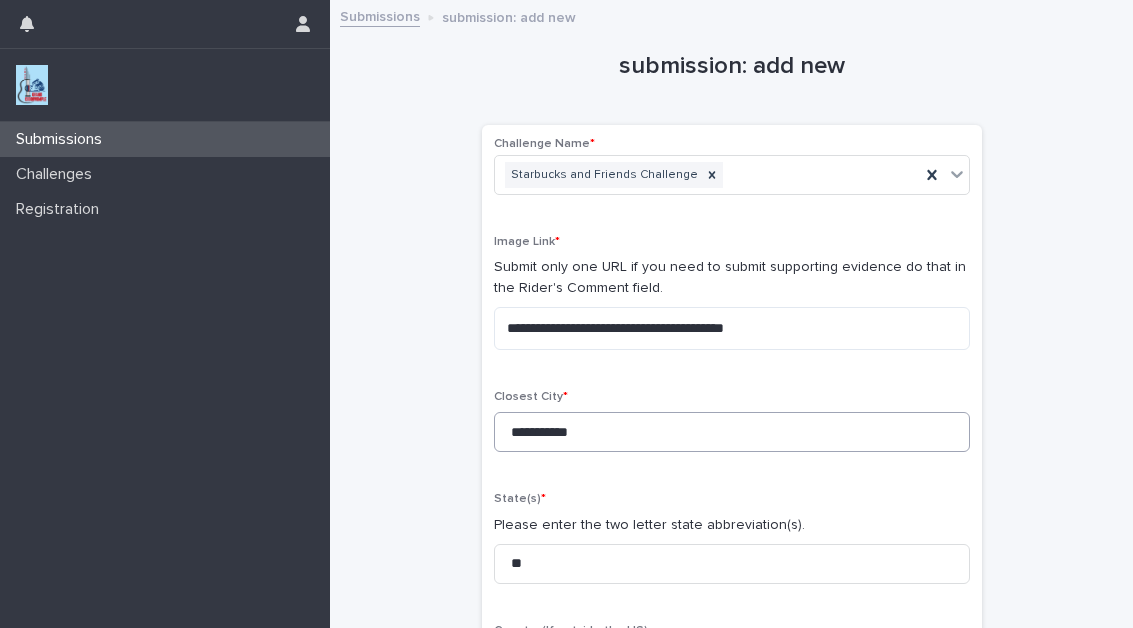 scroll, scrollTop: 352, scrollLeft: 0, axis: vertical 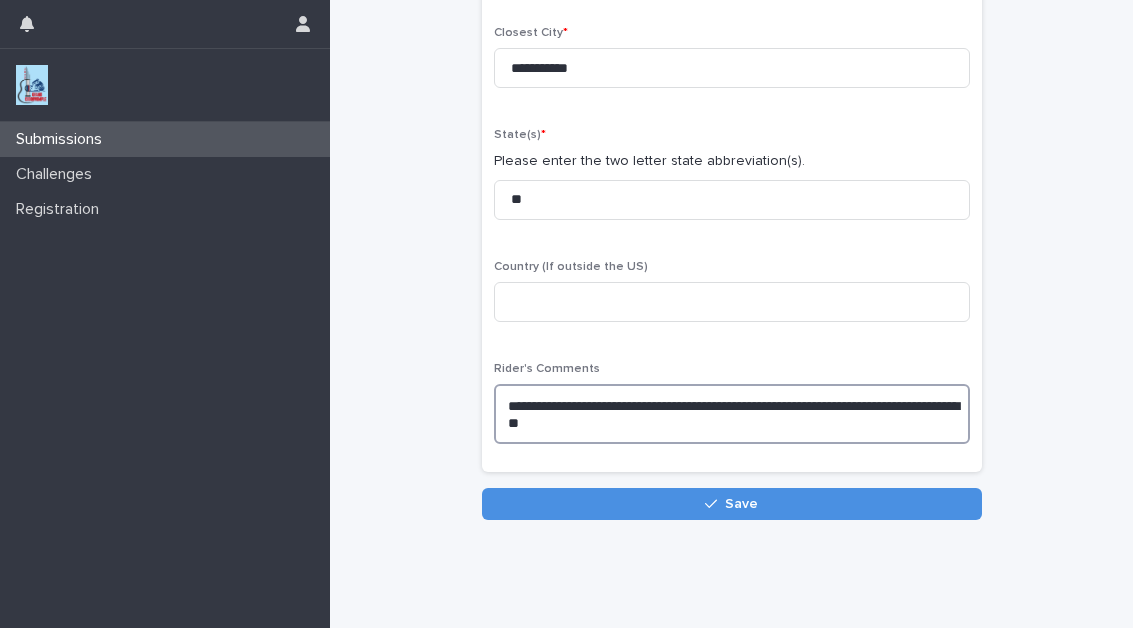 paste on "**********" 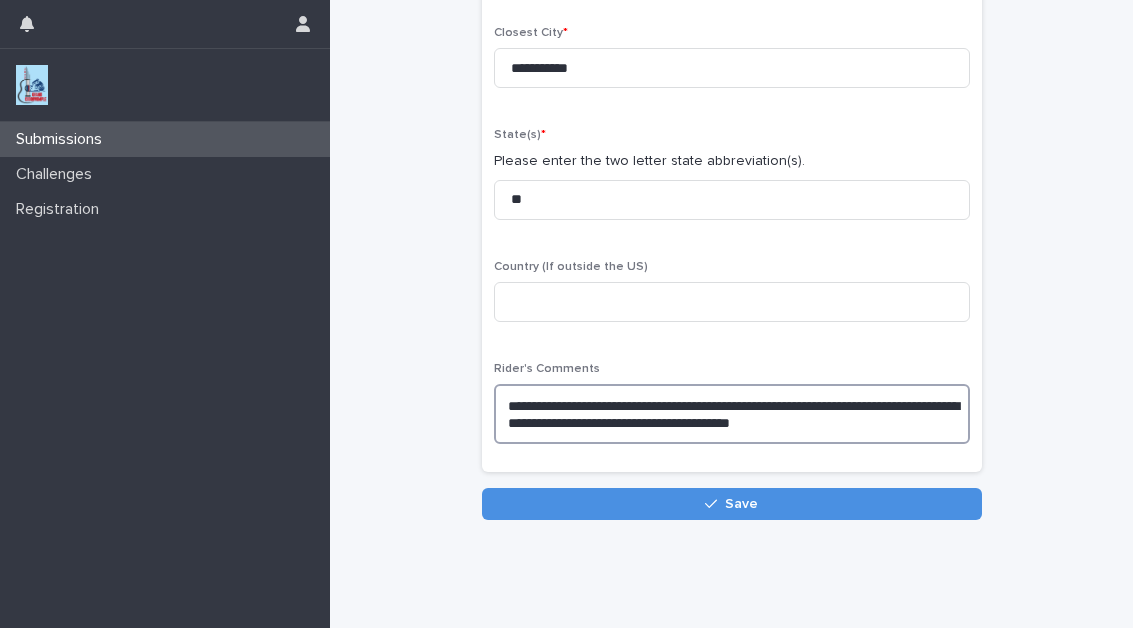 click on "**********" at bounding box center [732, 414] 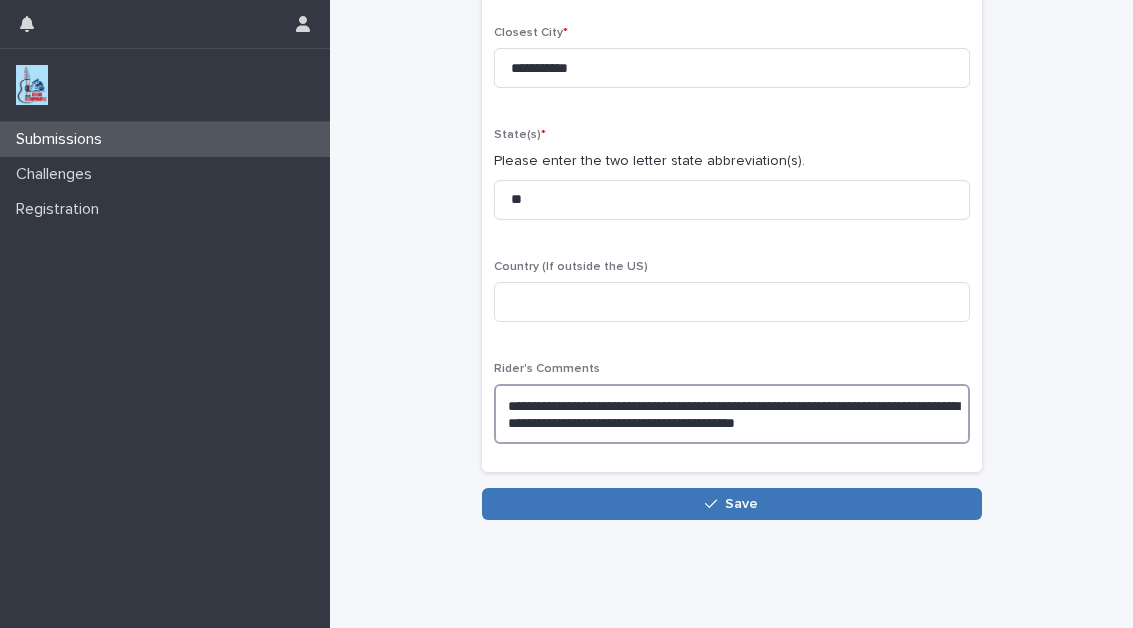 type on "**********" 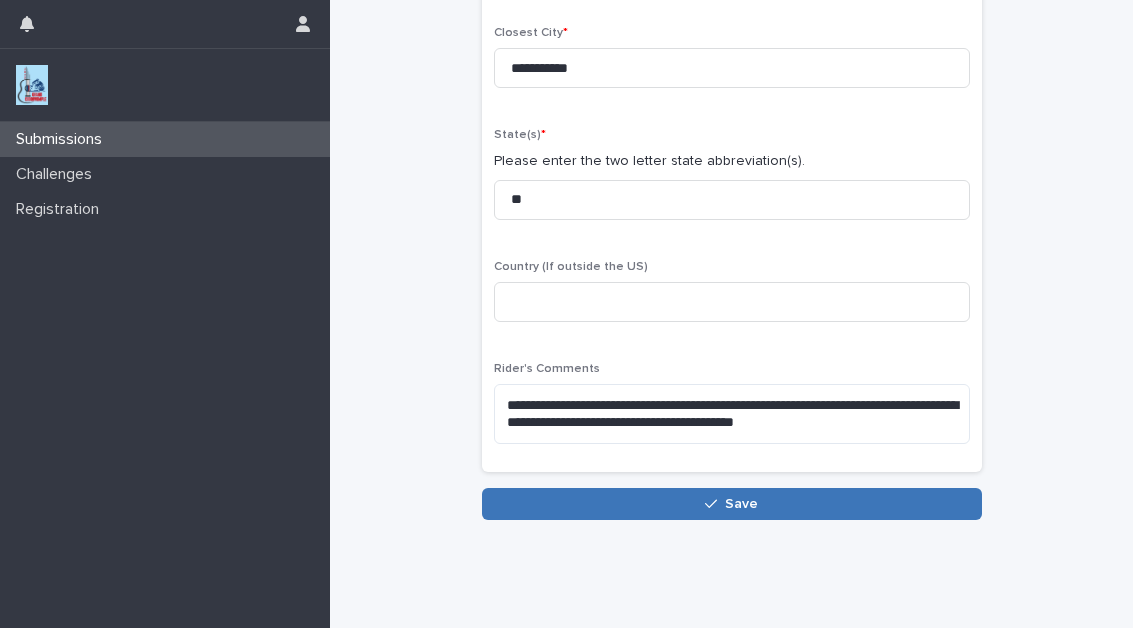 click on "Save" at bounding box center [732, 504] 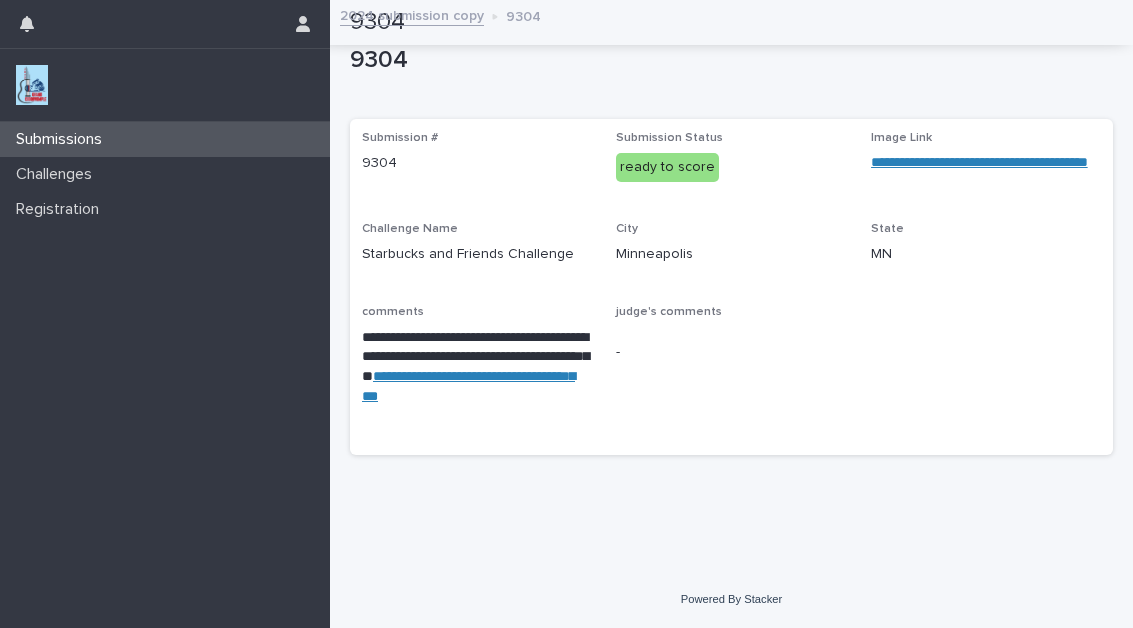 scroll, scrollTop: 11, scrollLeft: 0, axis: vertical 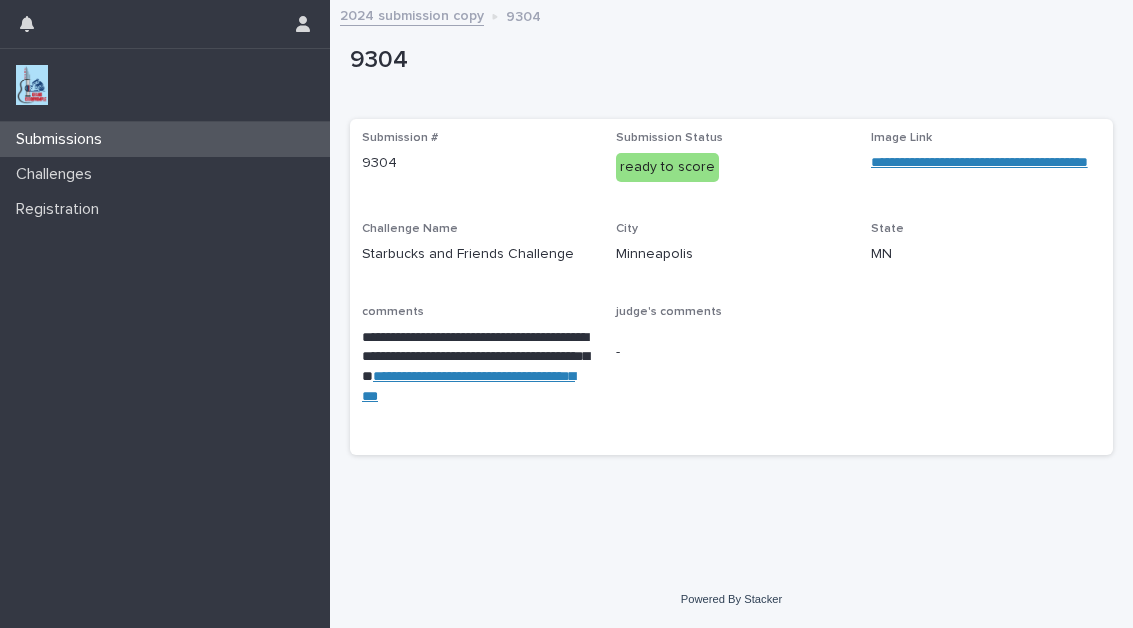 click on "**********" at bounding box center [468, 386] 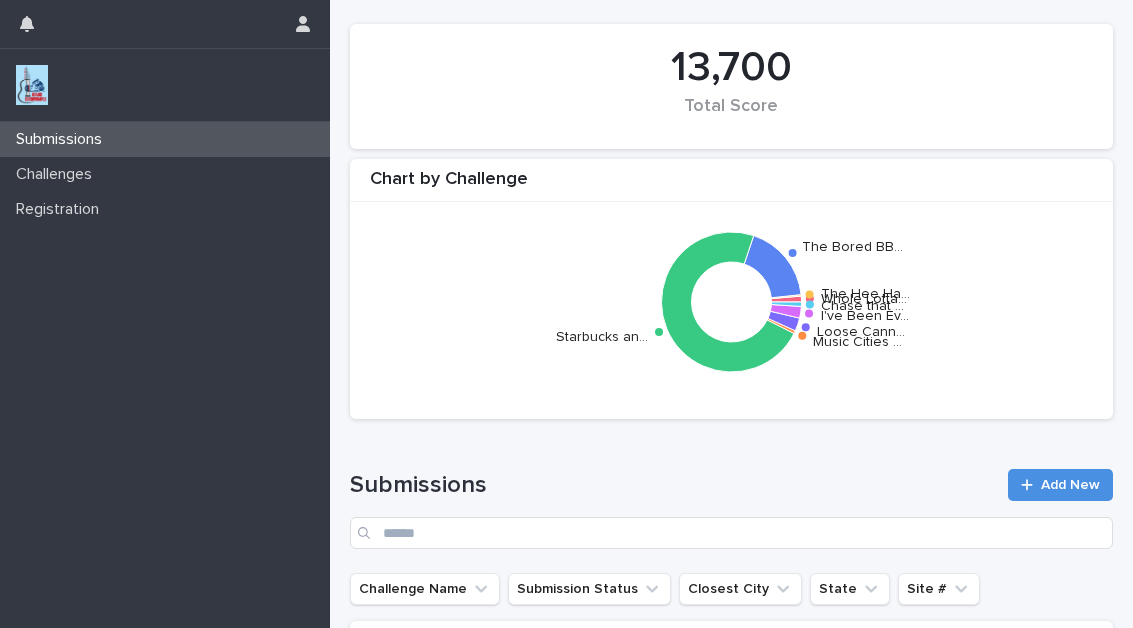scroll, scrollTop: 0, scrollLeft: 0, axis: both 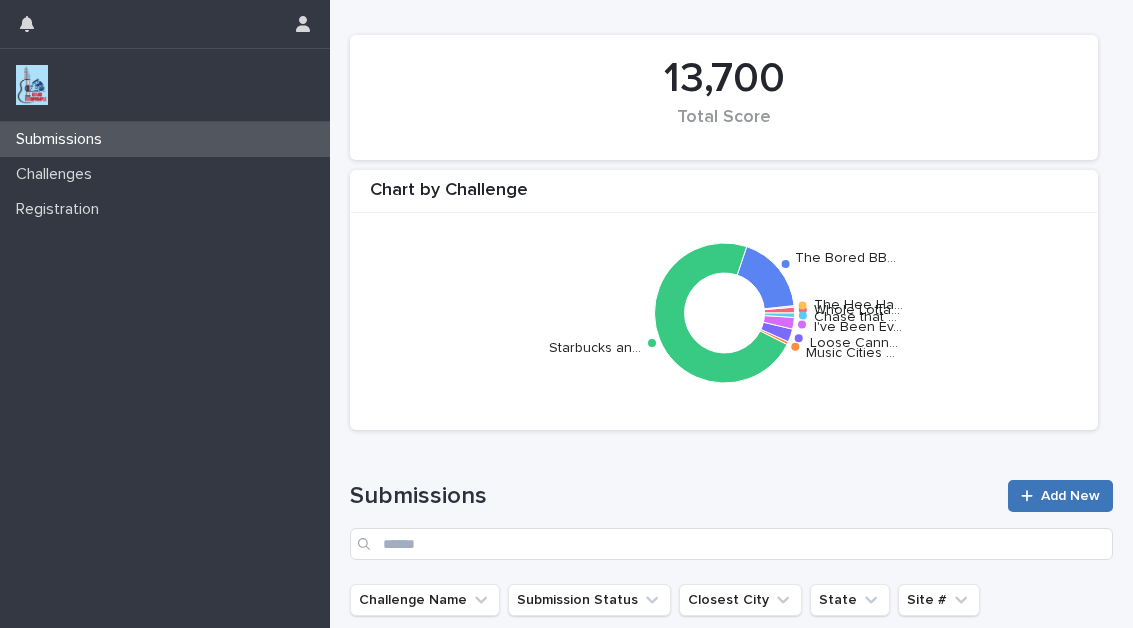 click on "Add New" at bounding box center (1070, 496) 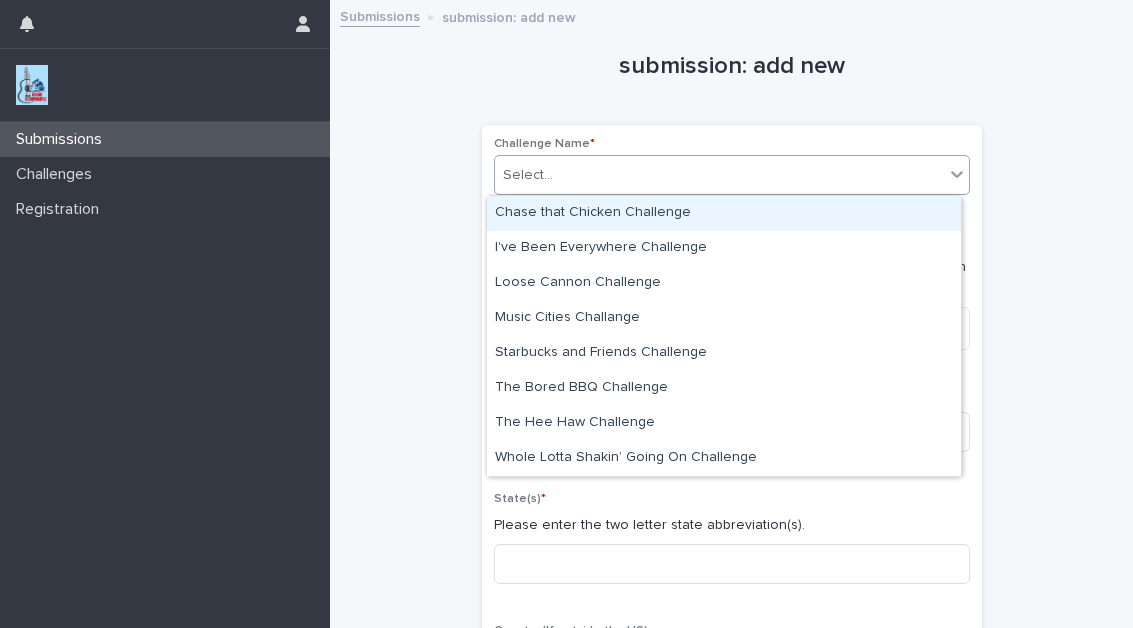 click on "Select..." at bounding box center (528, 175) 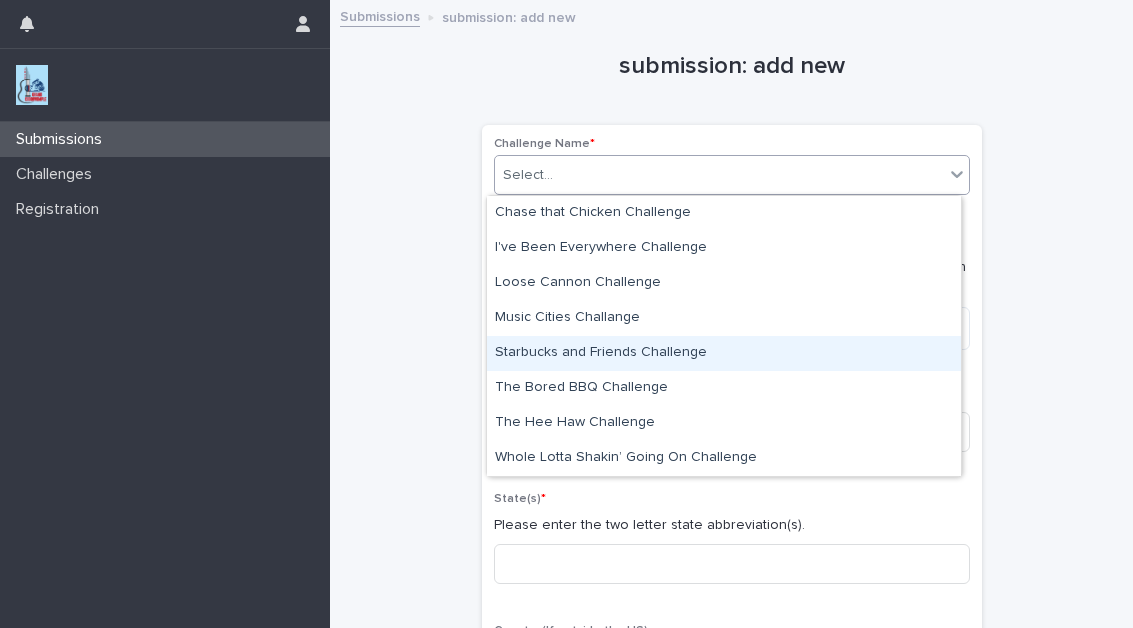 click on "Starbucks and Friends Challenge" at bounding box center (724, 353) 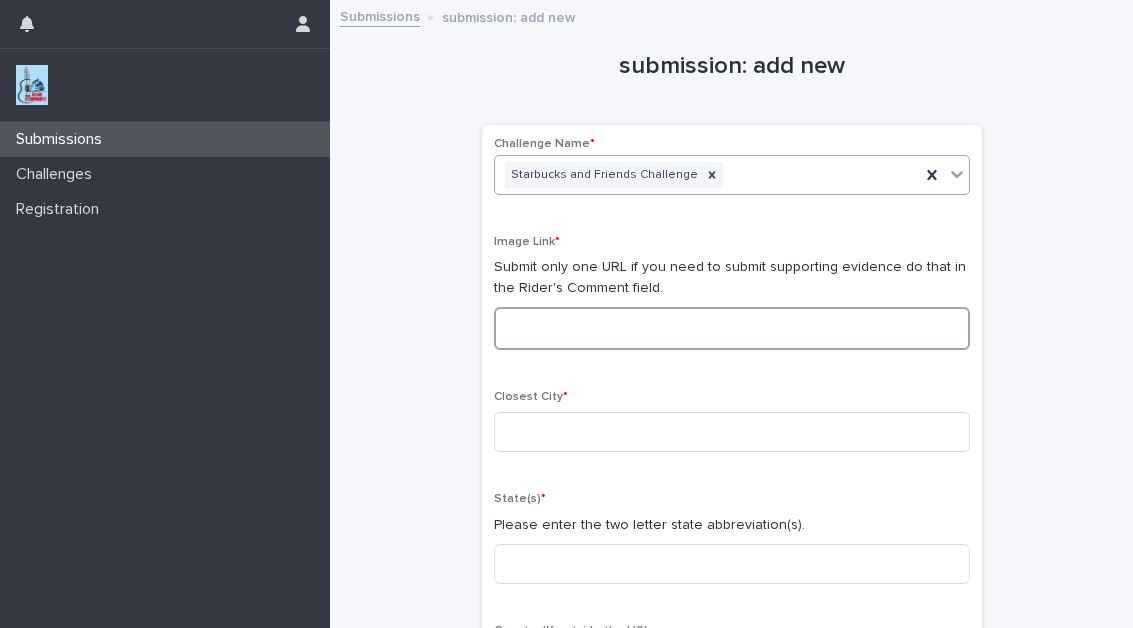 click at bounding box center (732, 328) 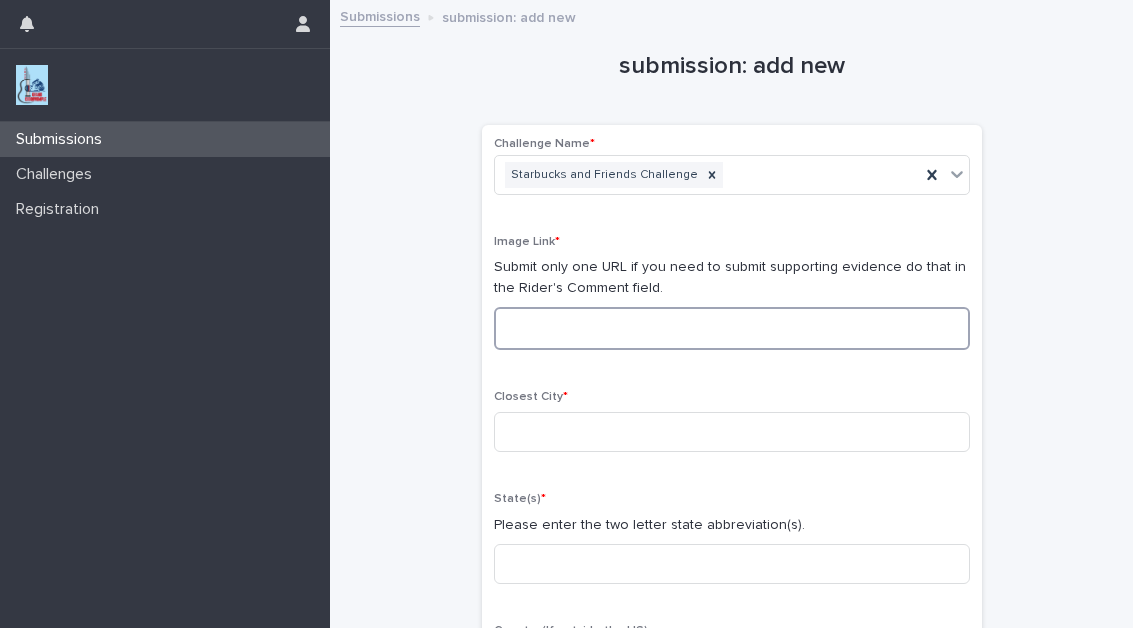 paste on "**********" 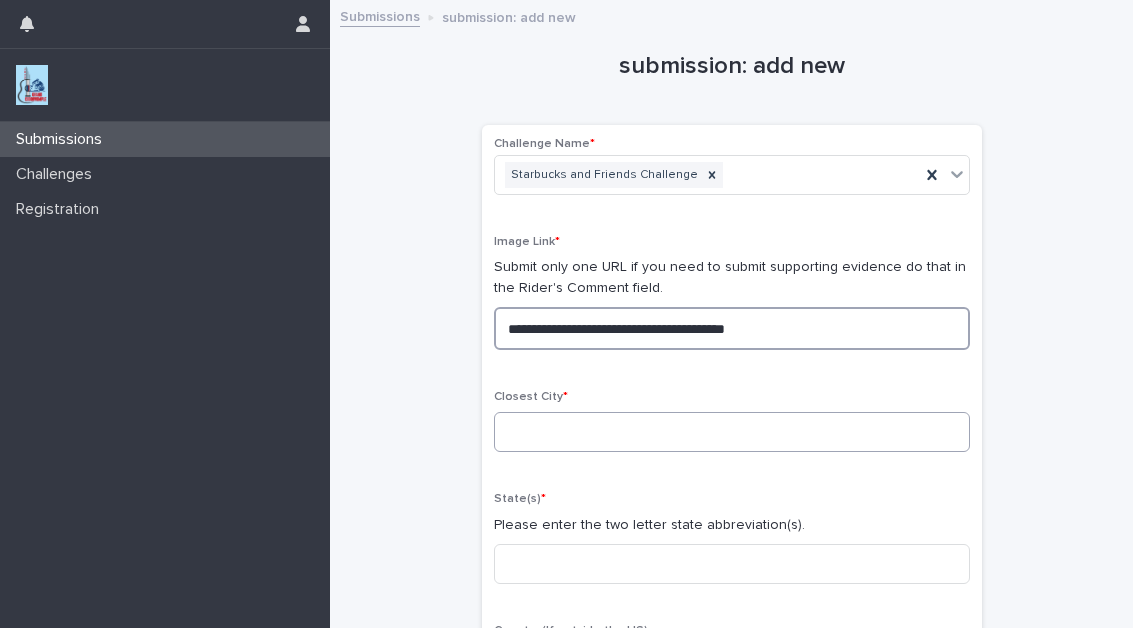 type on "**********" 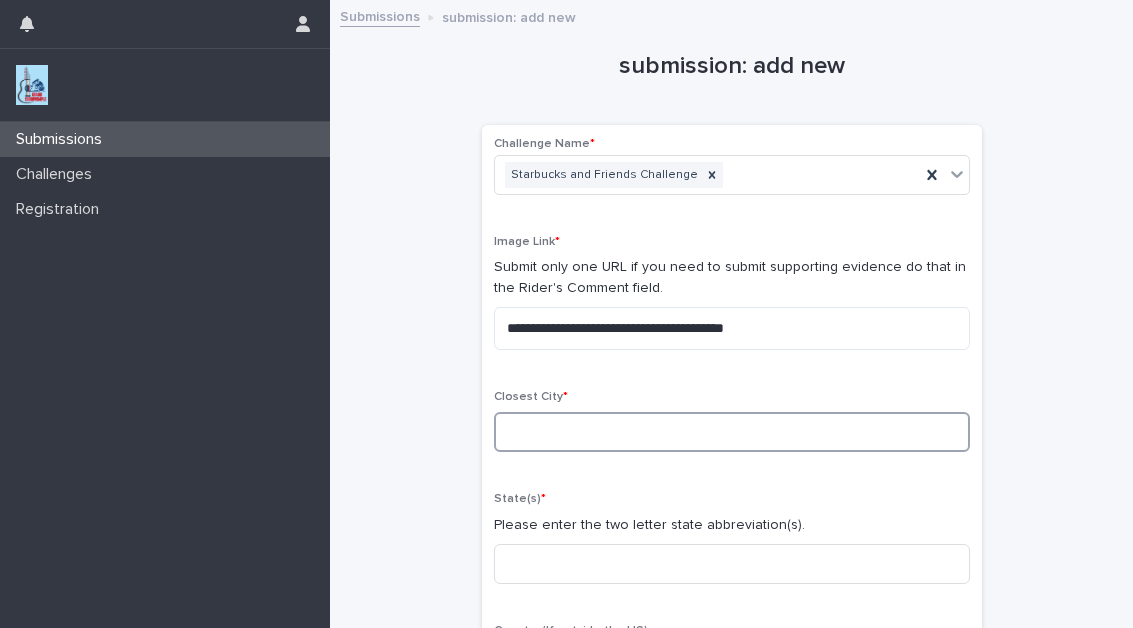 click at bounding box center [732, 432] 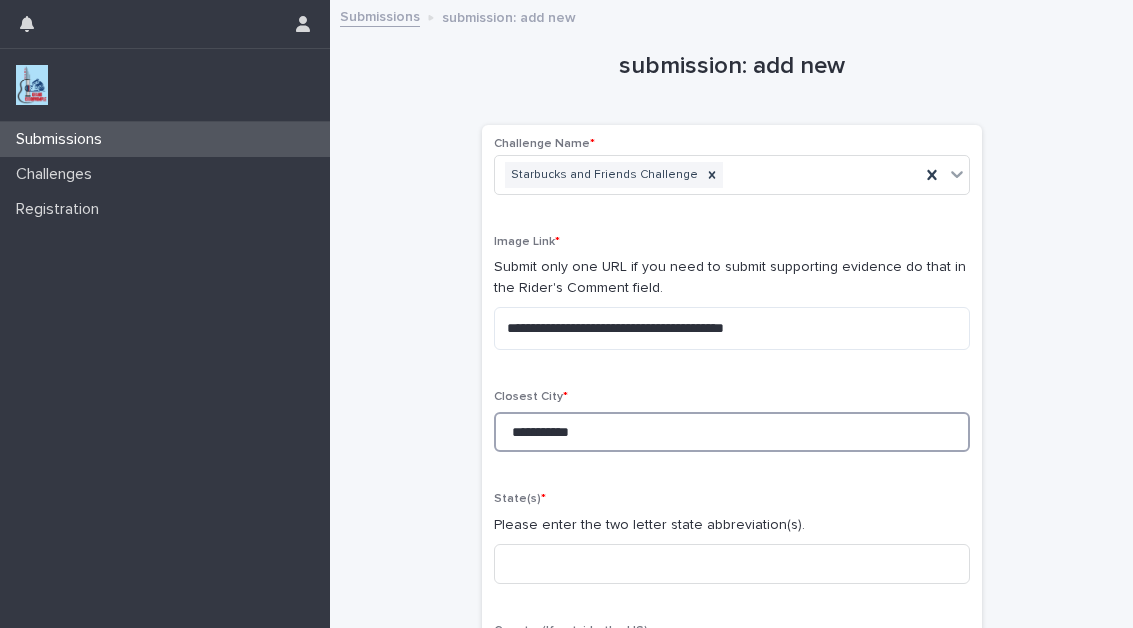 type on "**********" 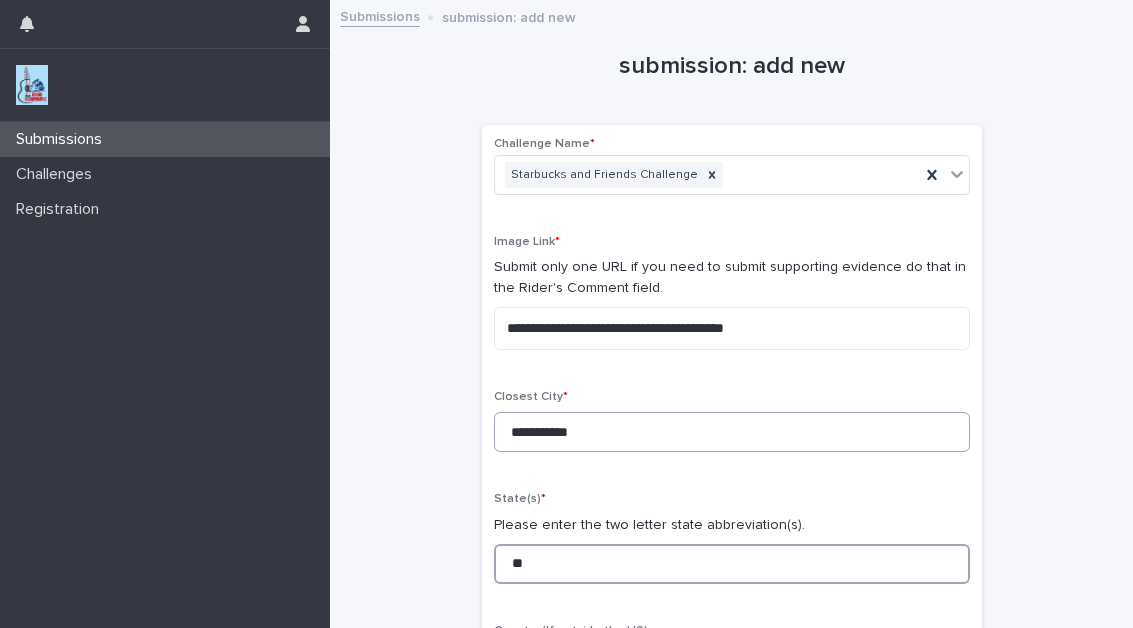 type on "**" 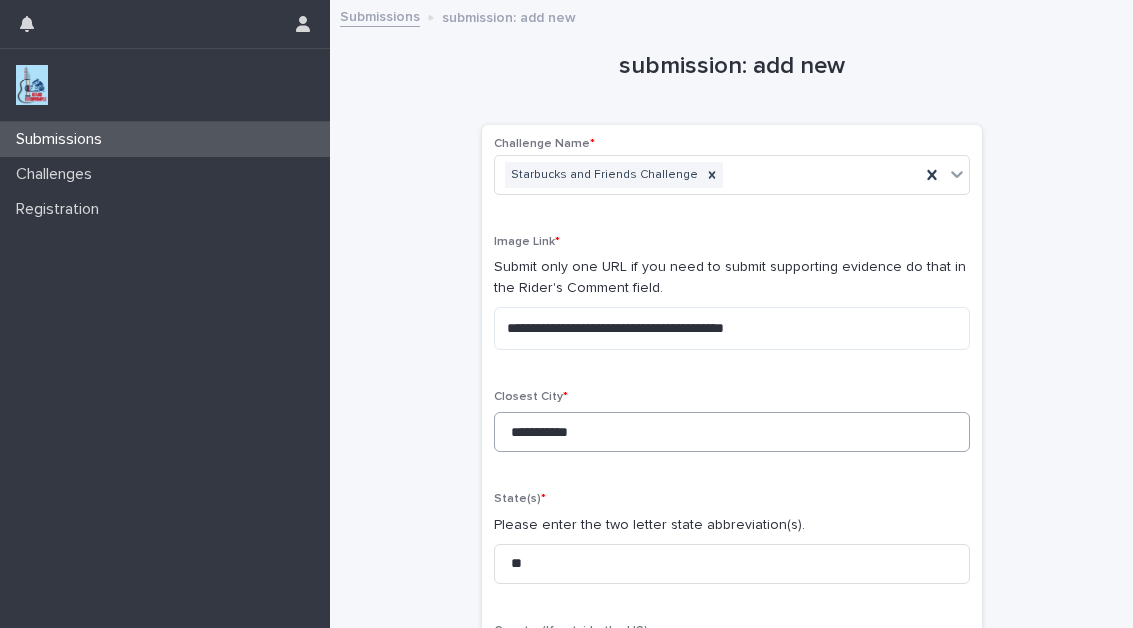 scroll, scrollTop: 352, scrollLeft: 0, axis: vertical 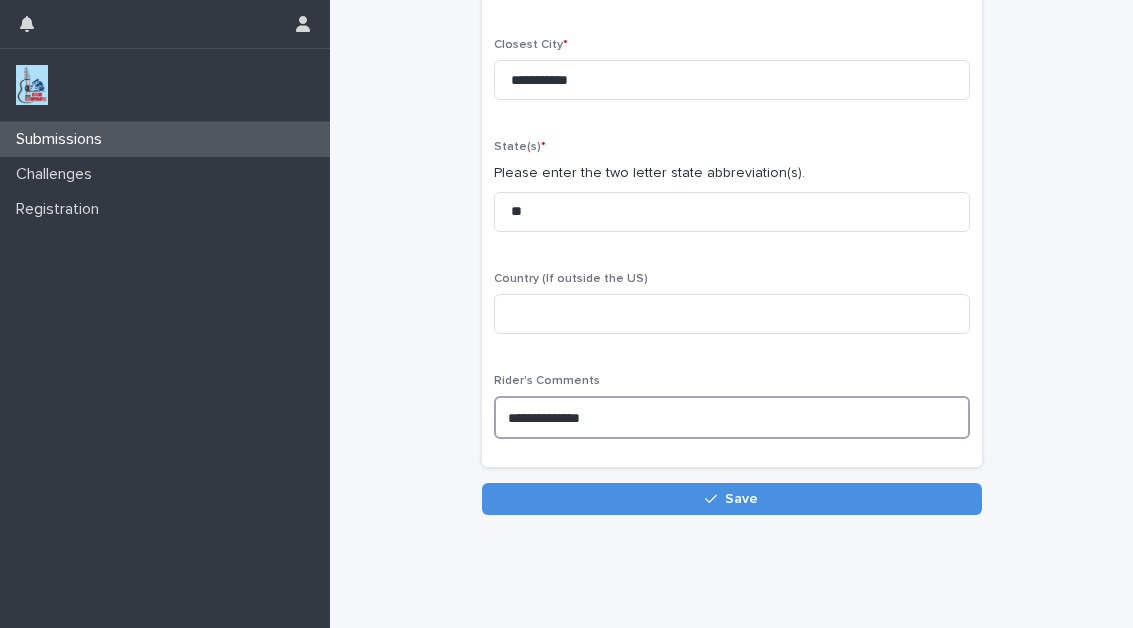 type on "**********" 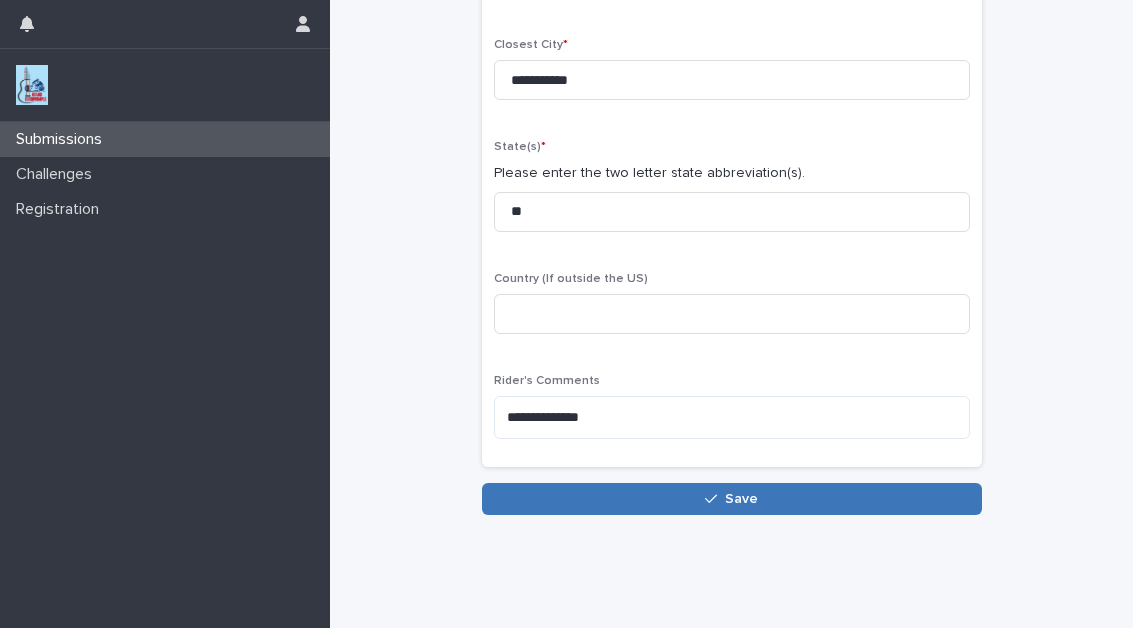 click on "Save" at bounding box center (732, 499) 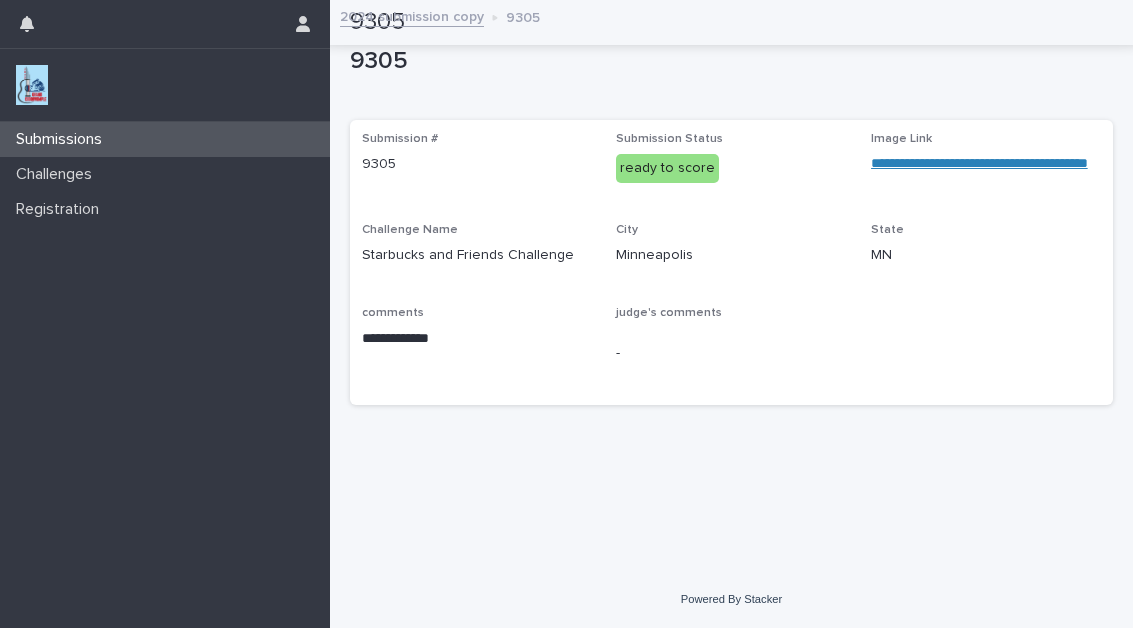scroll, scrollTop: 0, scrollLeft: 0, axis: both 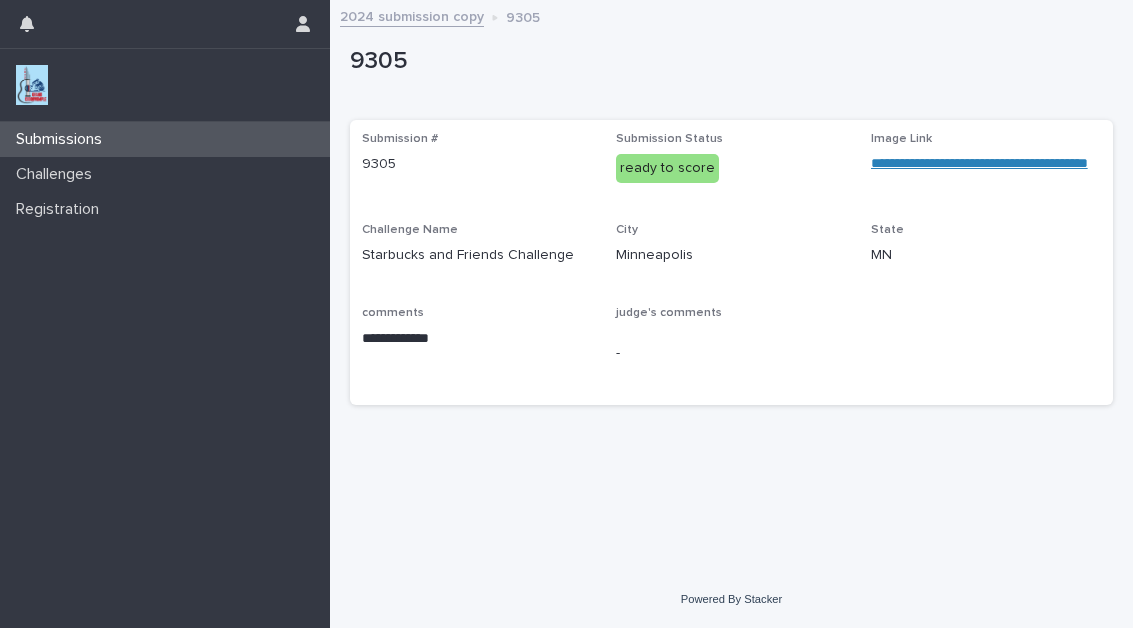 click on "2024 submission copy" at bounding box center (412, 15) 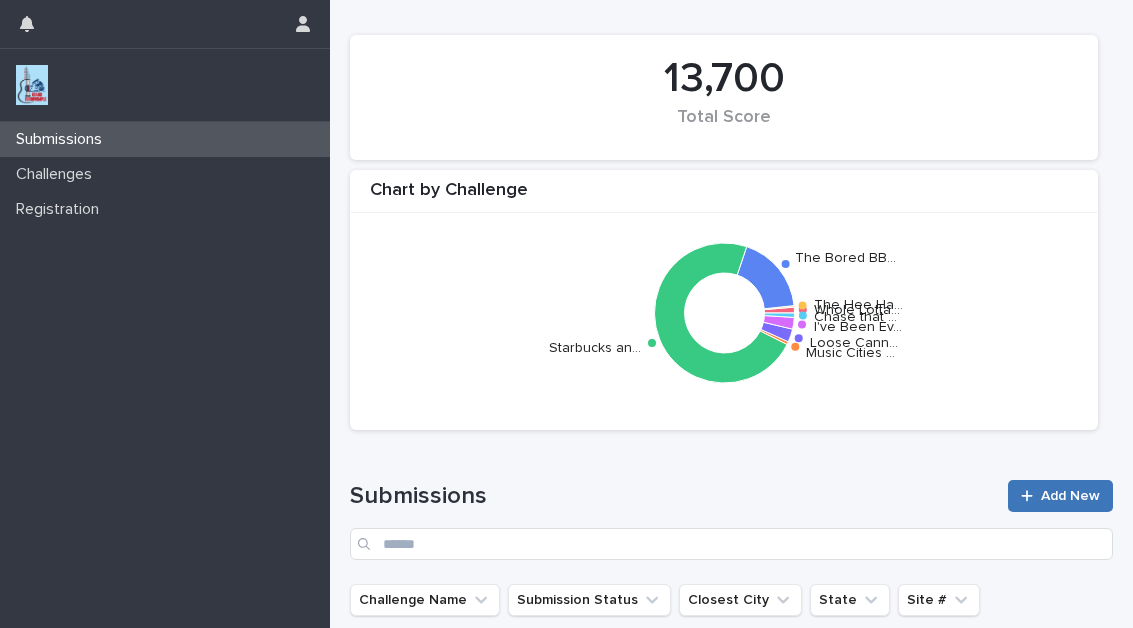 click at bounding box center [1031, 496] 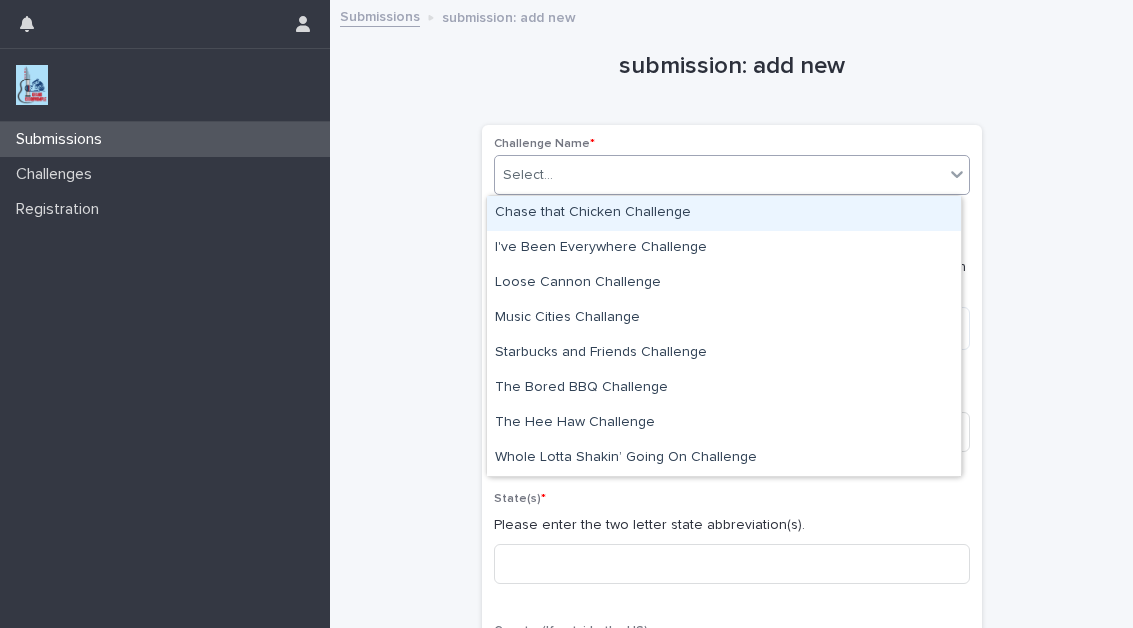 click on "Select..." at bounding box center [719, 175] 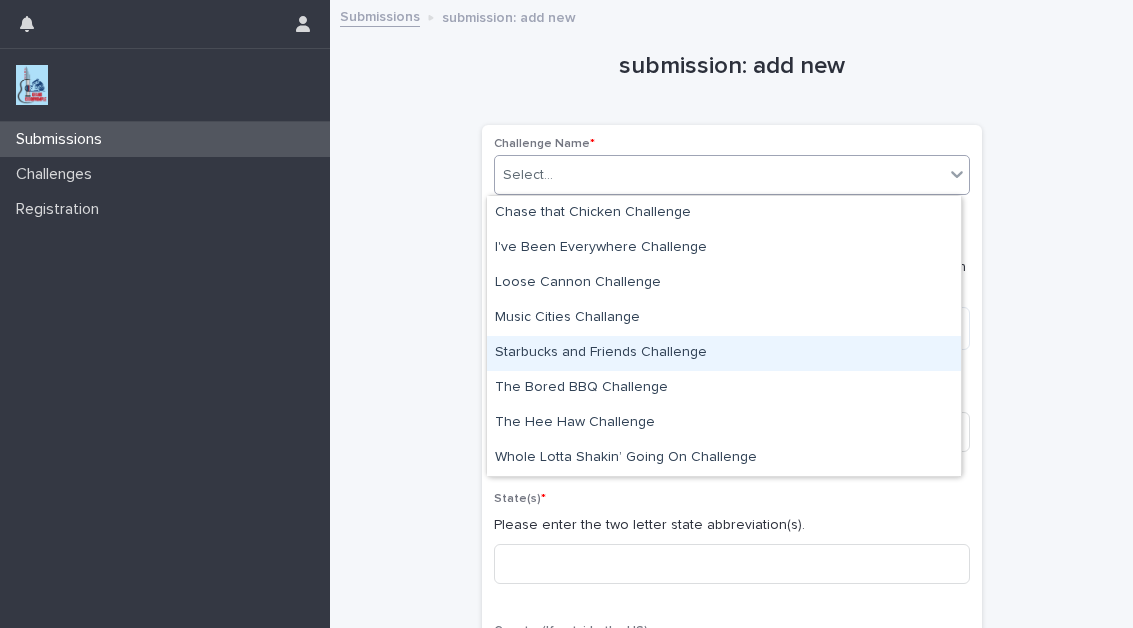 drag, startPoint x: 557, startPoint y: 347, endPoint x: 529, endPoint y: 337, distance: 29.732138 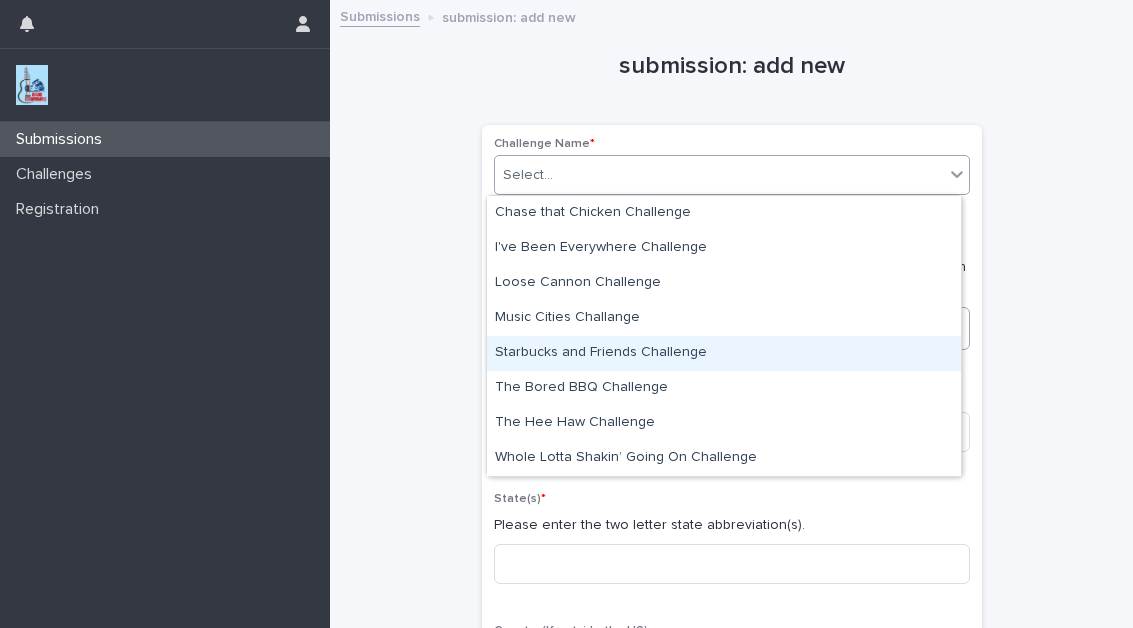 click on "Starbucks and Friends Challenge" at bounding box center (724, 353) 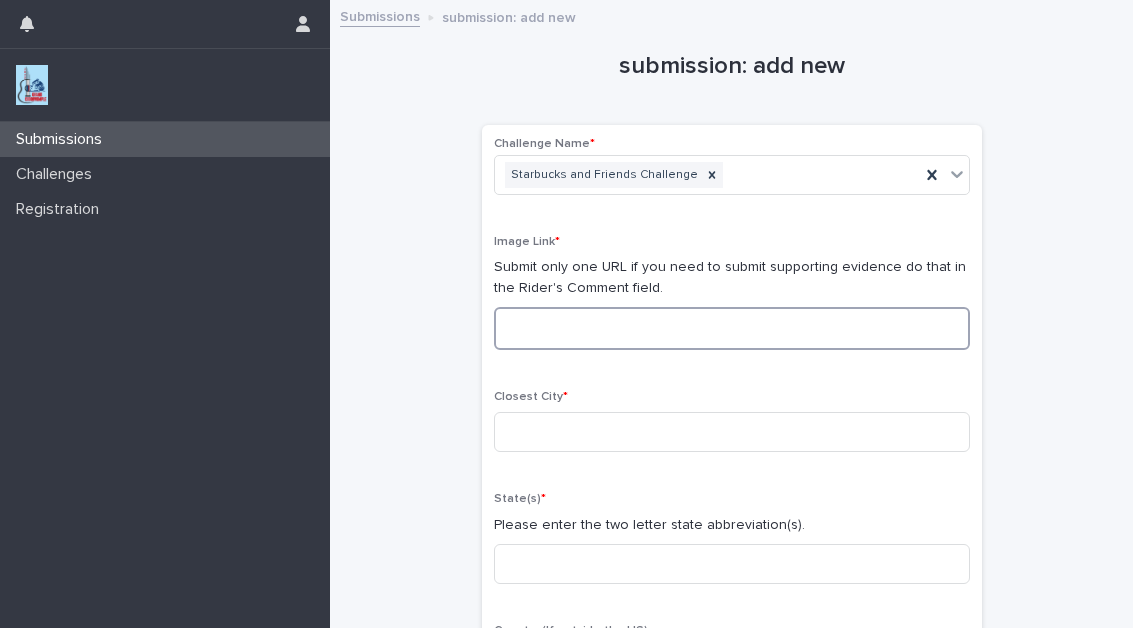click at bounding box center (732, 328) 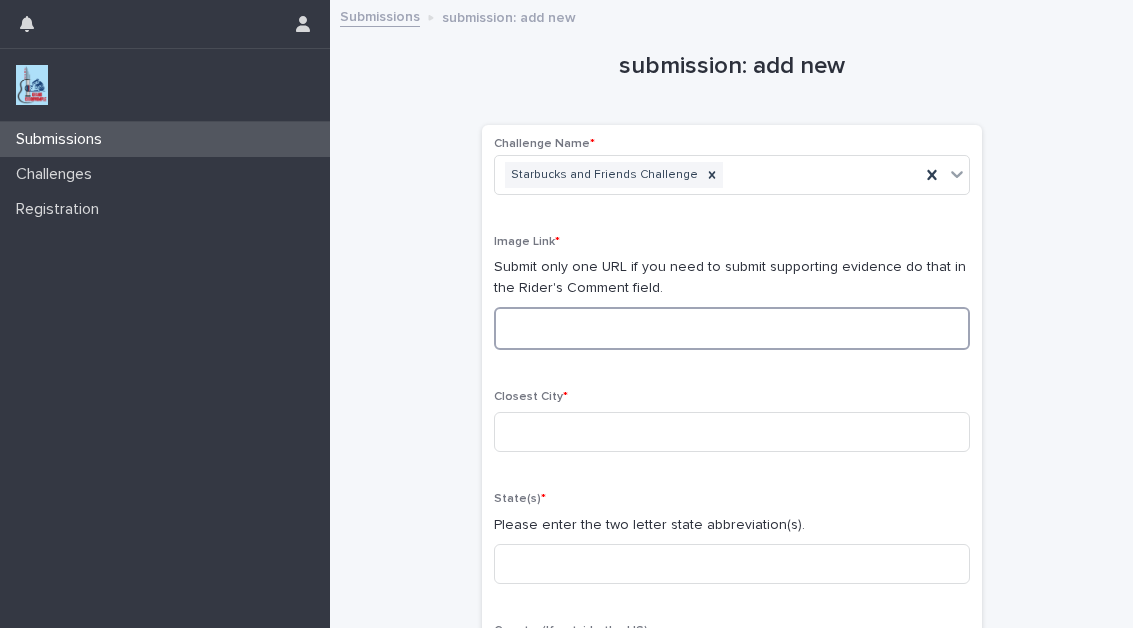 paste on "**********" 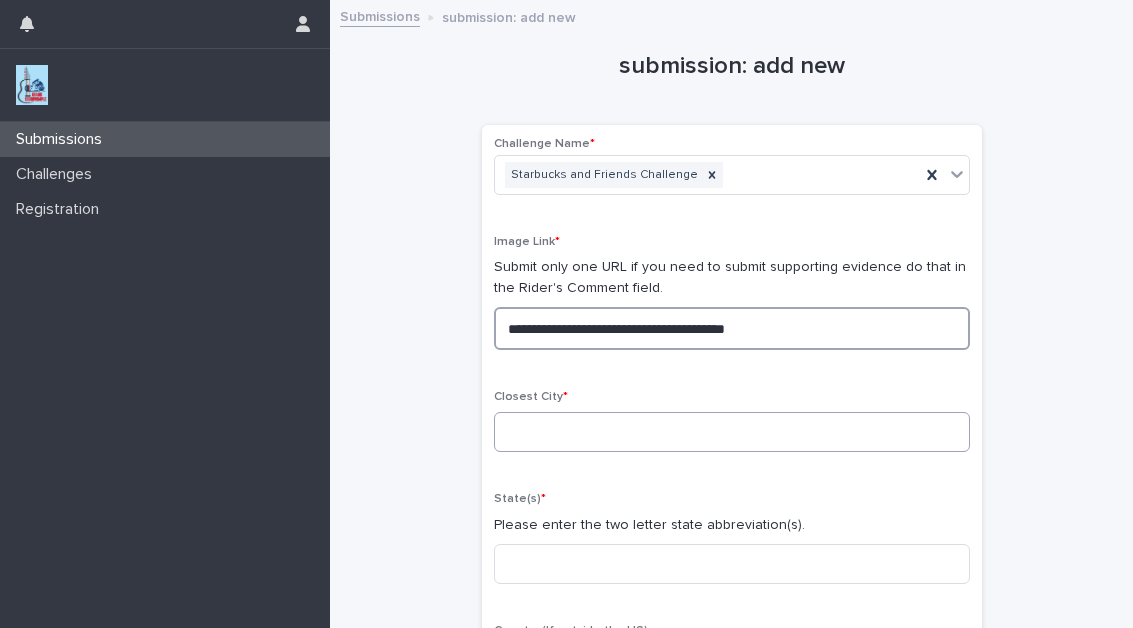 type on "**********" 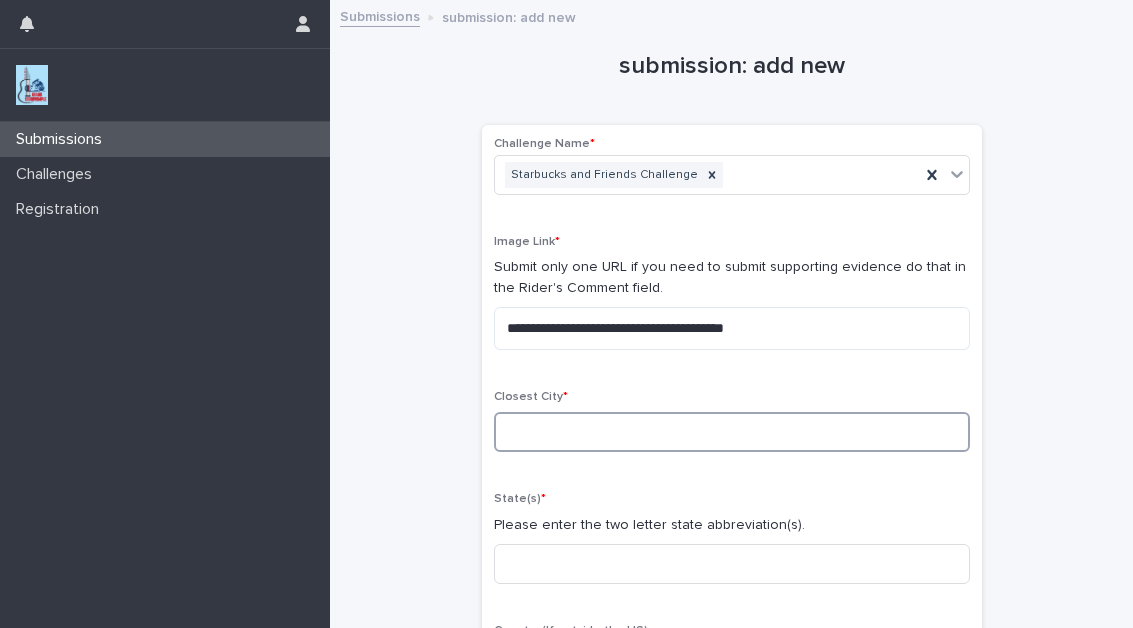 click at bounding box center (732, 432) 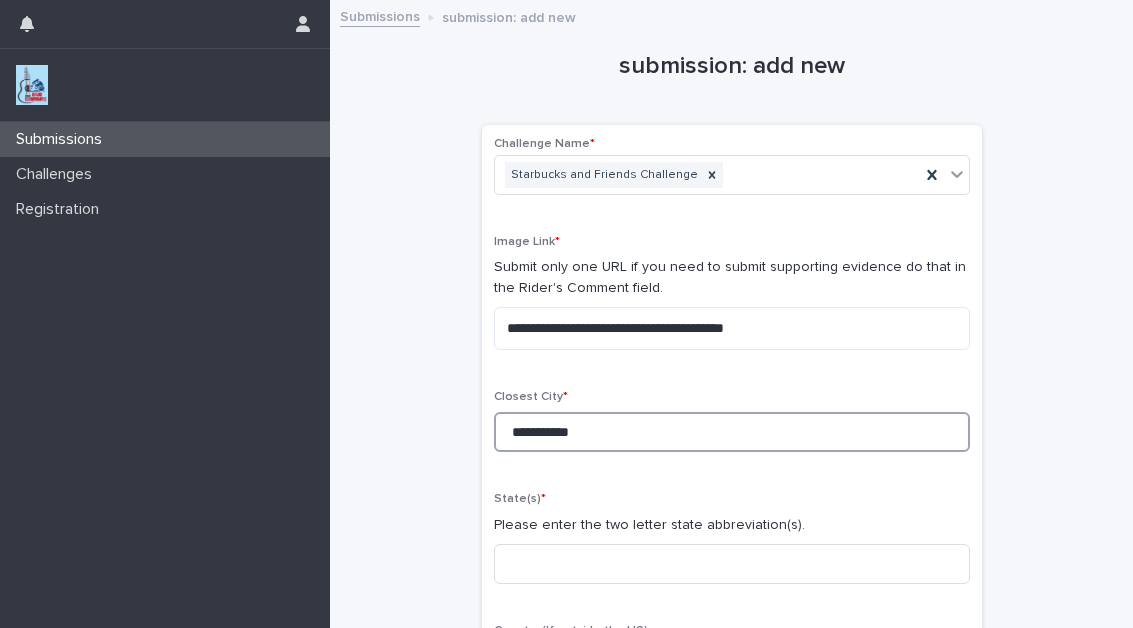 type on "**********" 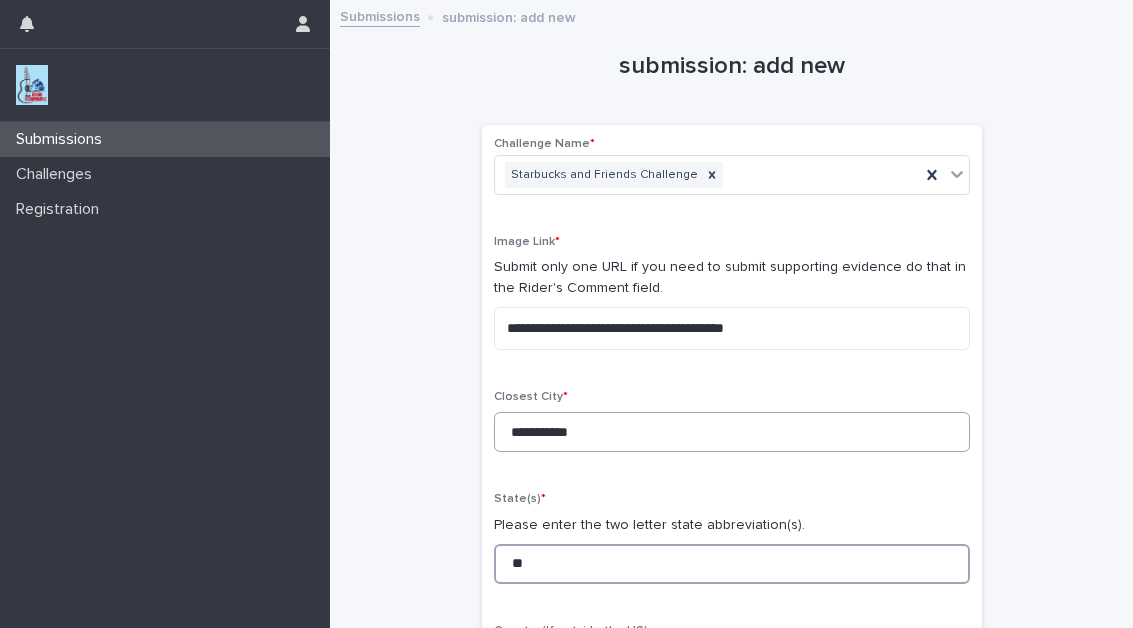 type on "**" 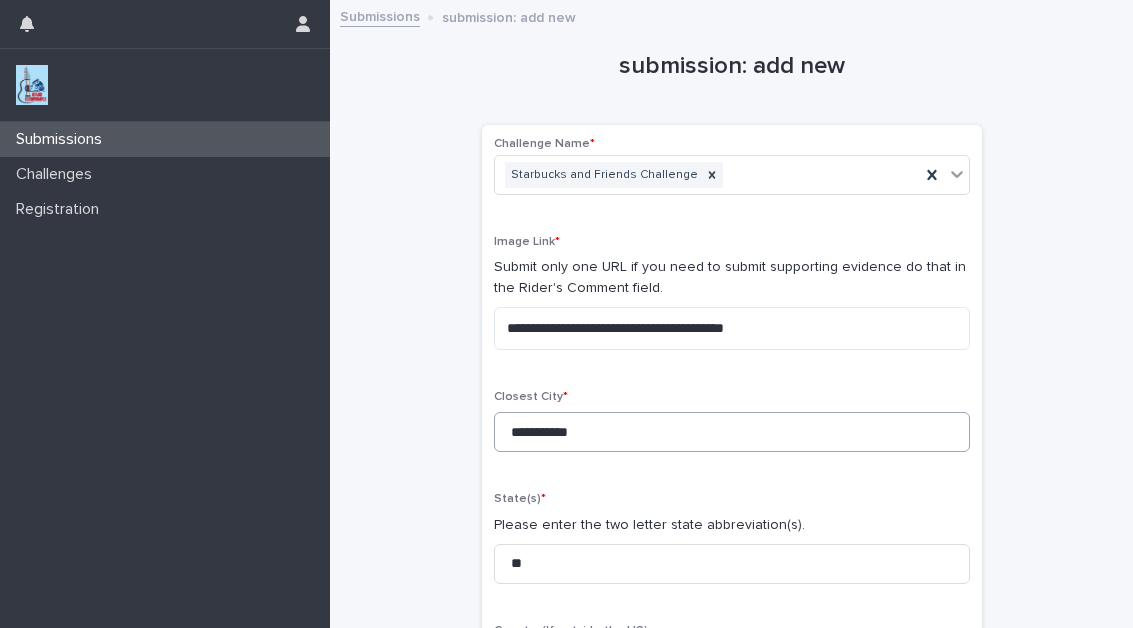 scroll, scrollTop: 352, scrollLeft: 0, axis: vertical 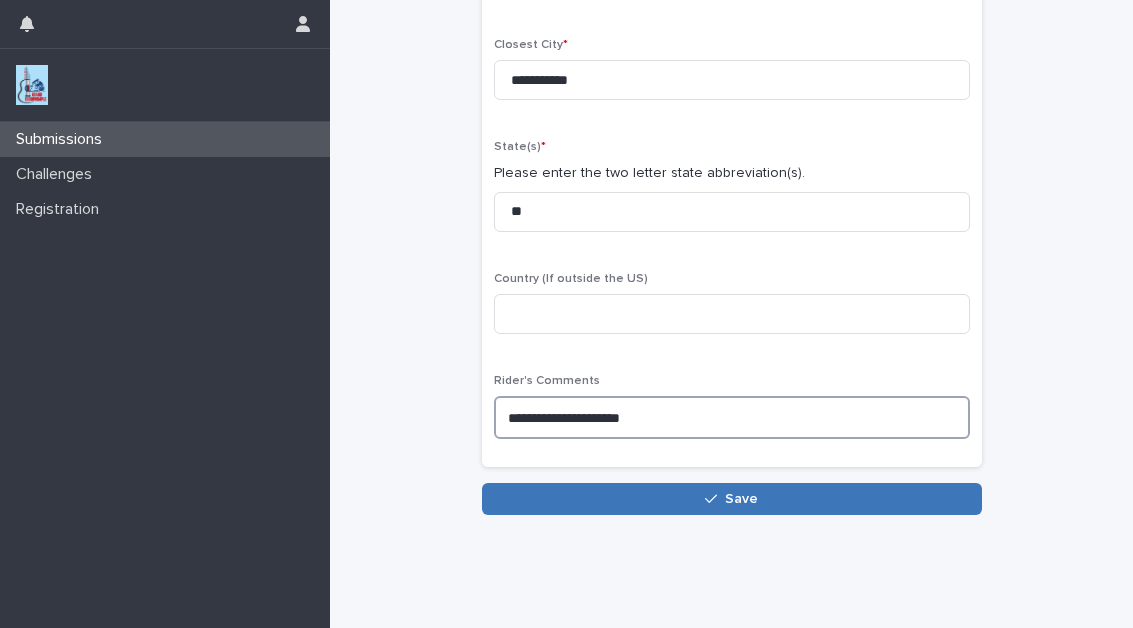 type on "**********" 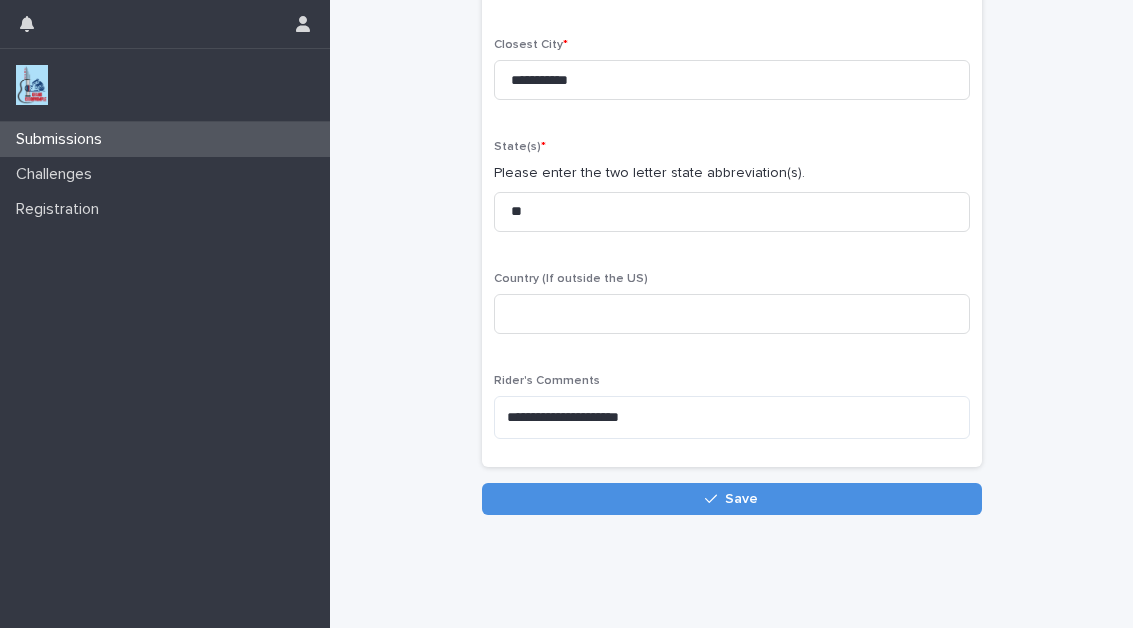click on "Save" at bounding box center [732, 499] 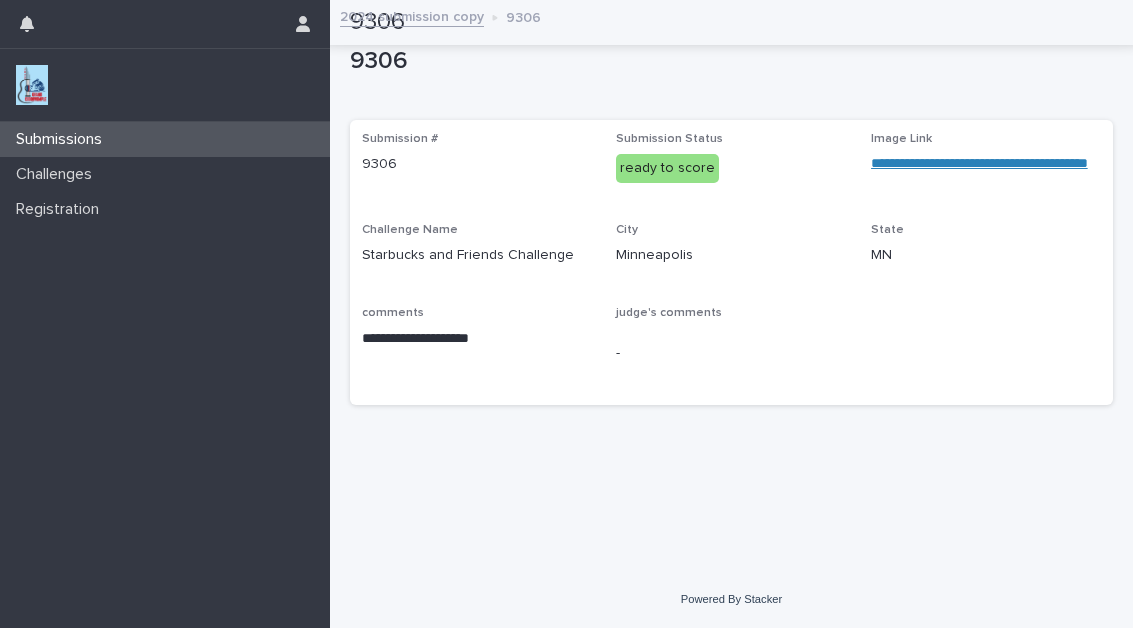 scroll, scrollTop: 0, scrollLeft: 0, axis: both 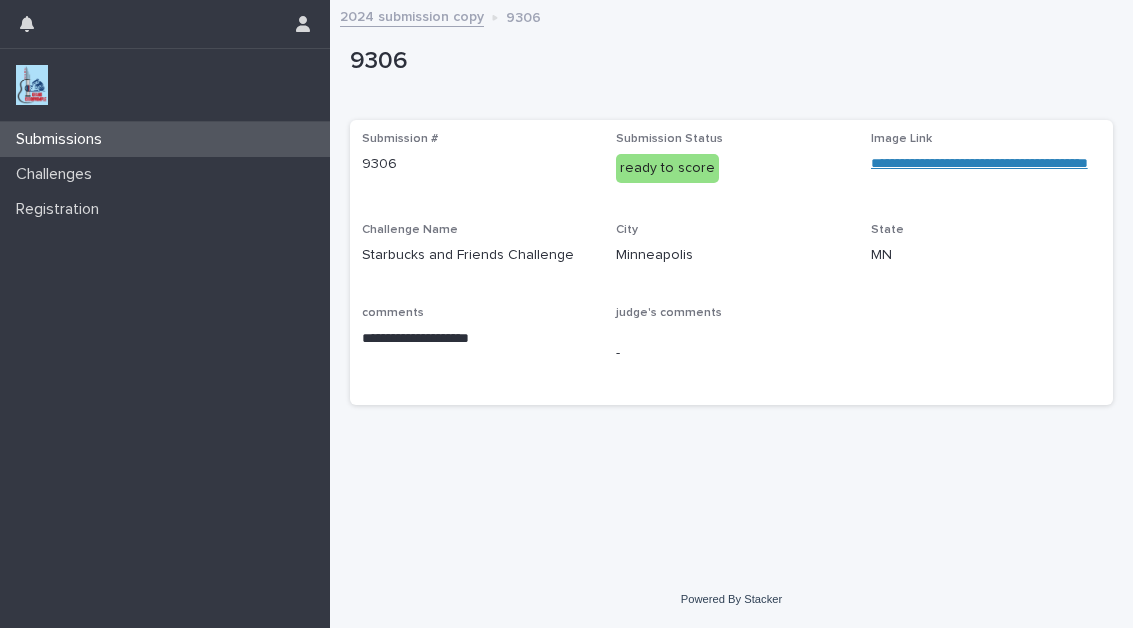 click on "2024 submission copy" at bounding box center [412, 15] 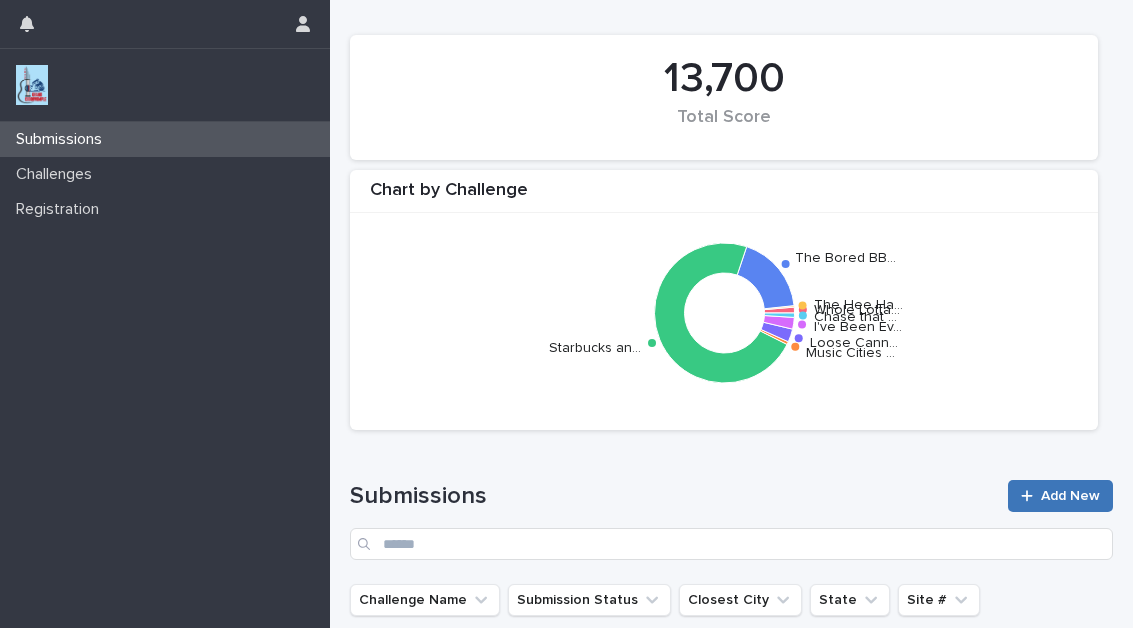 click on "Add New" at bounding box center (1070, 496) 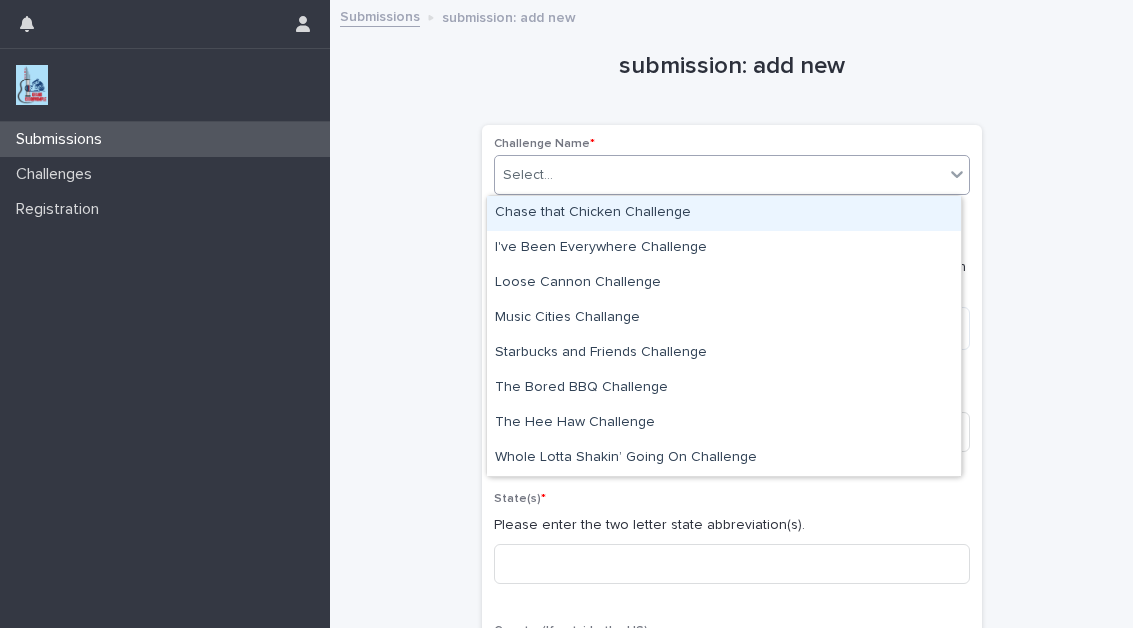 click on "Select..." at bounding box center (719, 175) 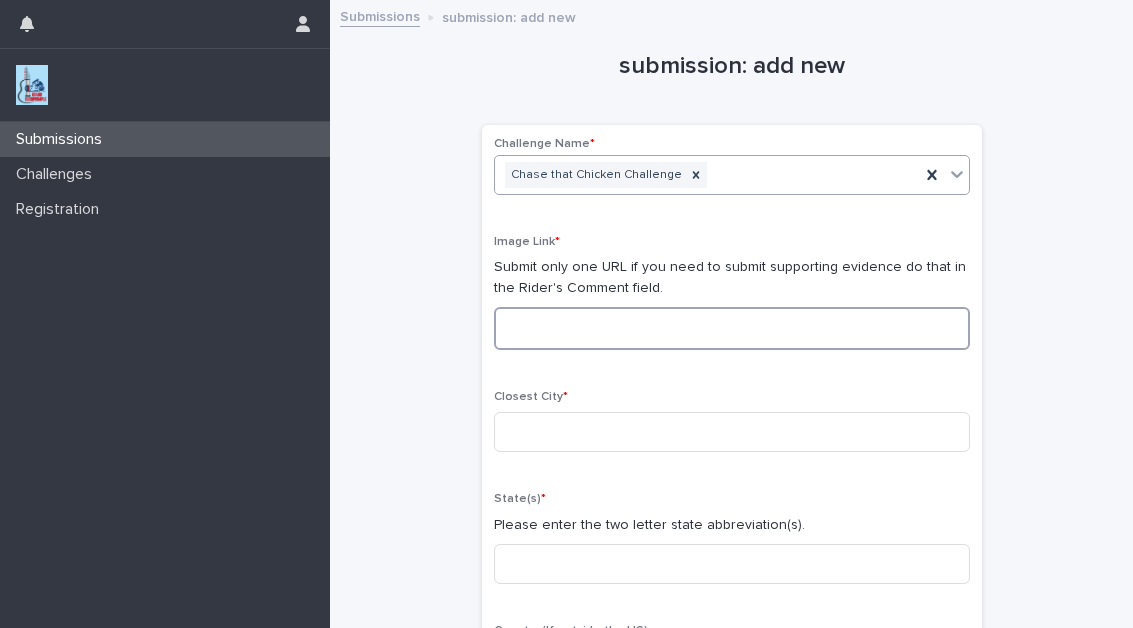 click at bounding box center (732, 328) 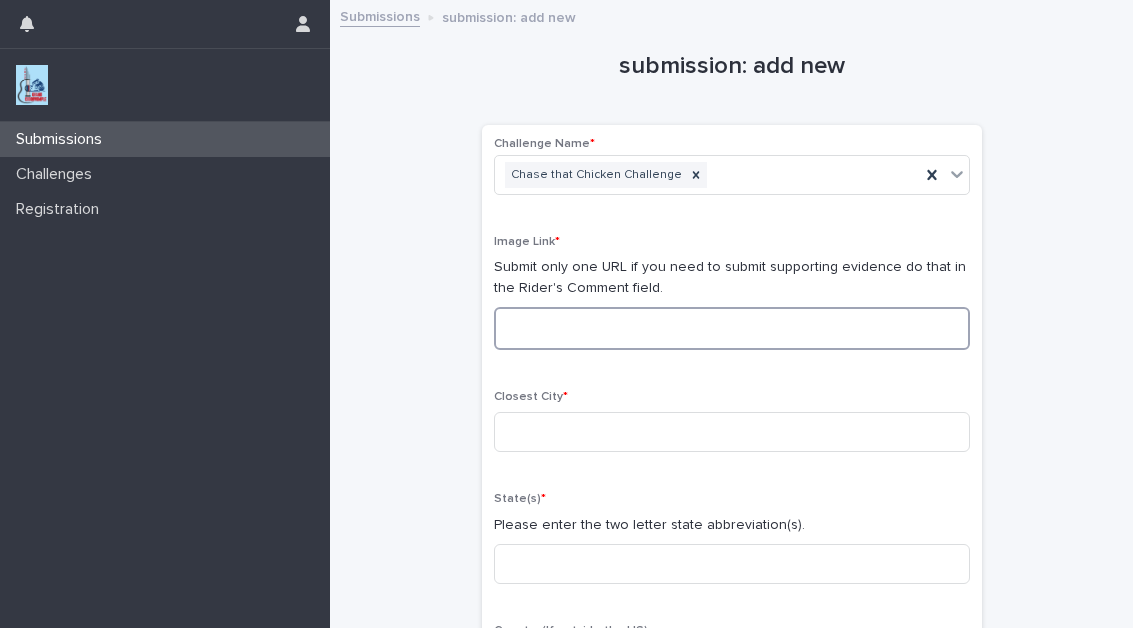 paste on "**********" 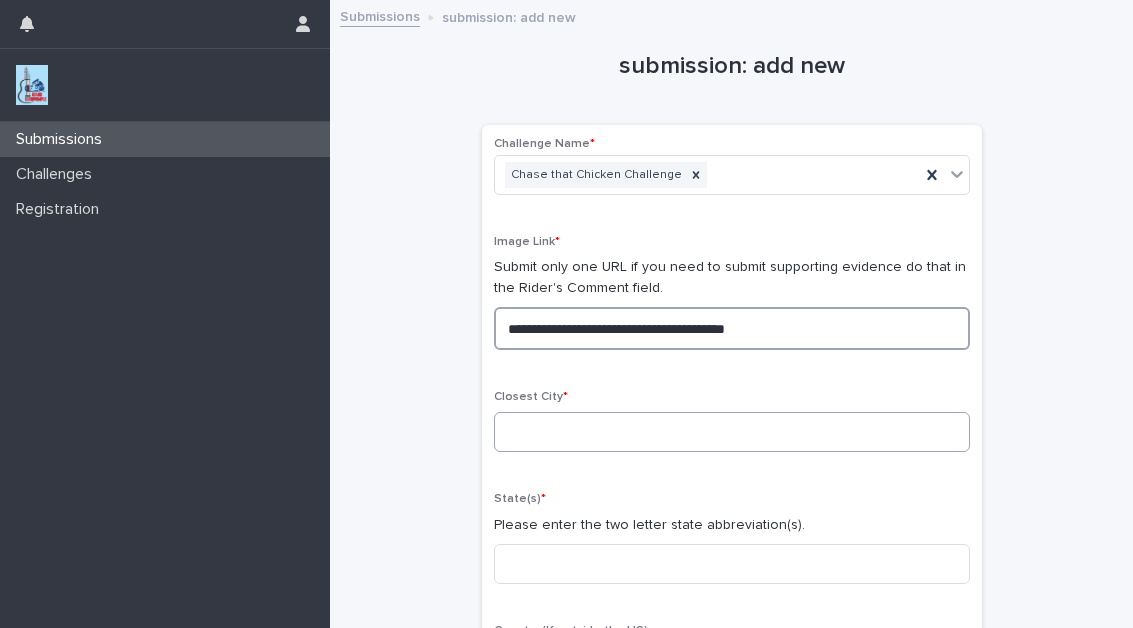 type on "**********" 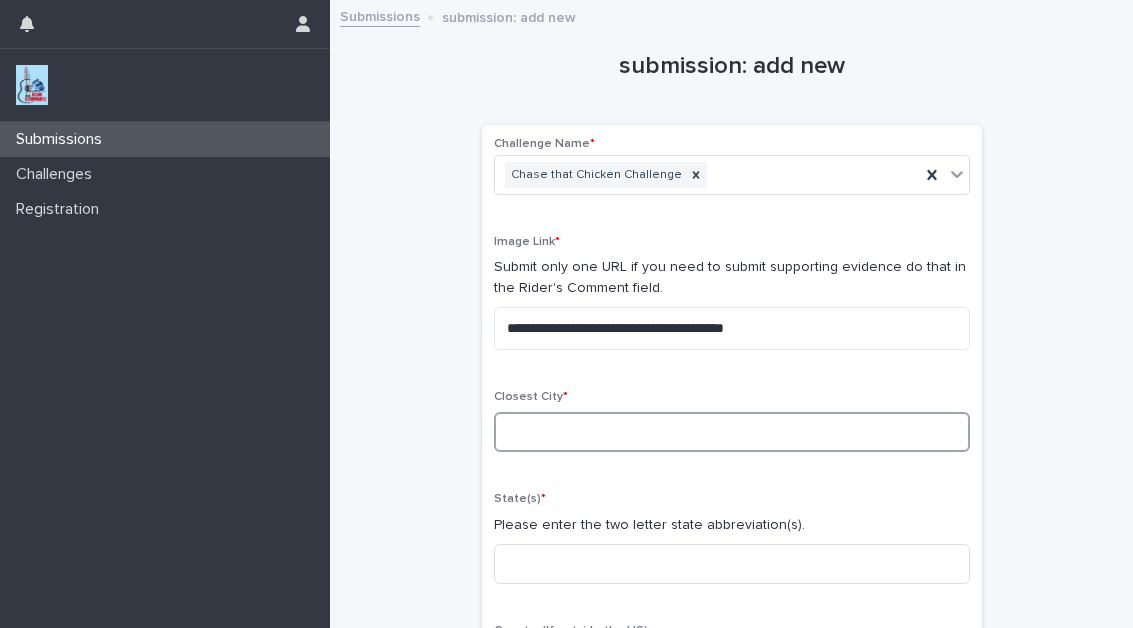 click at bounding box center (732, 432) 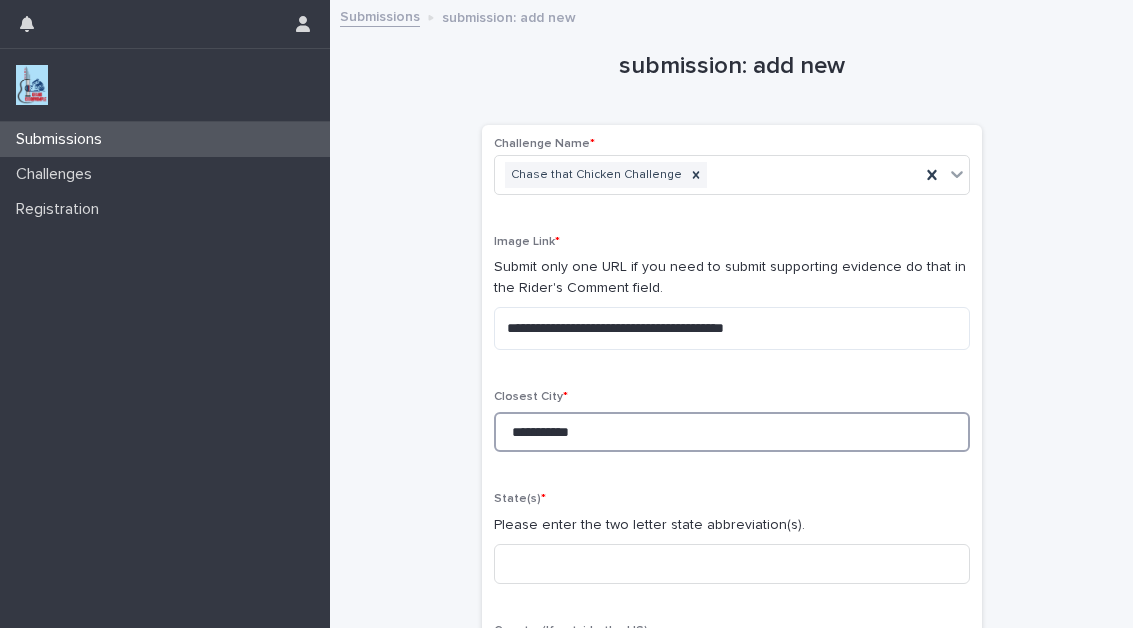 type on "**********" 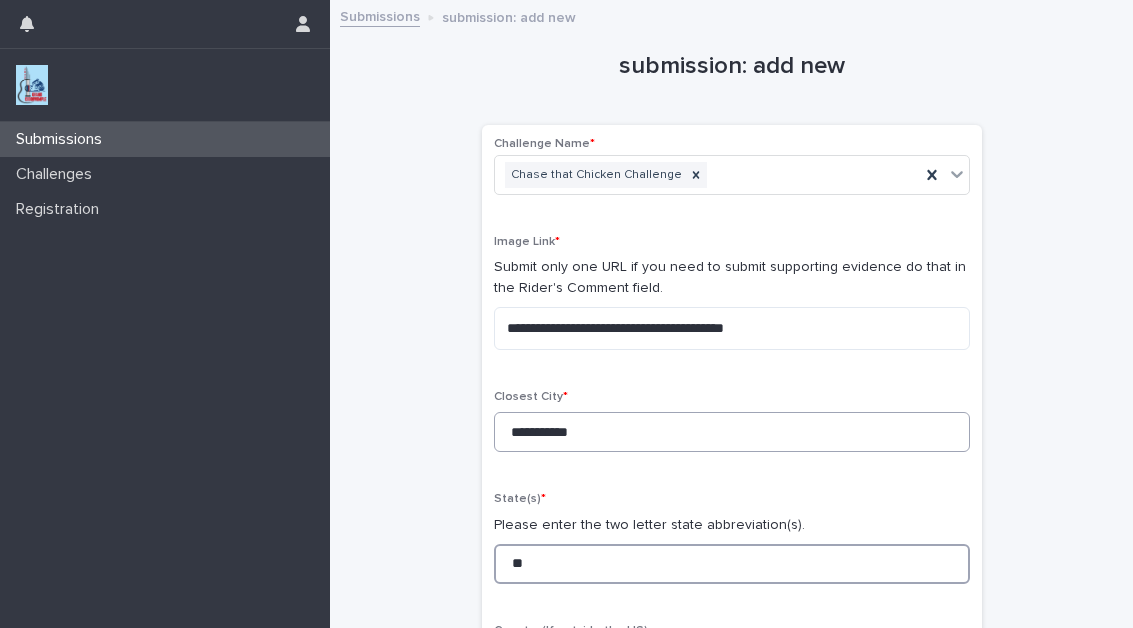 type on "**" 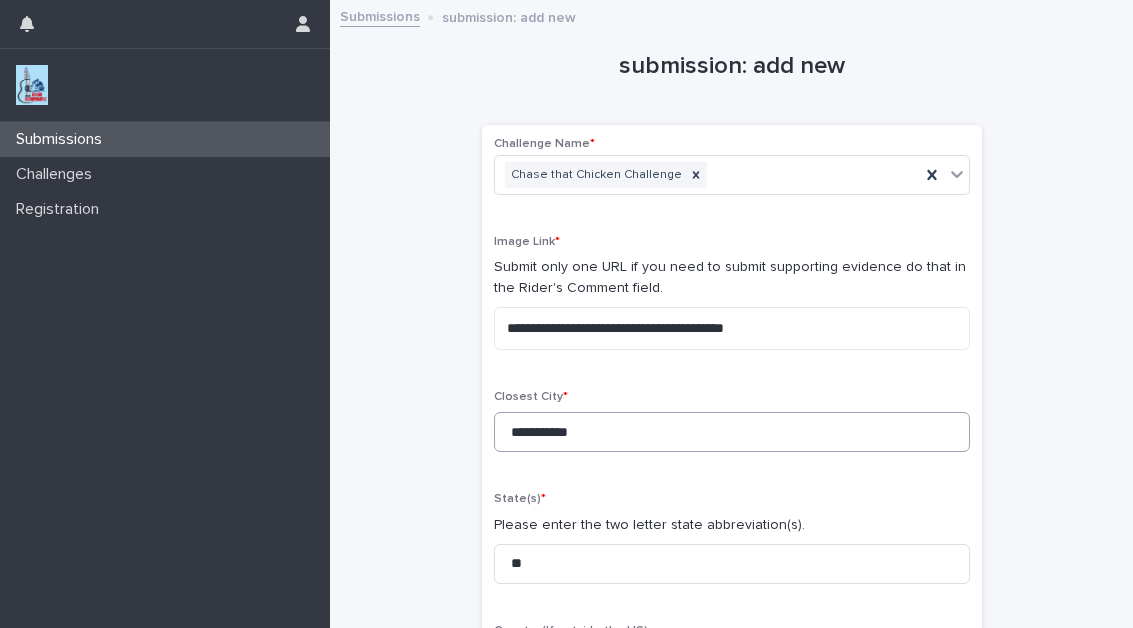 scroll, scrollTop: 352, scrollLeft: 0, axis: vertical 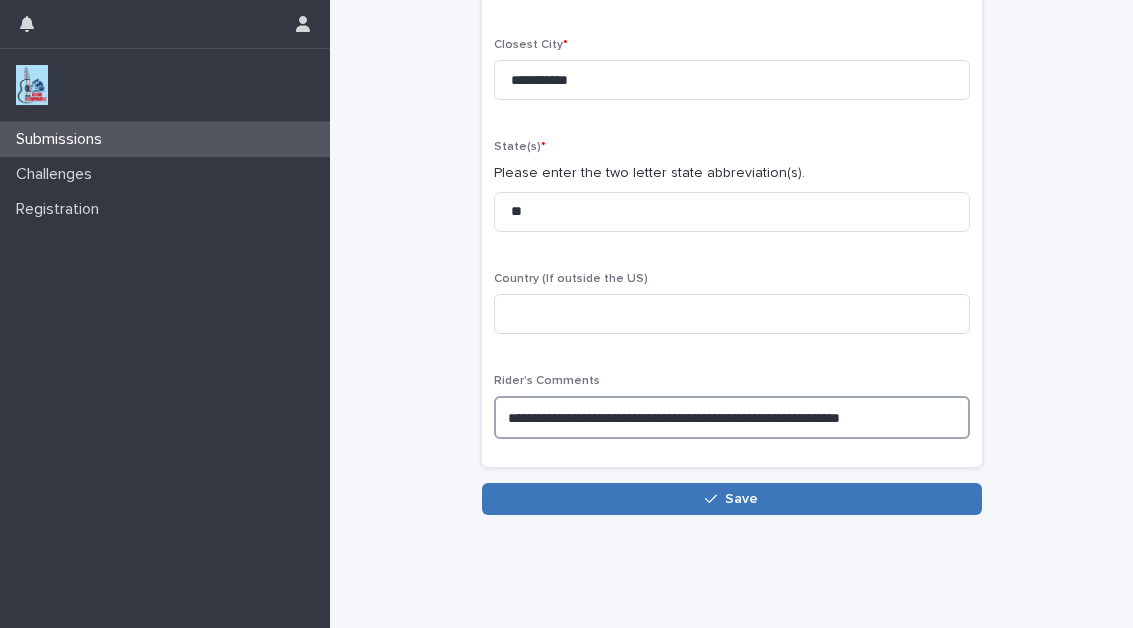 type on "**********" 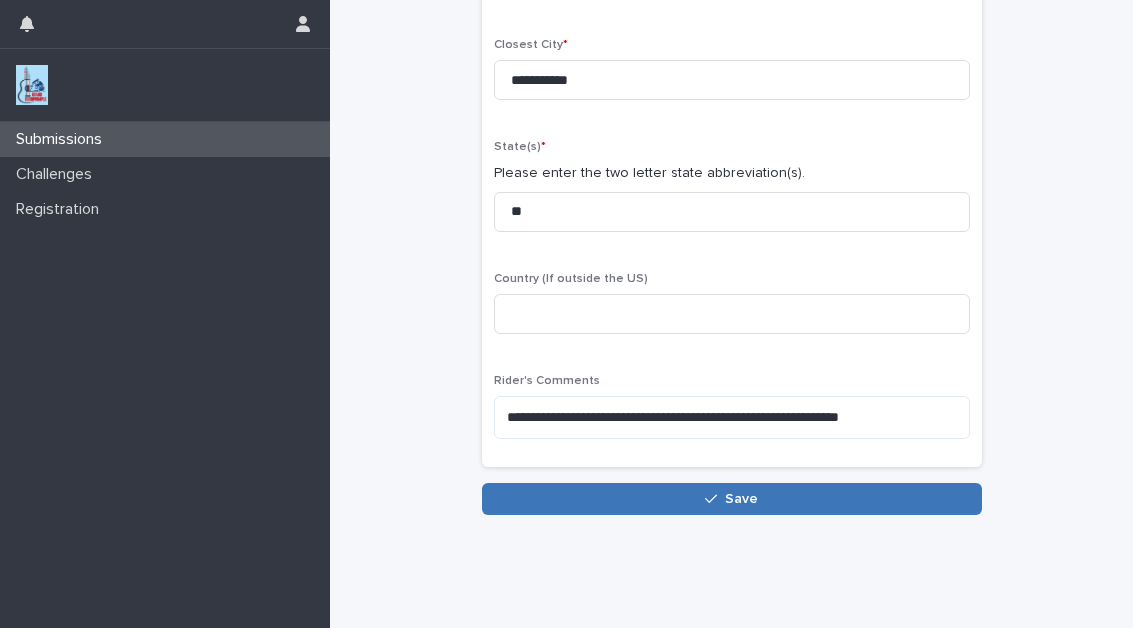 click on "Save" at bounding box center (732, 499) 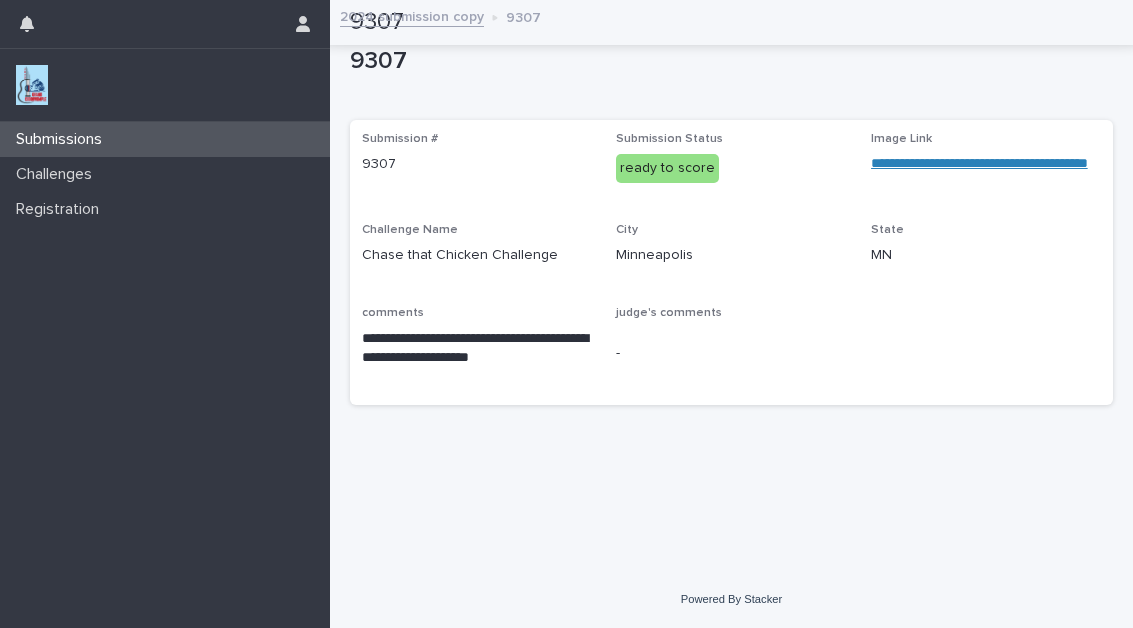 scroll, scrollTop: 0, scrollLeft: 0, axis: both 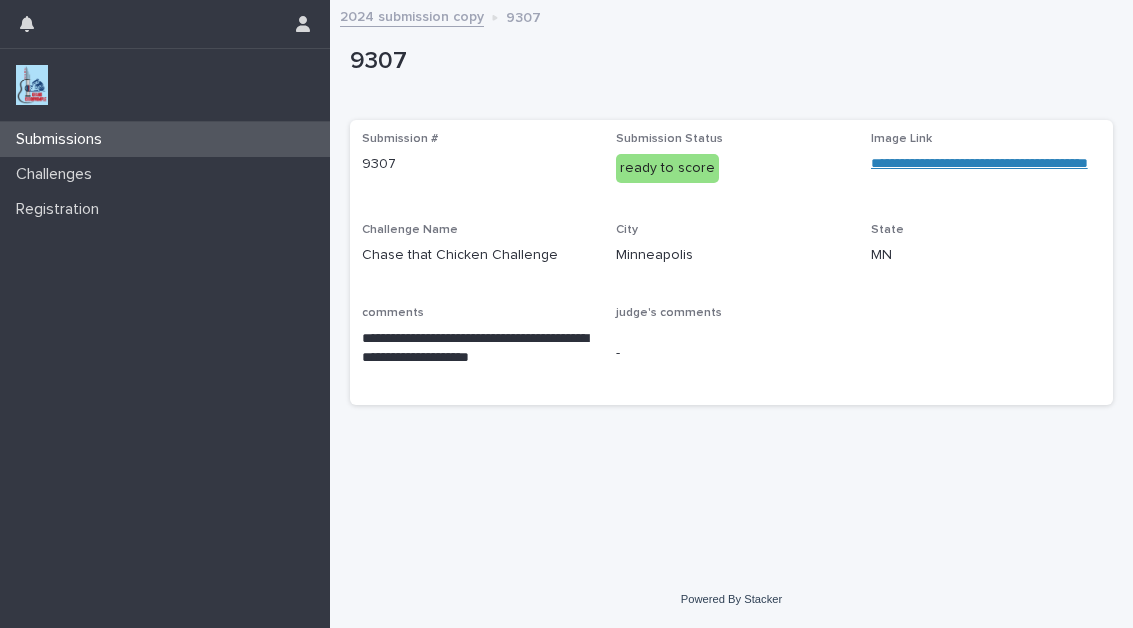 click on "2024 submission copy" at bounding box center [412, 15] 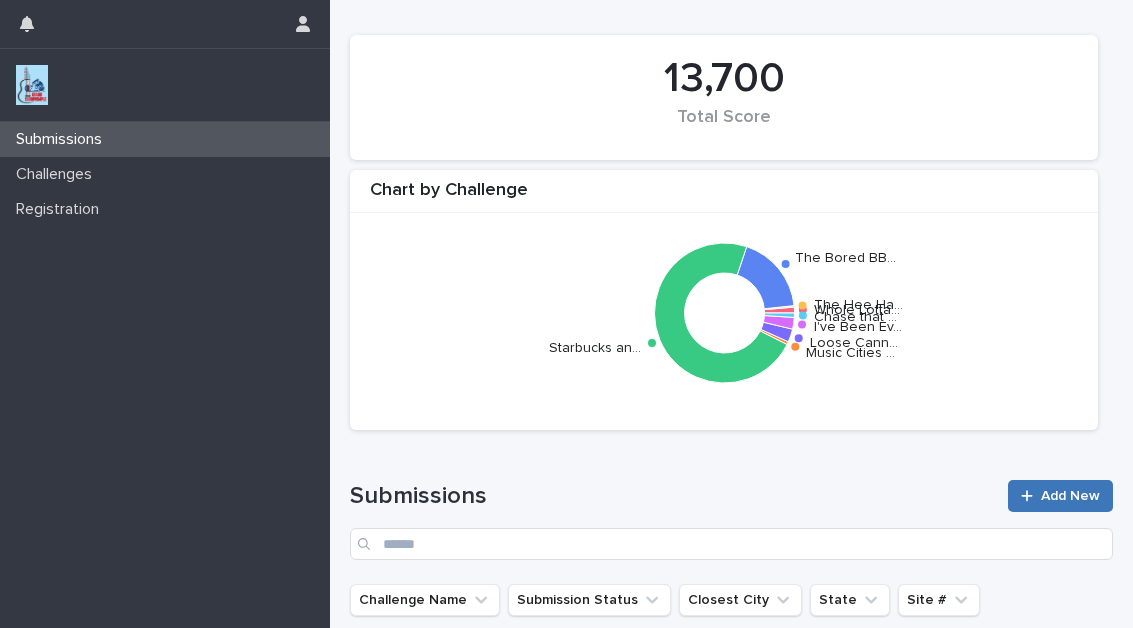 click on "Add New" at bounding box center [1070, 496] 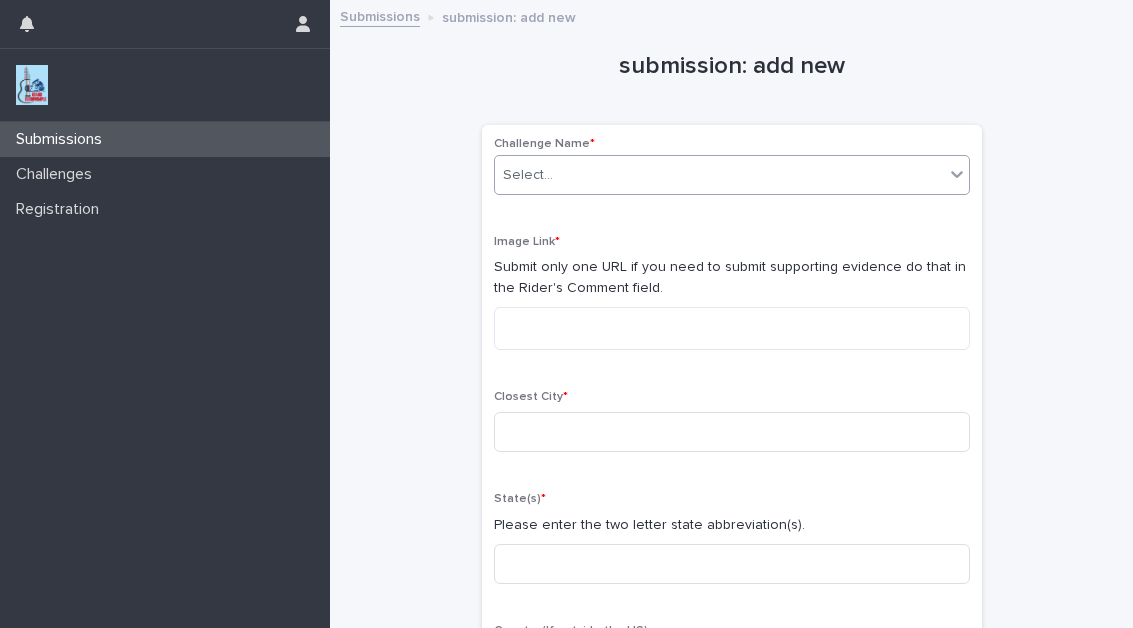 click on "Select..." at bounding box center (528, 175) 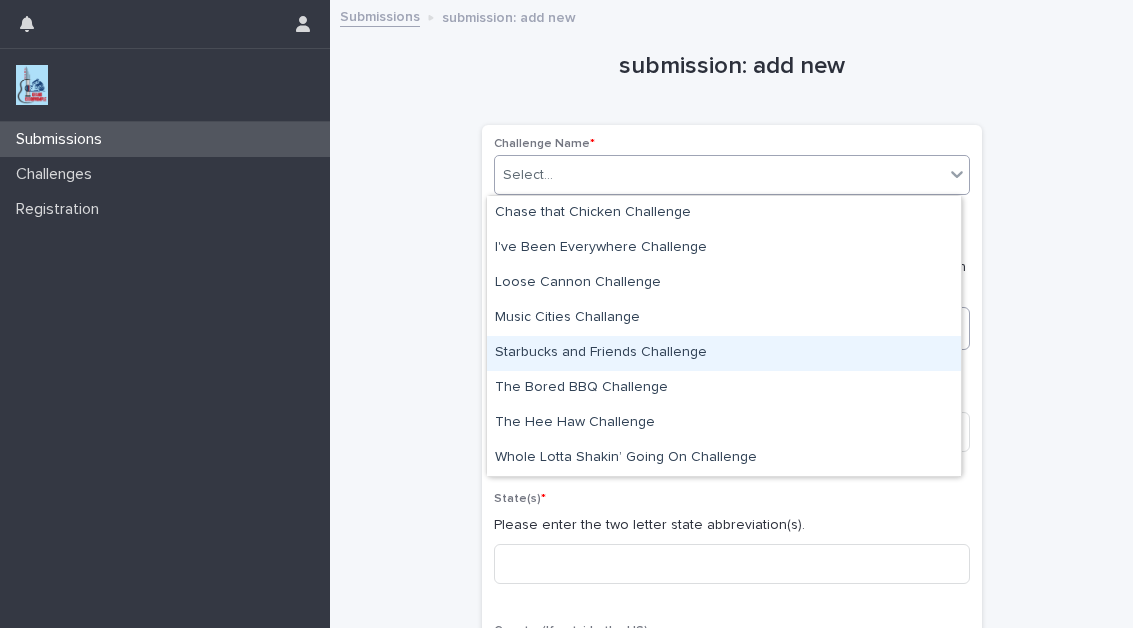 click on "Starbucks and Friends Challenge" at bounding box center (724, 353) 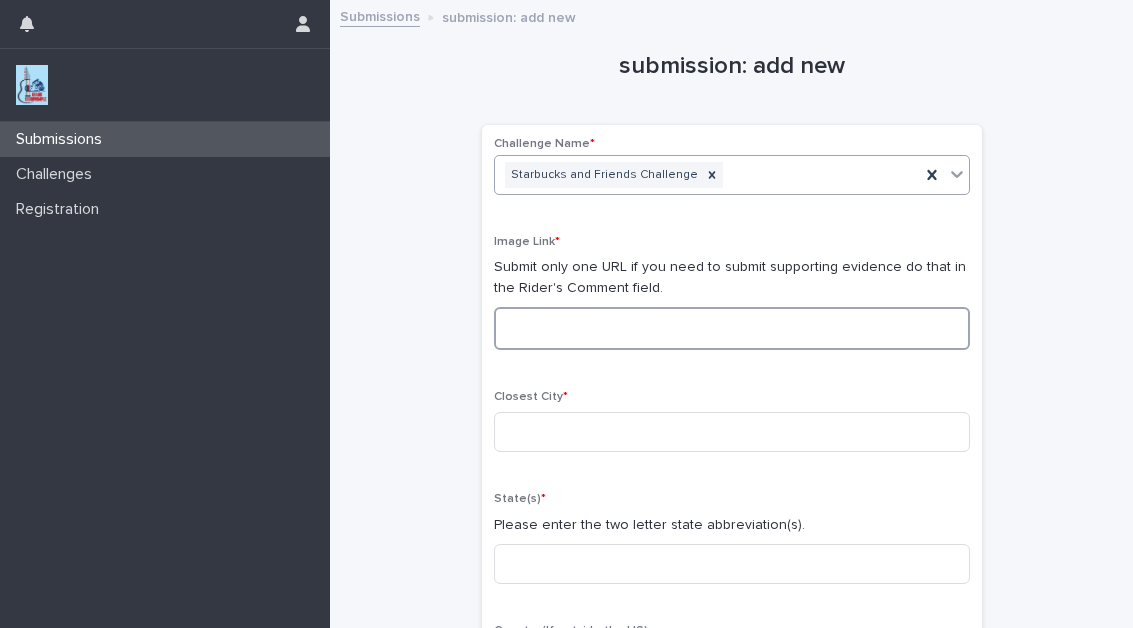 click at bounding box center (732, 328) 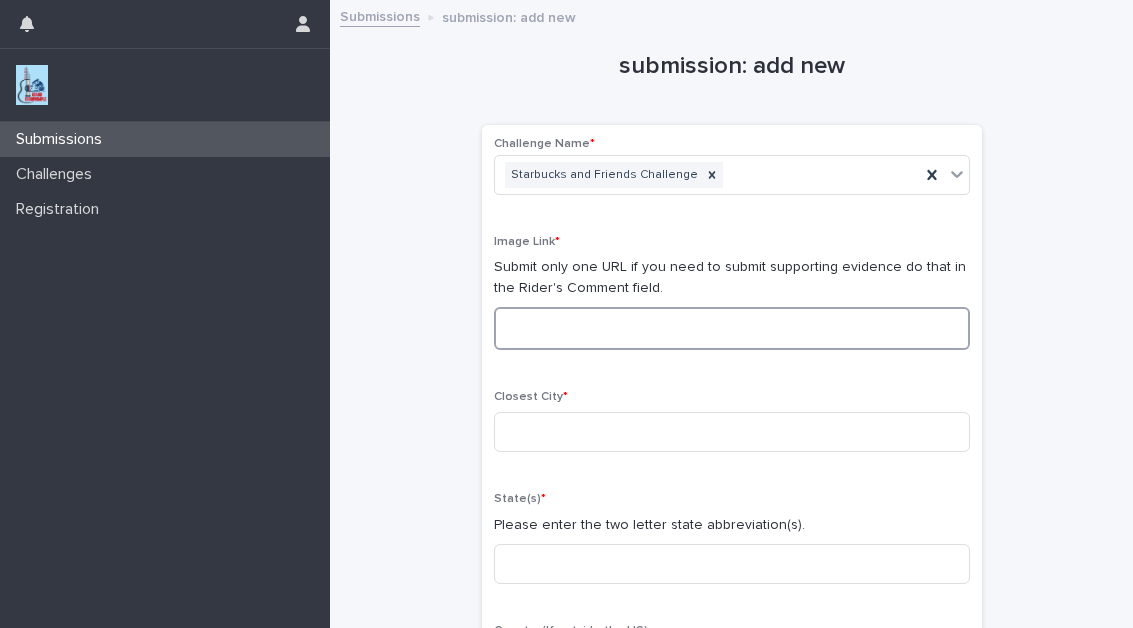 paste on "**********" 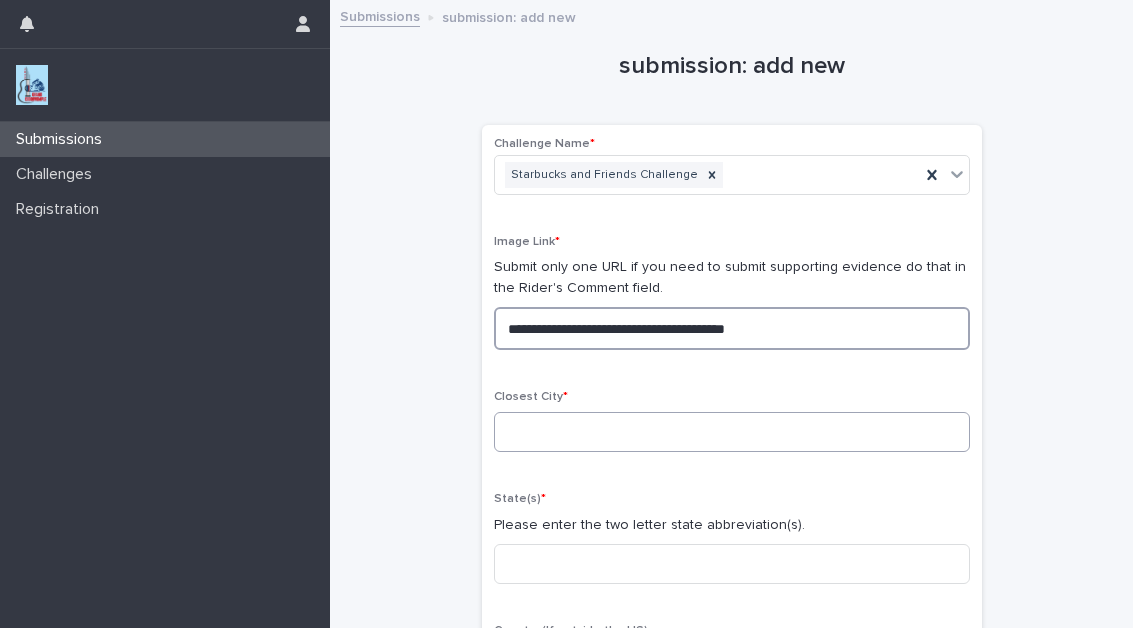 type on "**********" 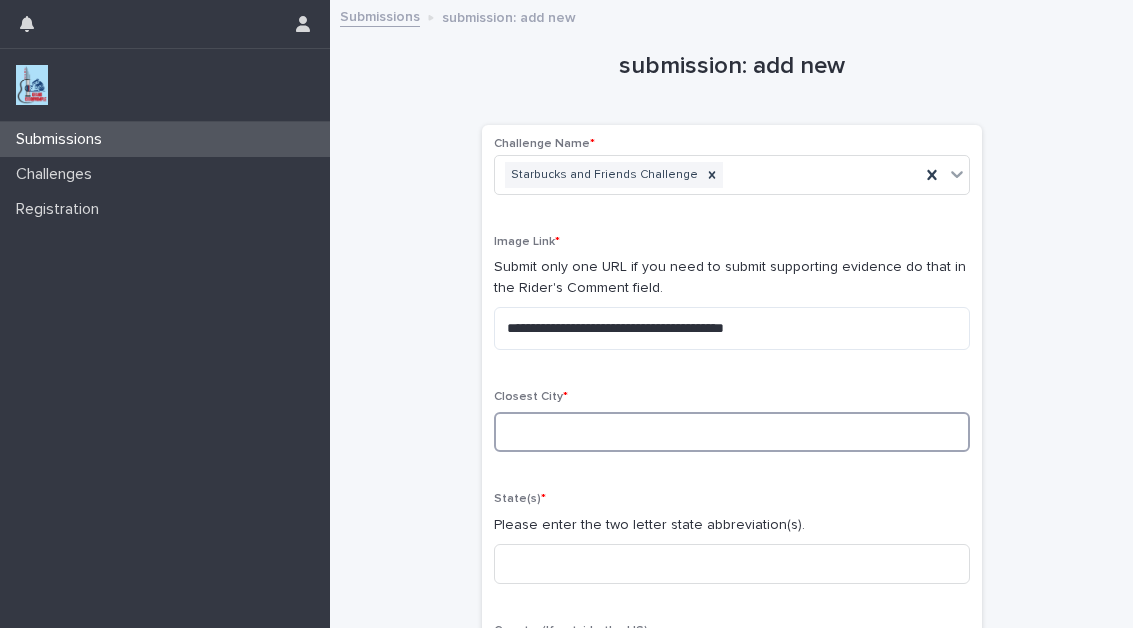 click at bounding box center (732, 432) 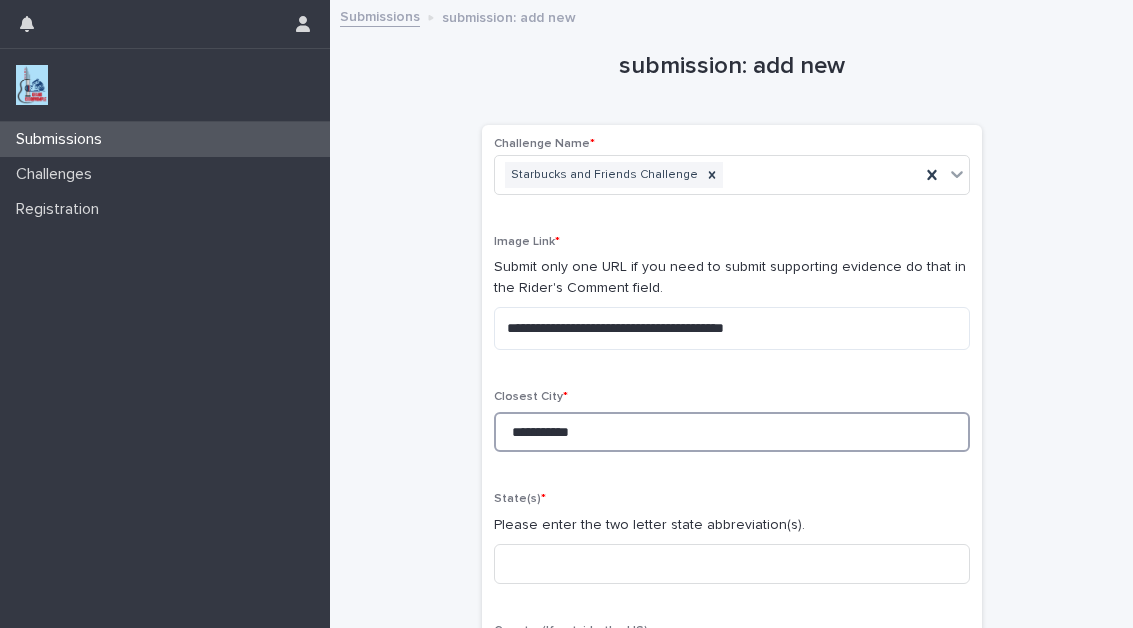 type on "**********" 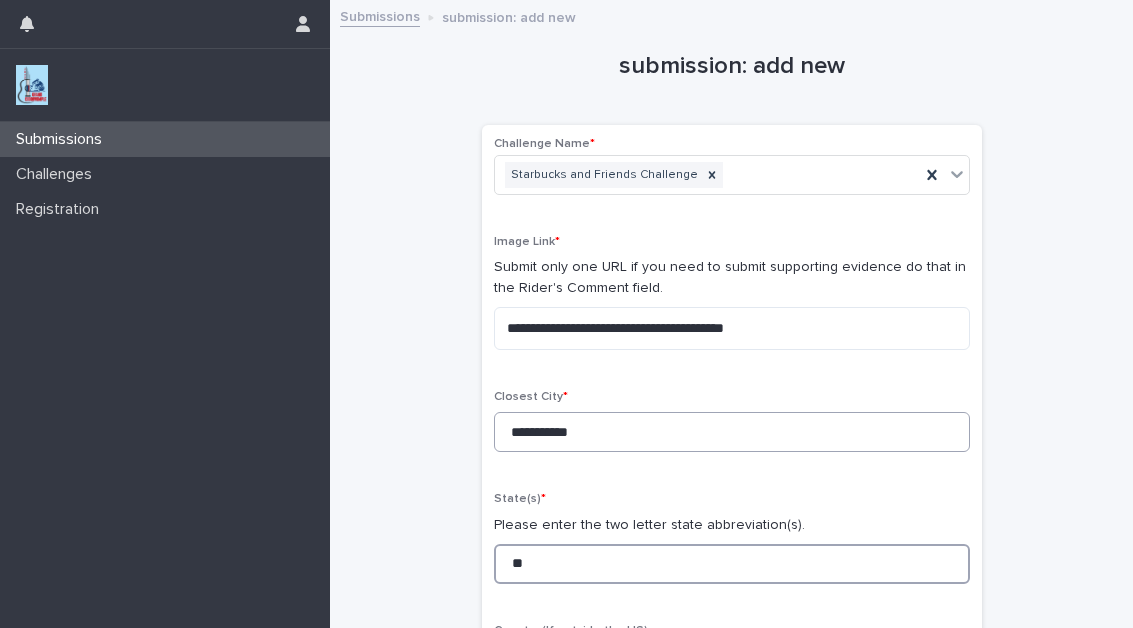 type on "**" 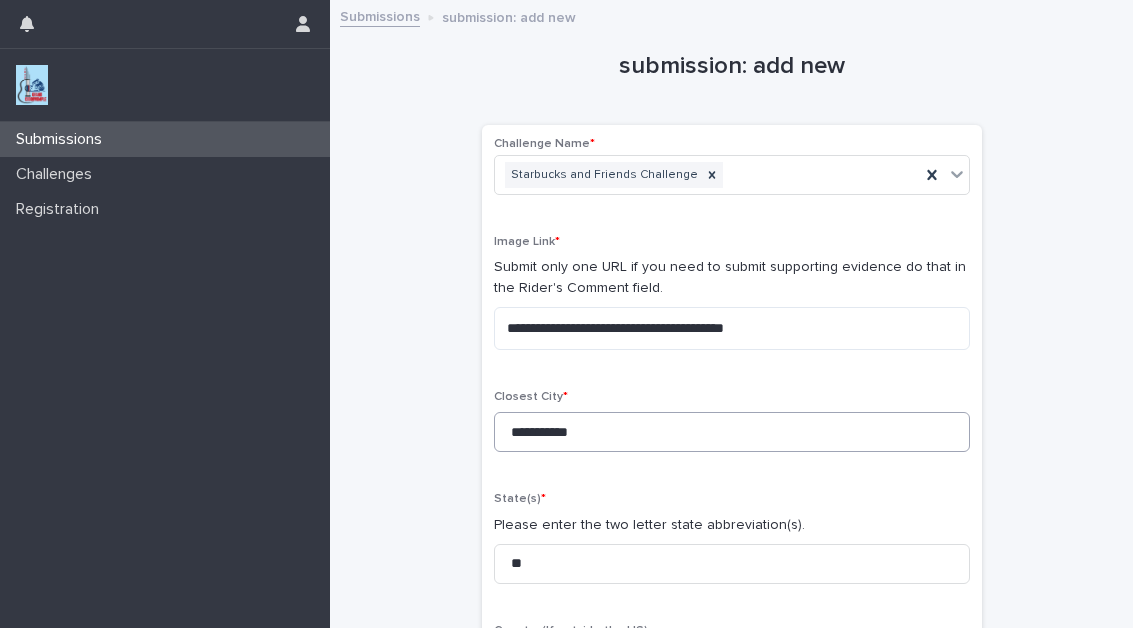 scroll, scrollTop: 352, scrollLeft: 0, axis: vertical 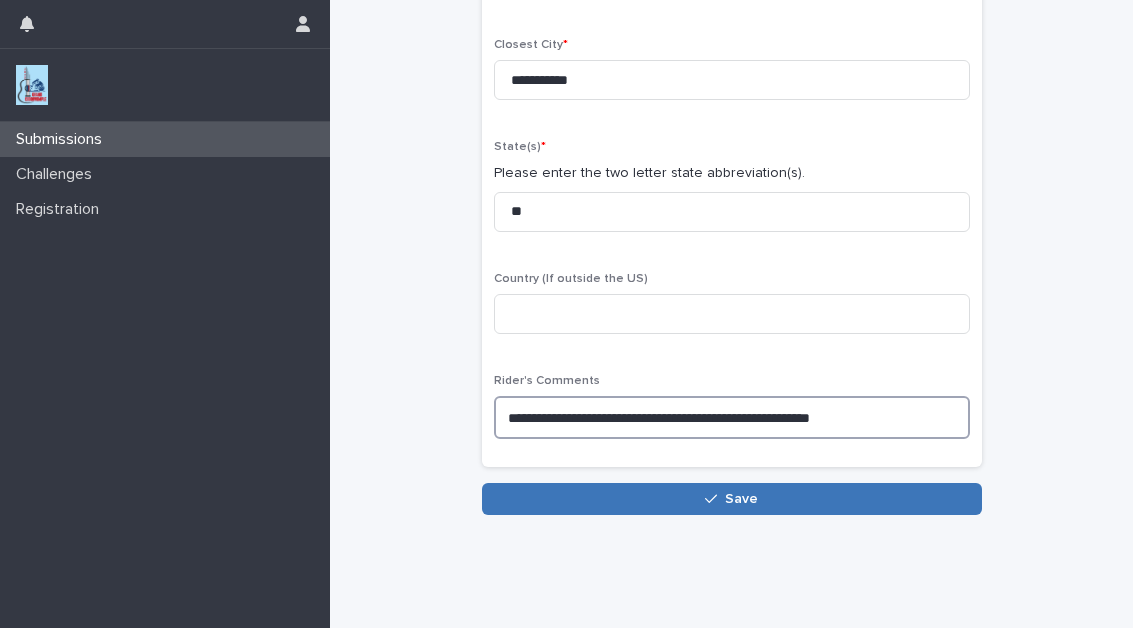 type on "**********" 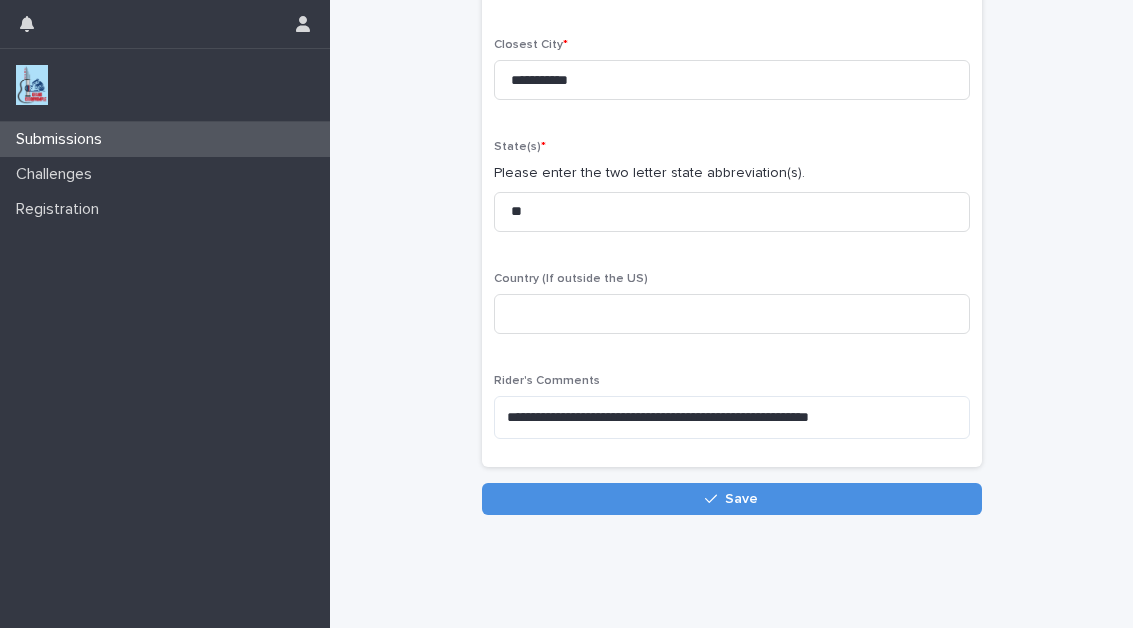 drag, startPoint x: 606, startPoint y: 496, endPoint x: 627, endPoint y: 493, distance: 21.213203 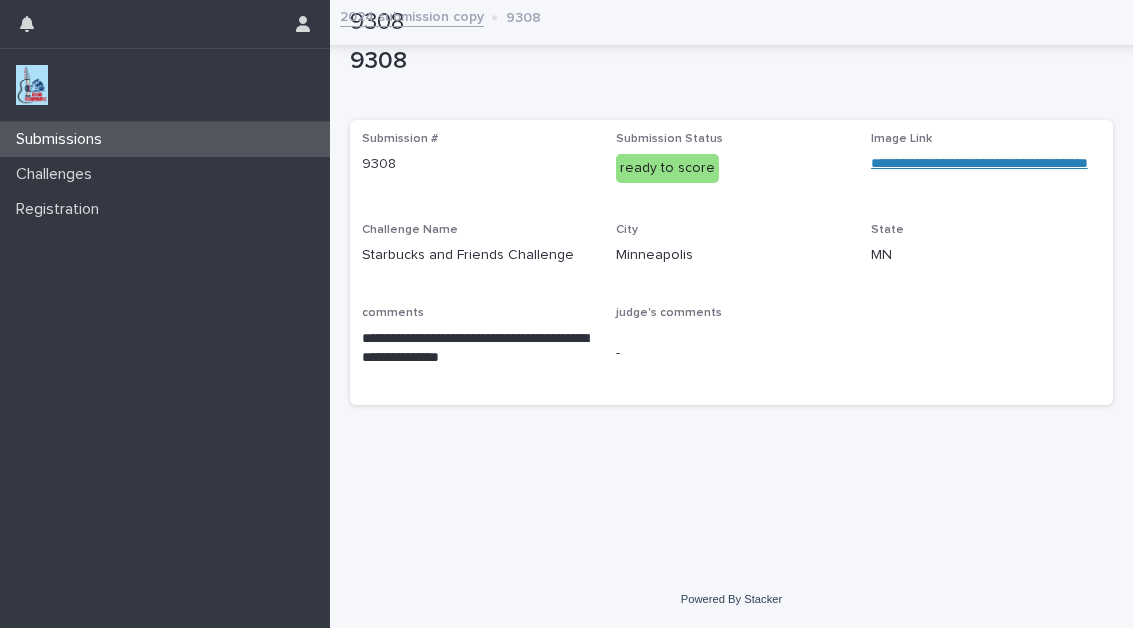 scroll, scrollTop: 0, scrollLeft: 0, axis: both 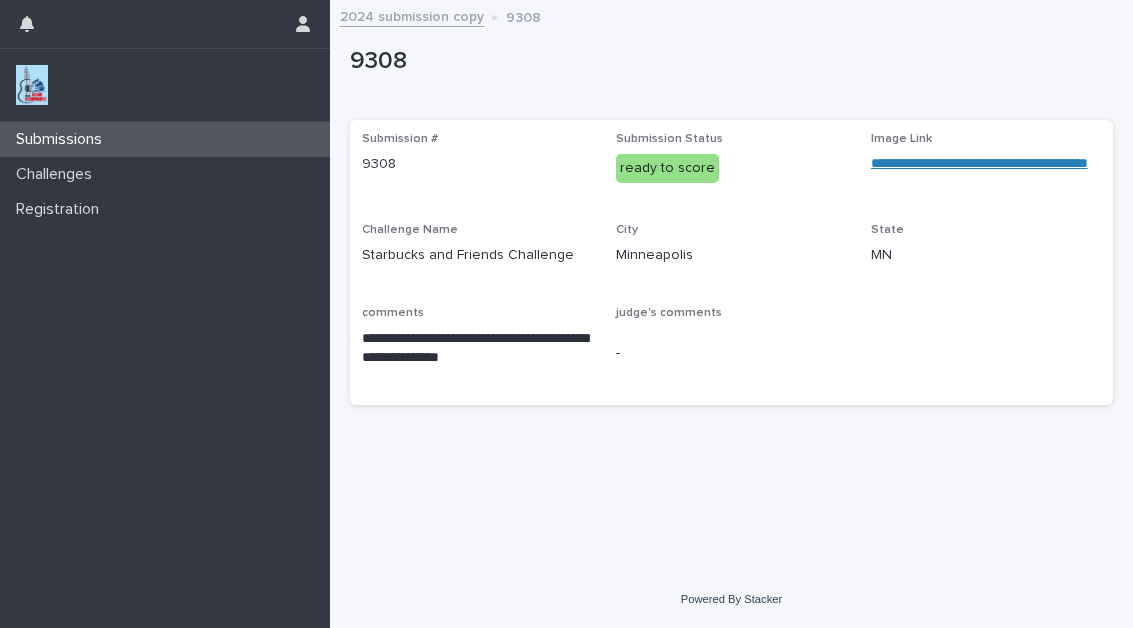 click on "2024 submission copy" at bounding box center [412, 15] 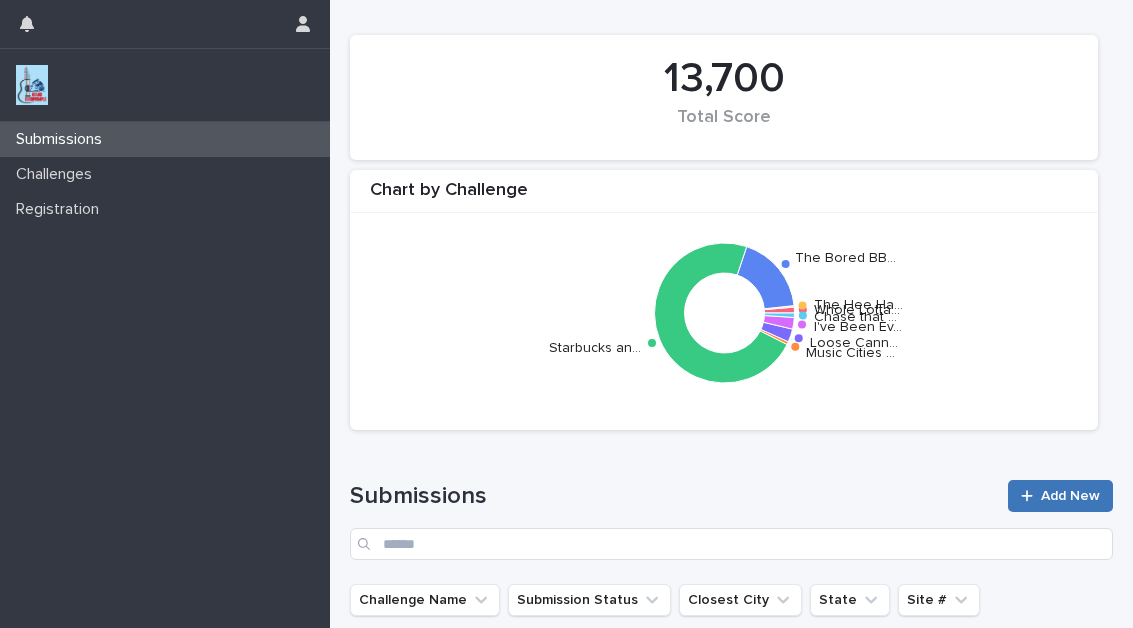 click on "Add New" at bounding box center [1070, 496] 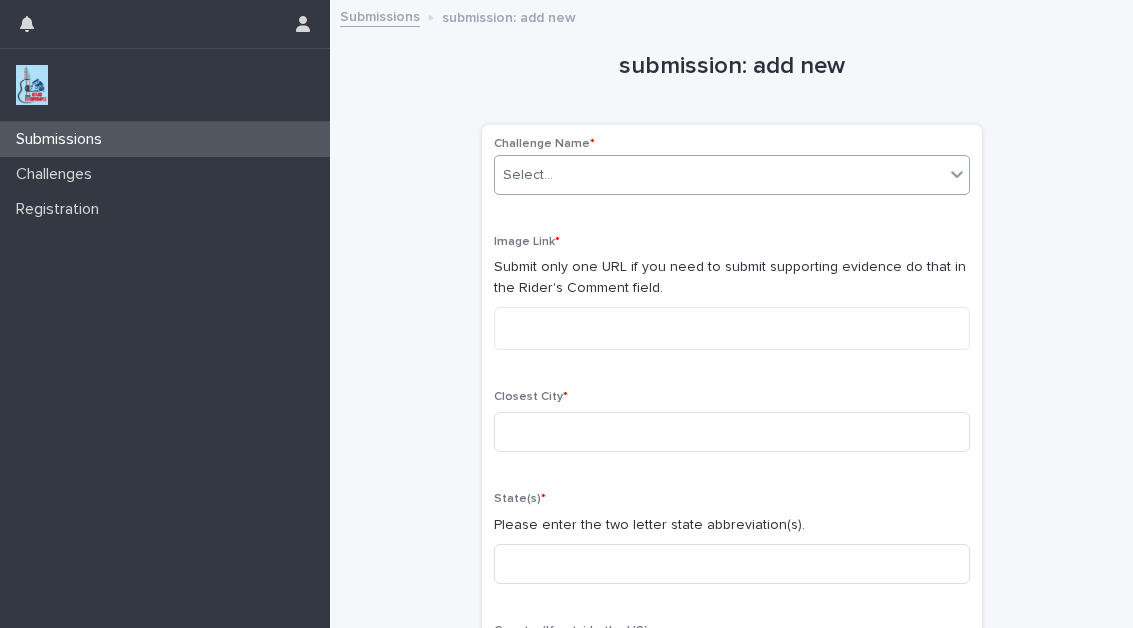 click on "Select..." at bounding box center (528, 175) 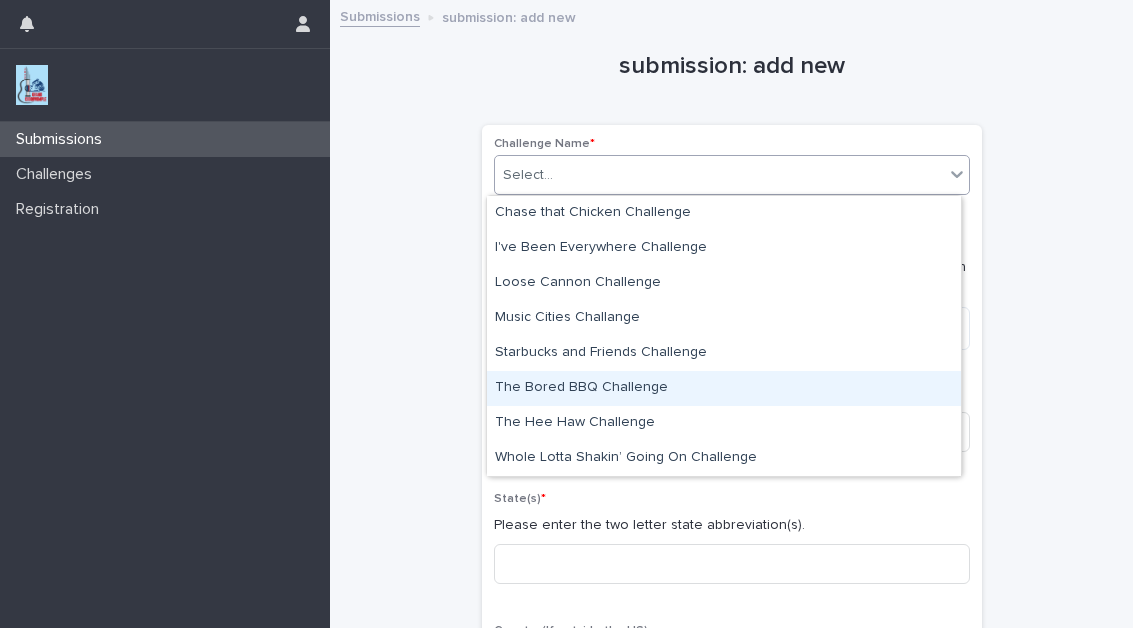 drag, startPoint x: 539, startPoint y: 385, endPoint x: 529, endPoint y: 369, distance: 18.867962 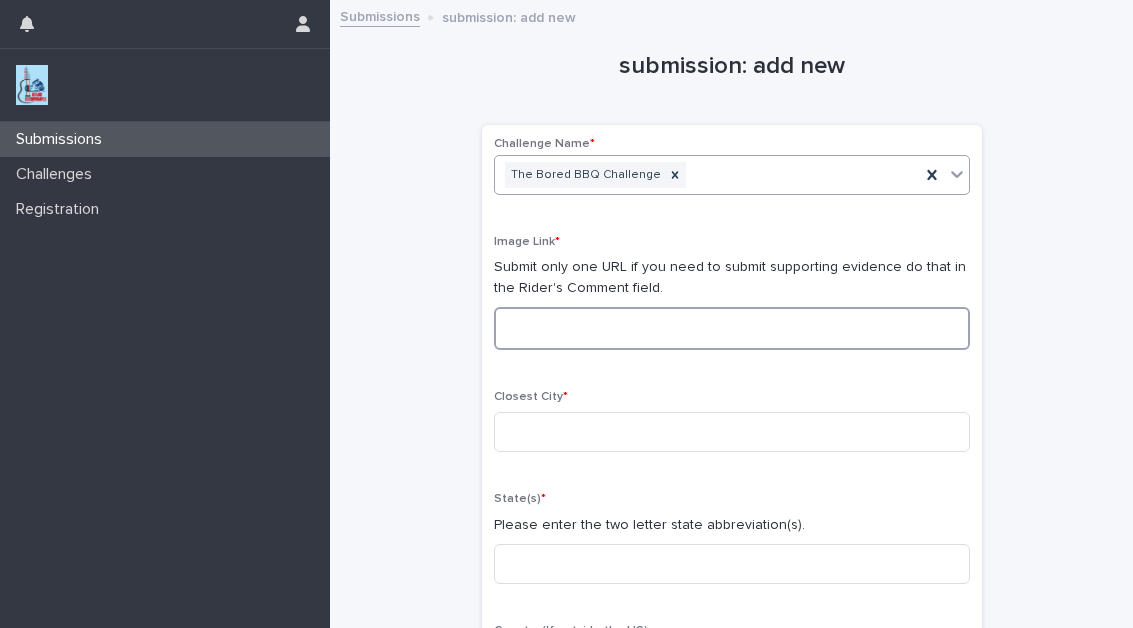 click at bounding box center [732, 328] 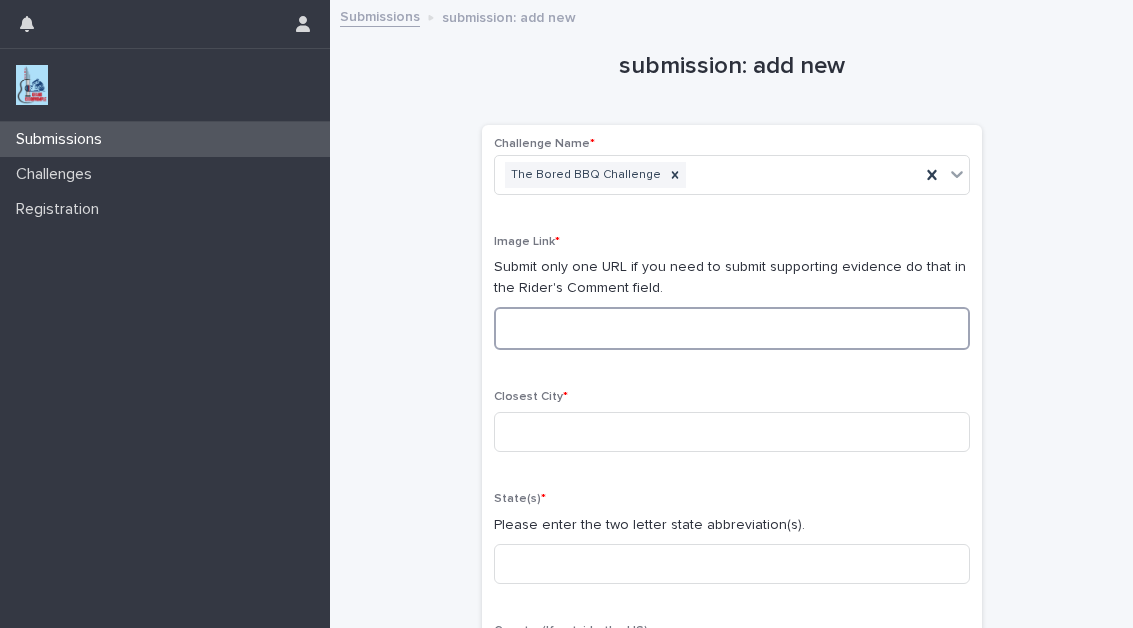 paste on "**********" 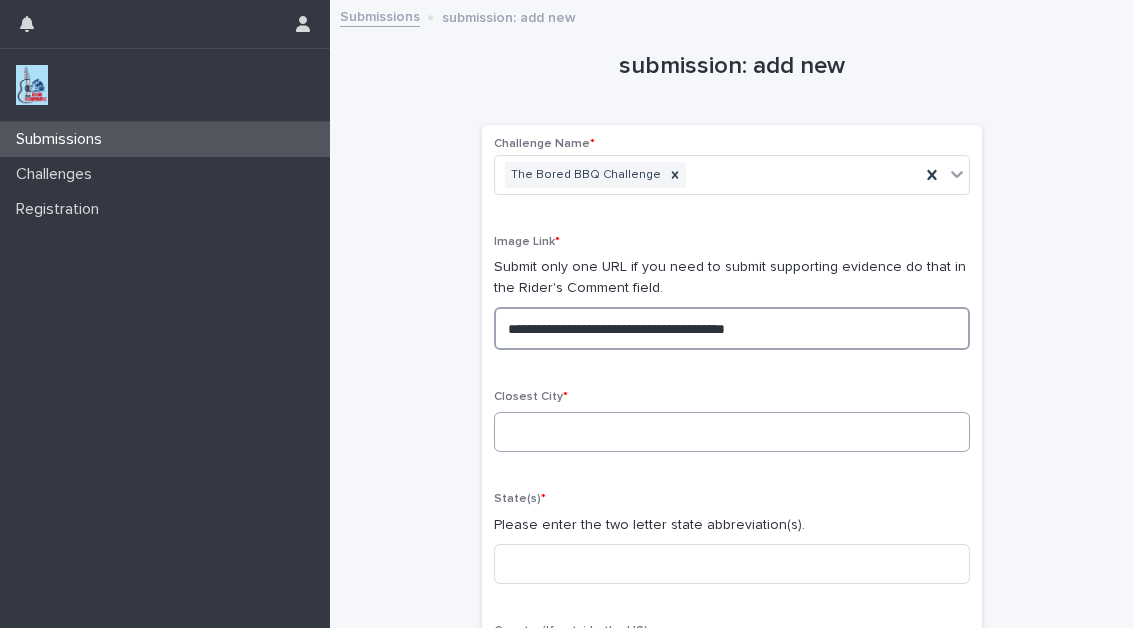 type on "**********" 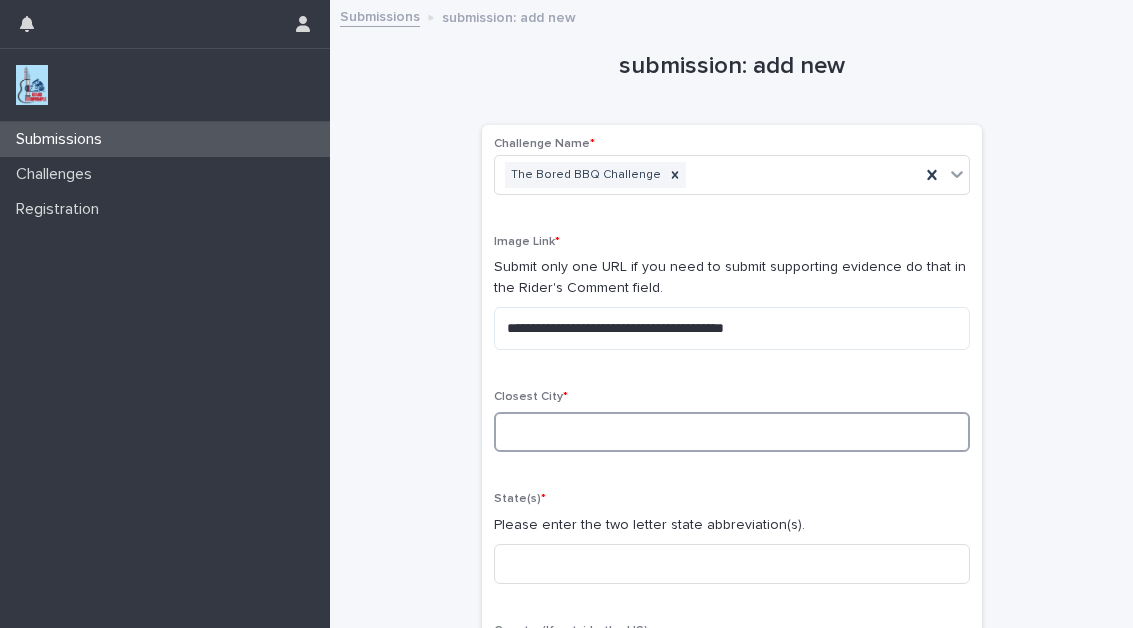 click at bounding box center (732, 432) 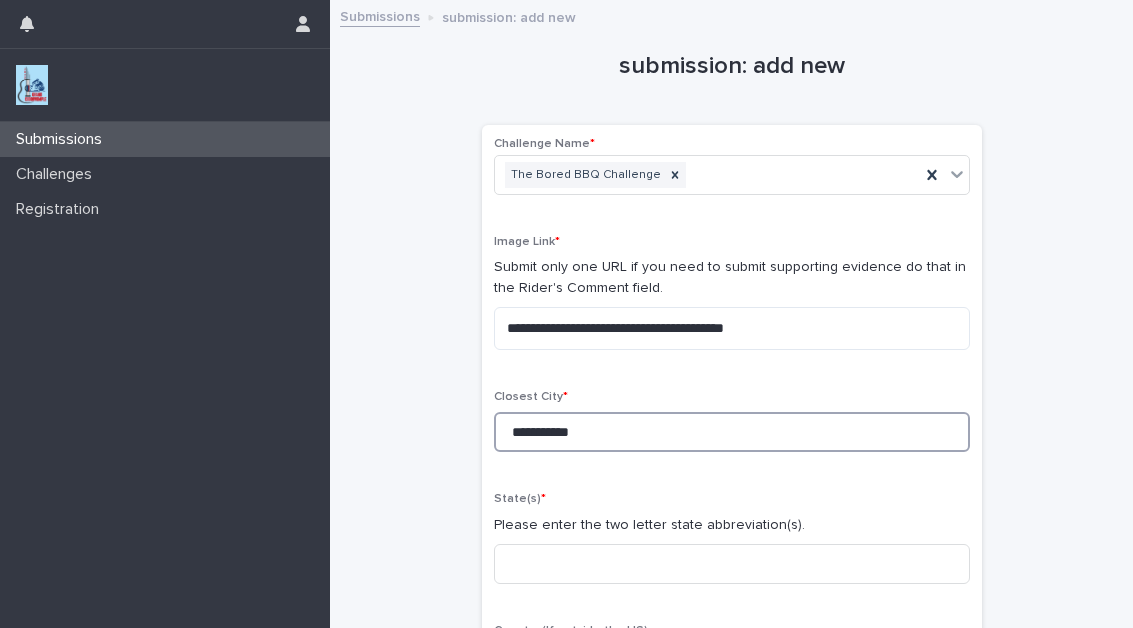 type on "**********" 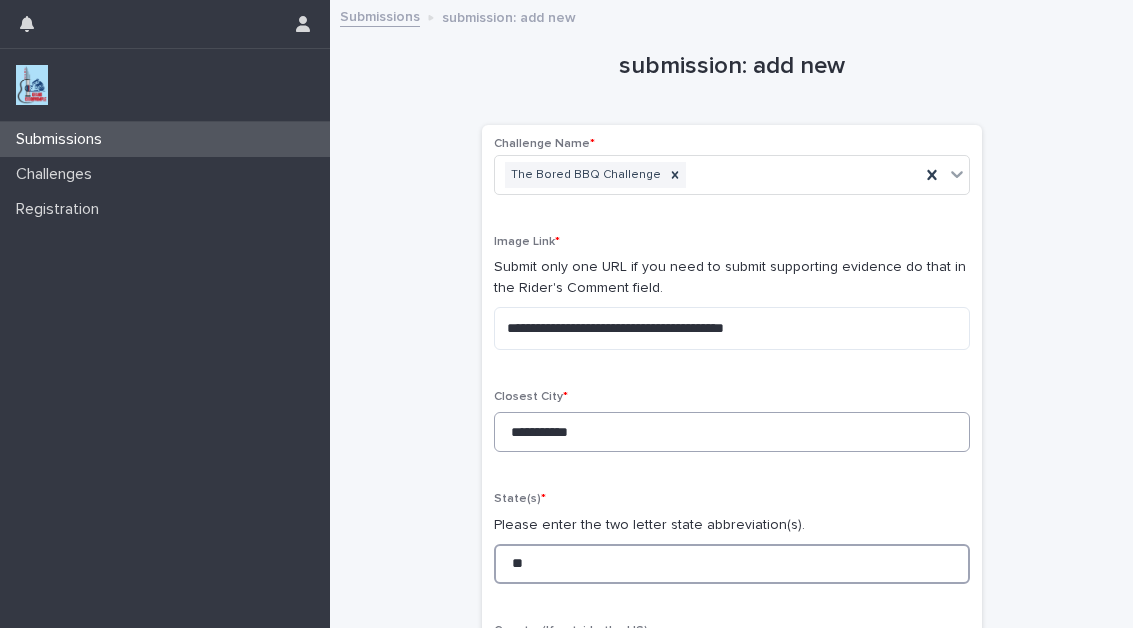 type on "**" 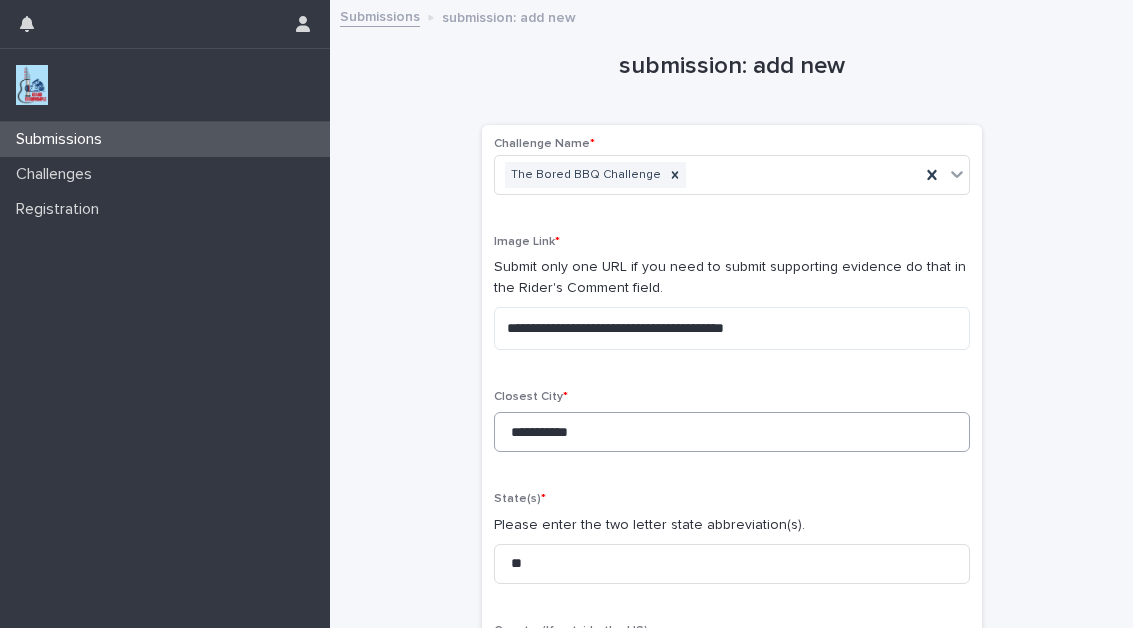 scroll, scrollTop: 352, scrollLeft: 0, axis: vertical 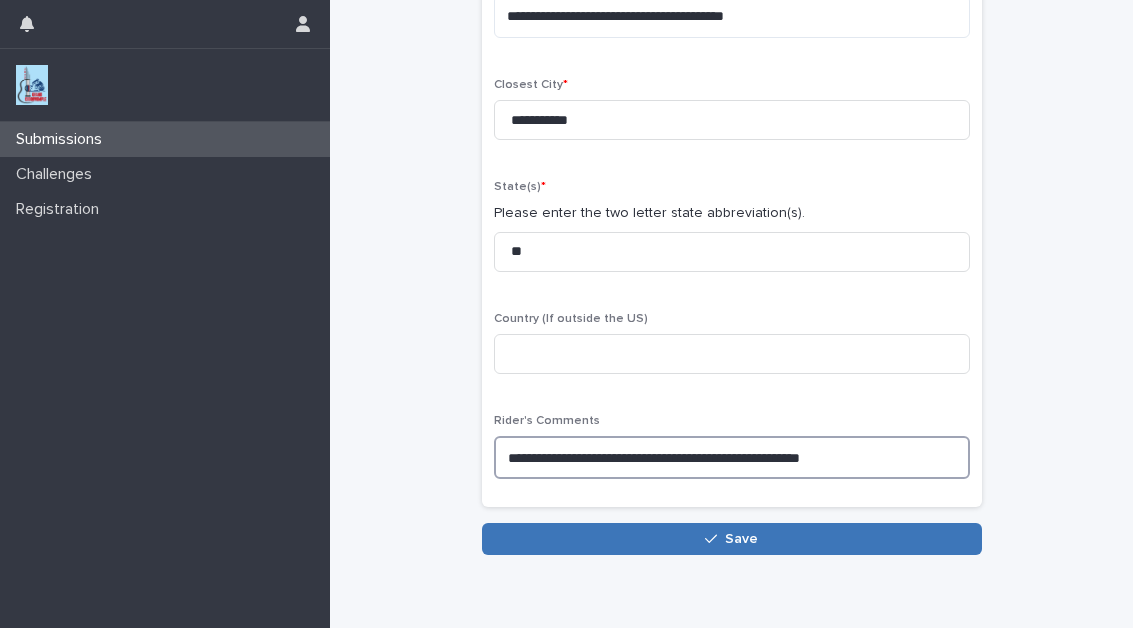 type on "**********" 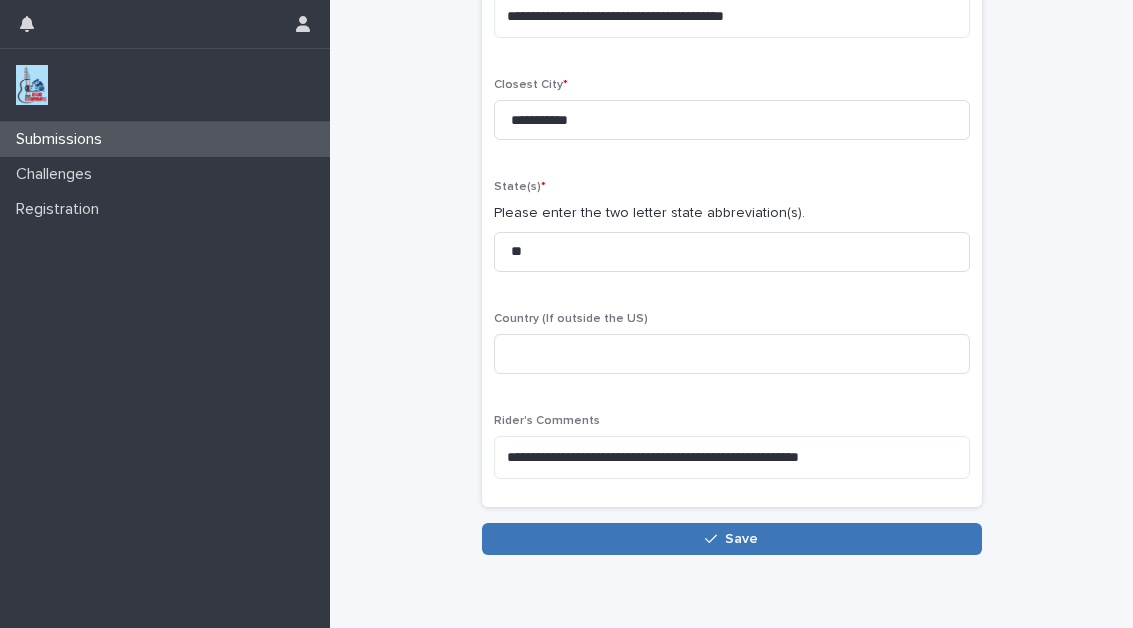 click on "Save" at bounding box center (732, 539) 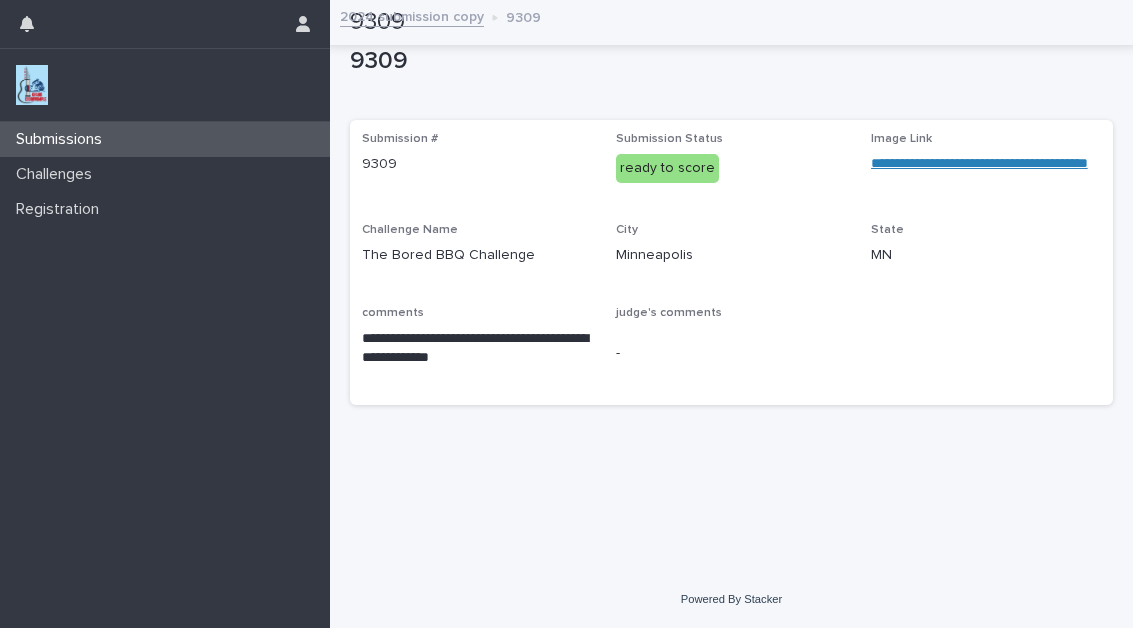 scroll, scrollTop: 0, scrollLeft: 0, axis: both 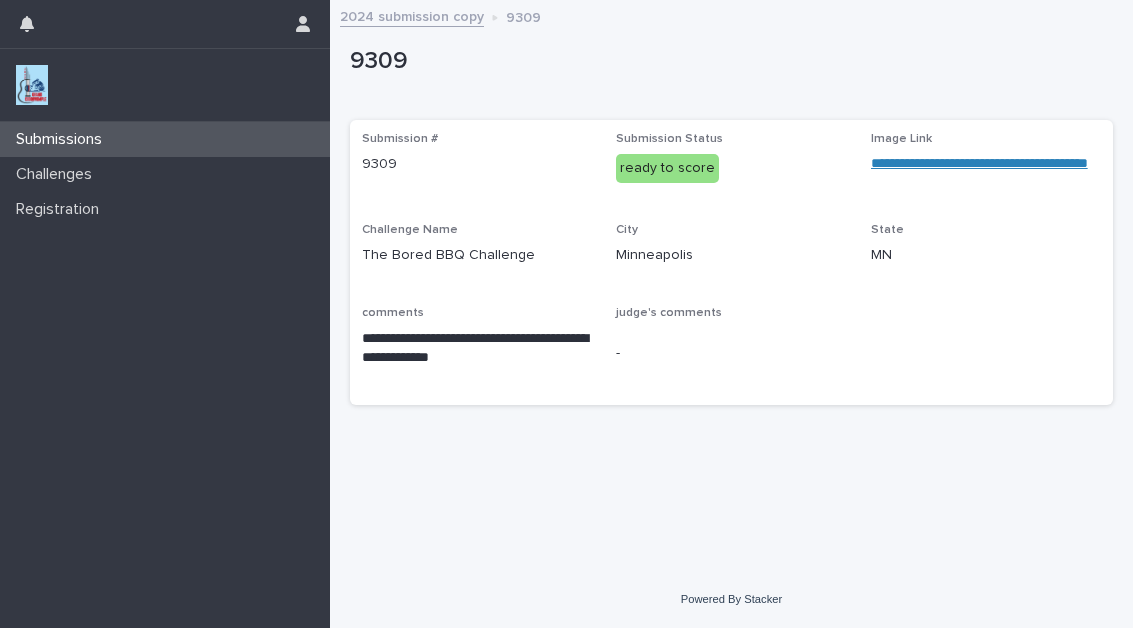click on "2024 submission copy" at bounding box center (412, 15) 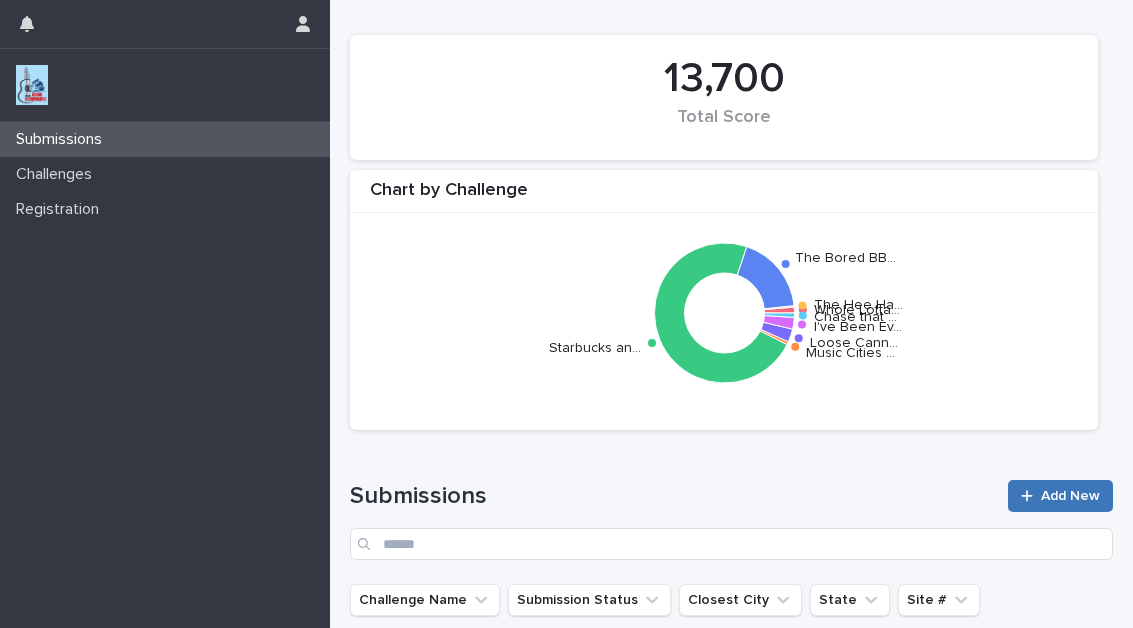 click on "Add New" at bounding box center (1070, 496) 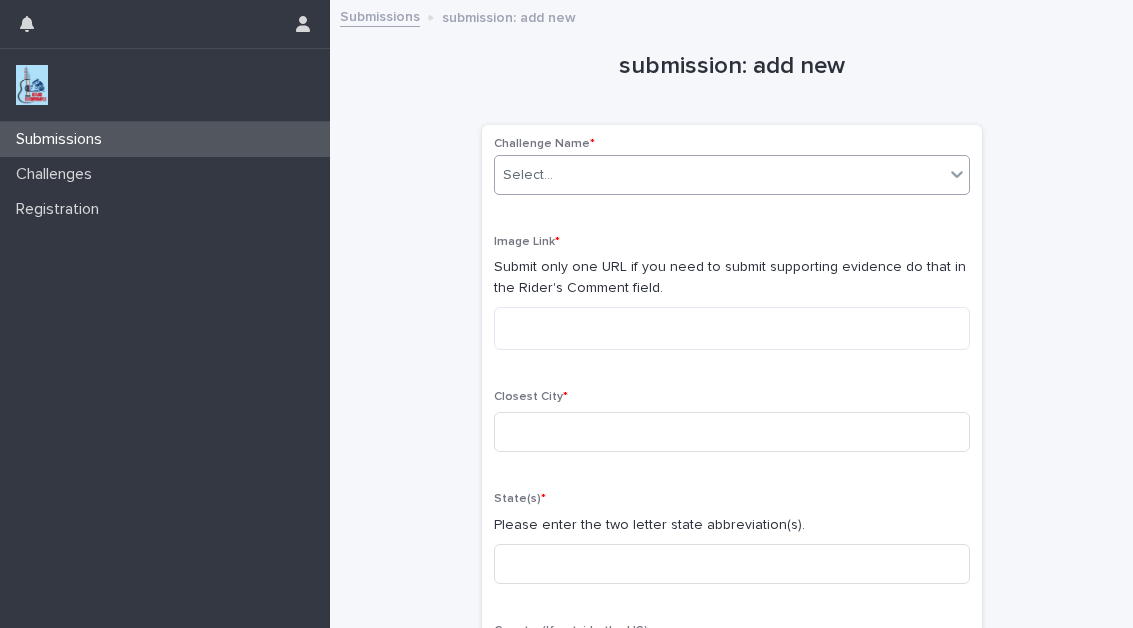 click on "Select..." at bounding box center (528, 175) 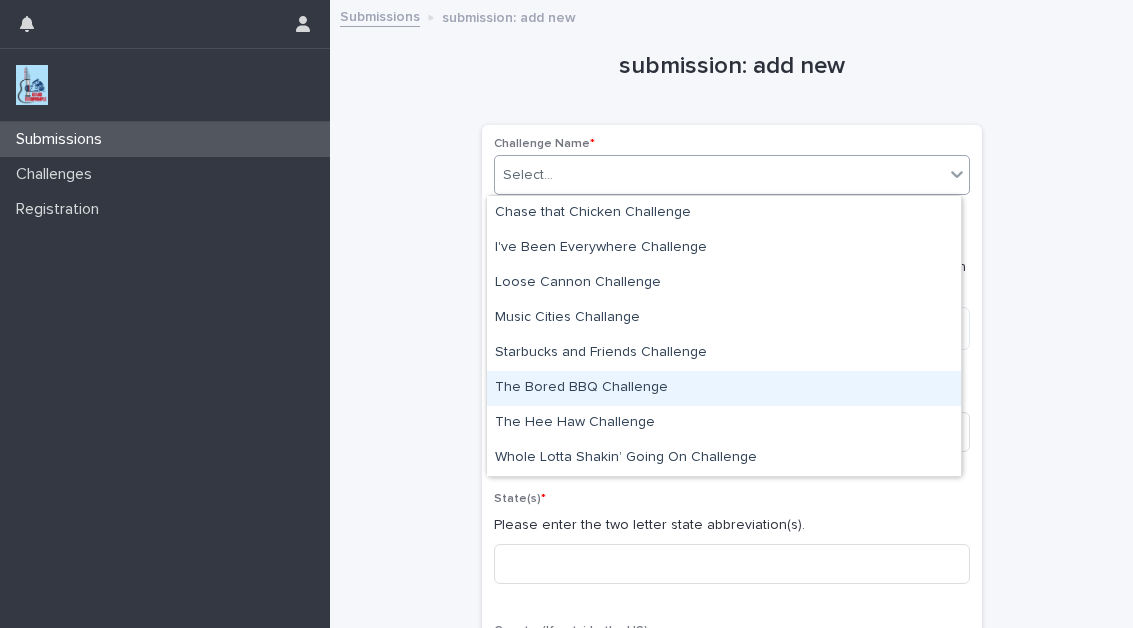 click on "The Bored BBQ Challenge" at bounding box center (724, 388) 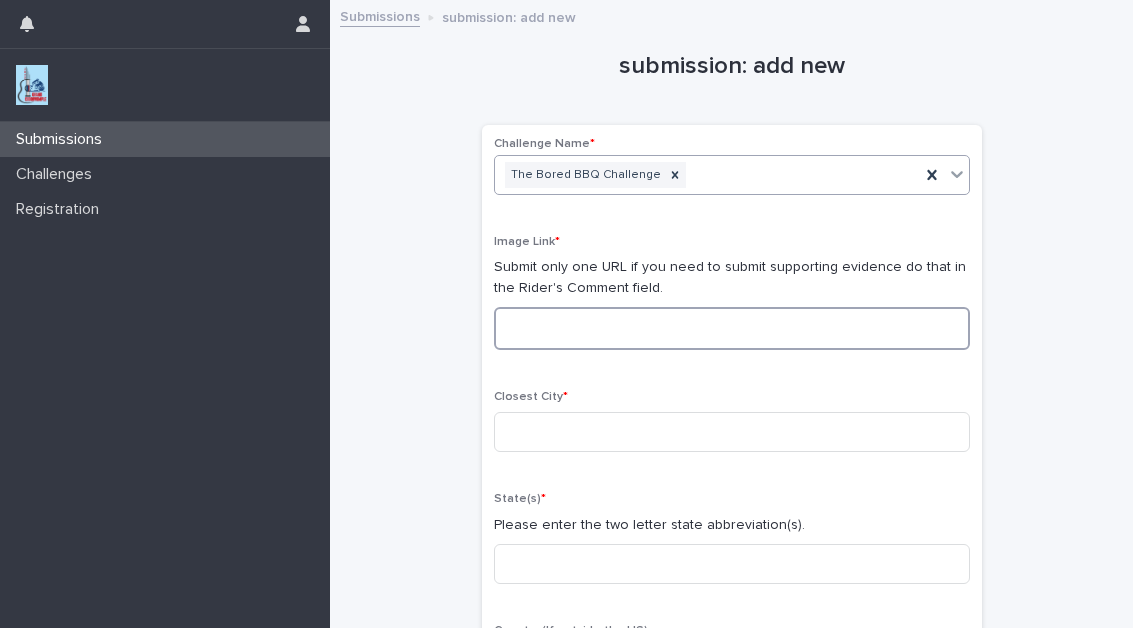 click at bounding box center [732, 328] 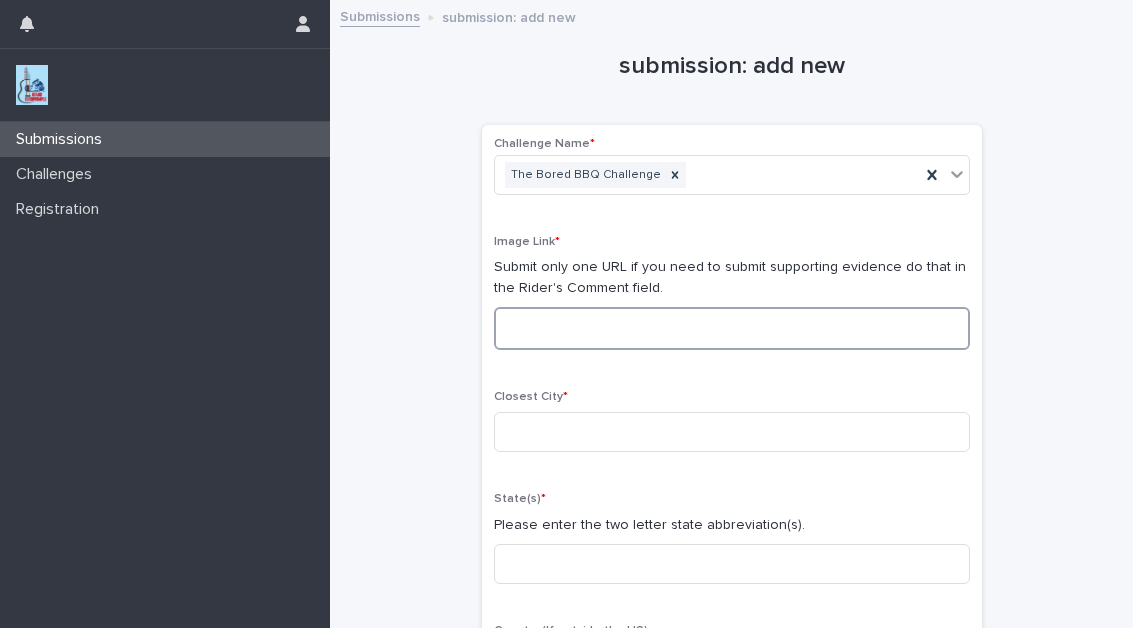 paste on "**********" 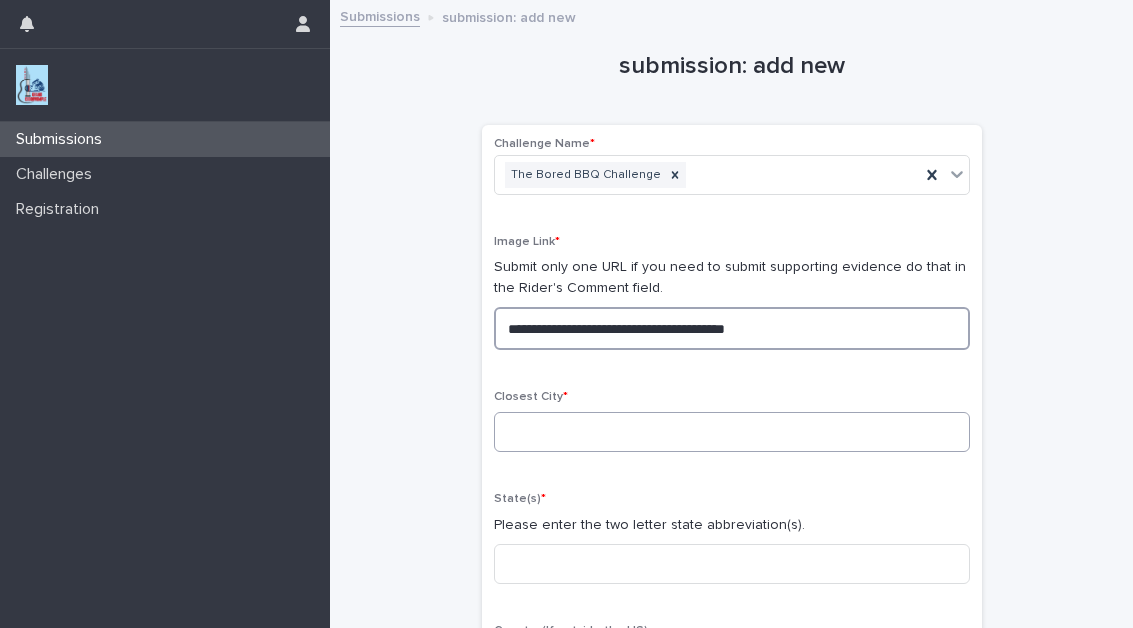 type on "**********" 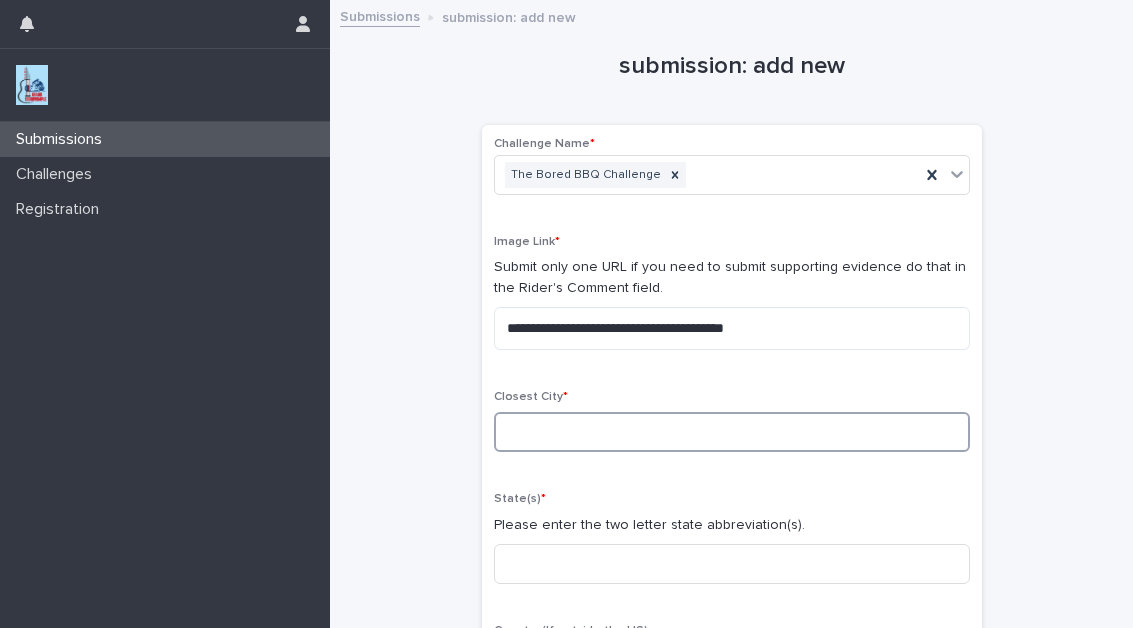 click at bounding box center [732, 432] 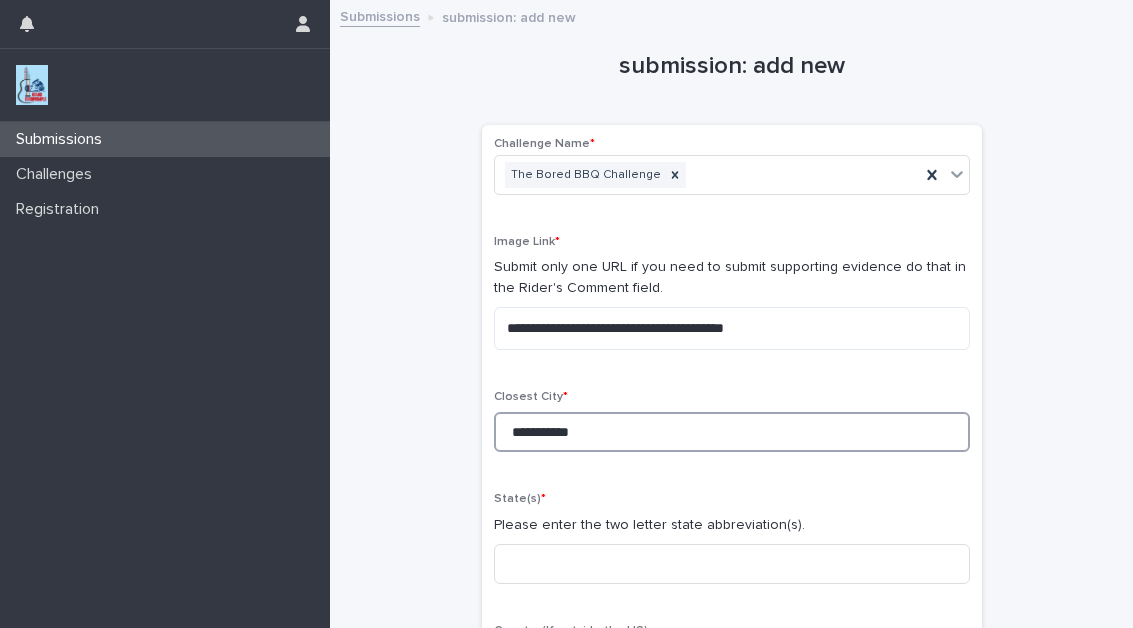 type on "**********" 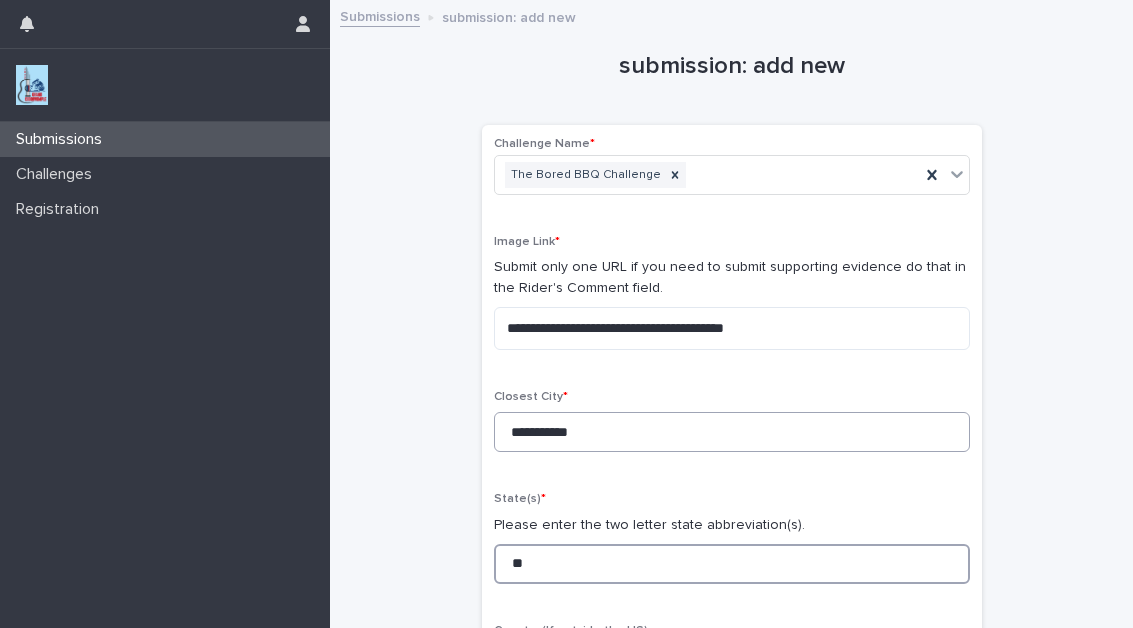 type on "**" 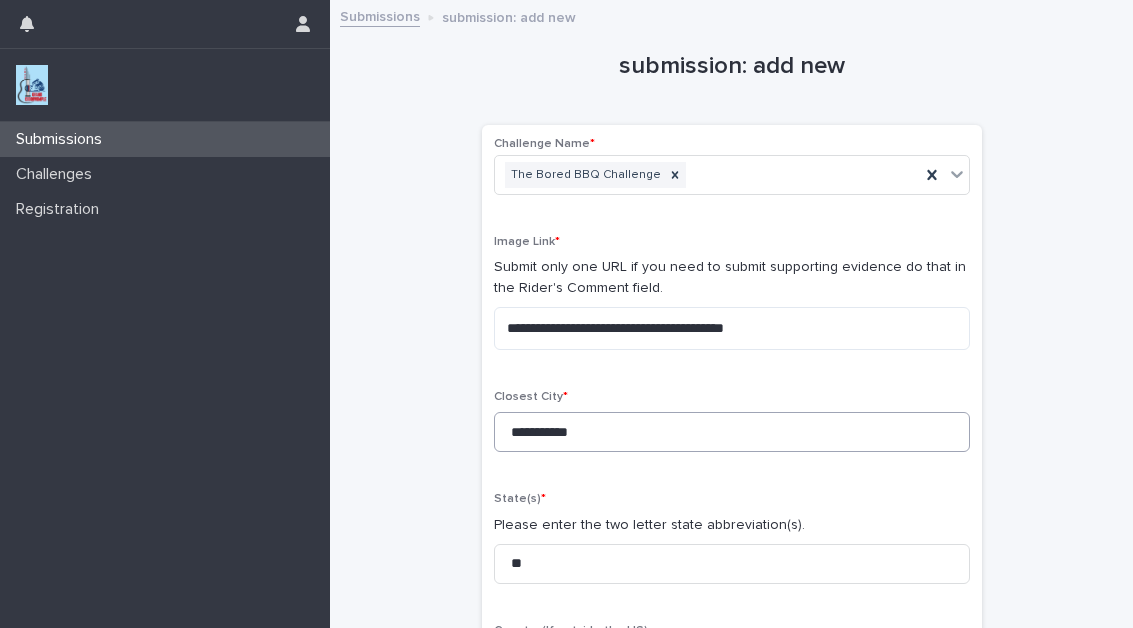scroll, scrollTop: 352, scrollLeft: 0, axis: vertical 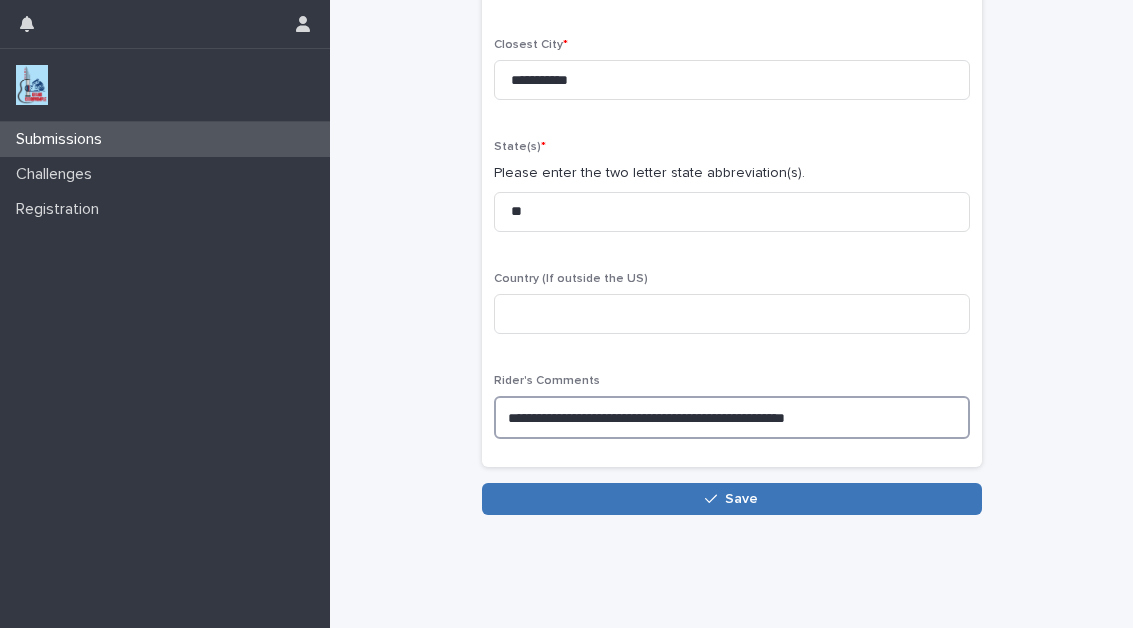 type on "**********" 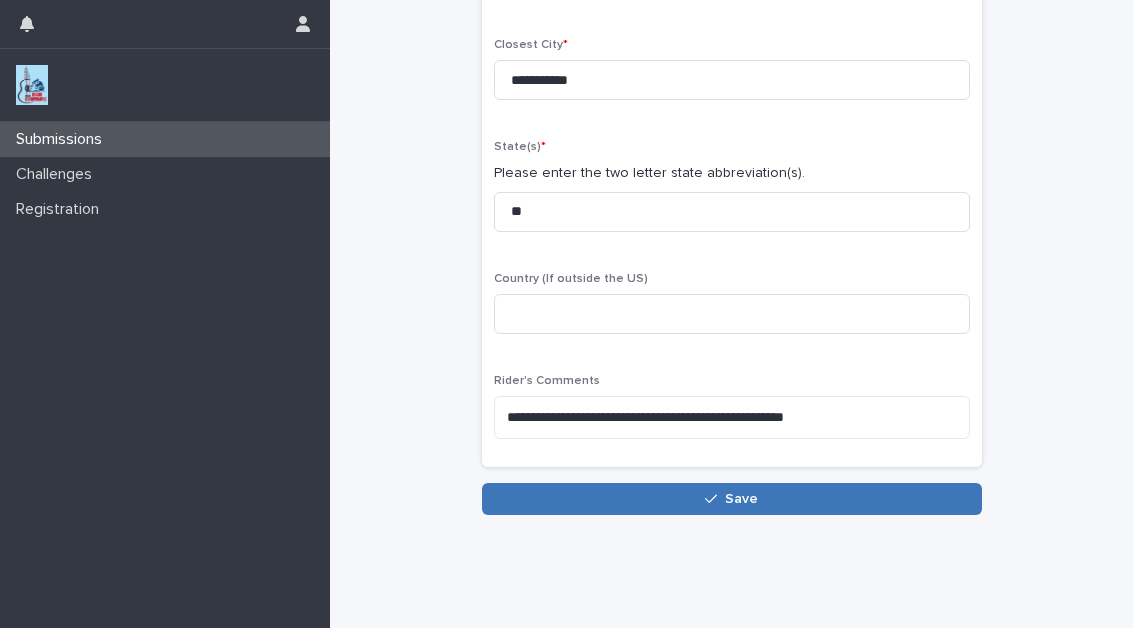 click on "Save" at bounding box center (732, 499) 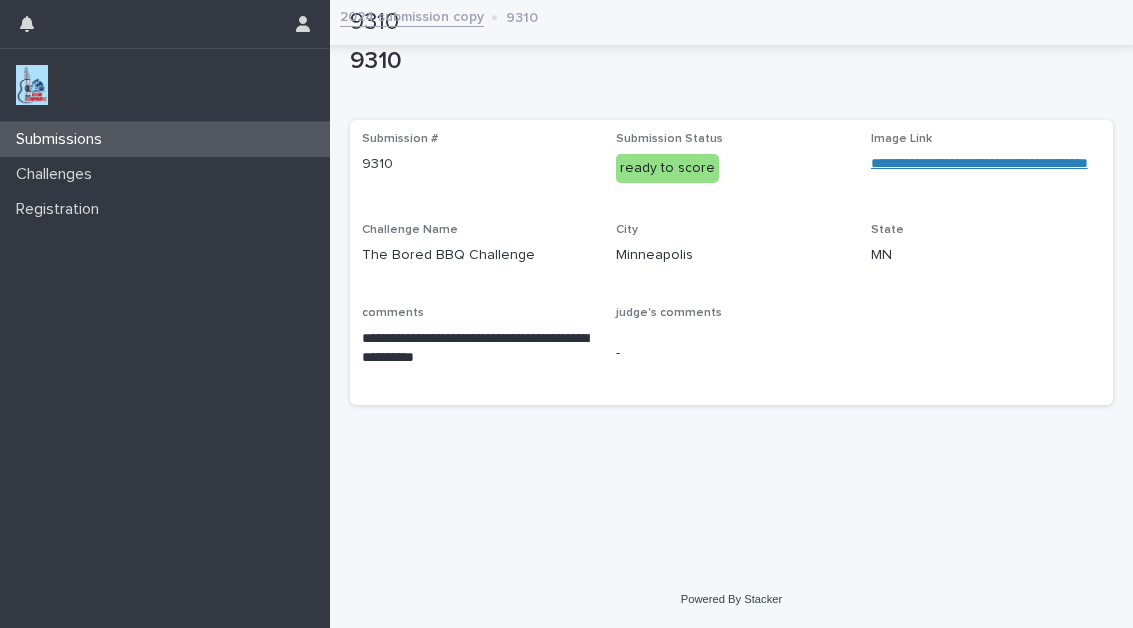scroll, scrollTop: 0, scrollLeft: 0, axis: both 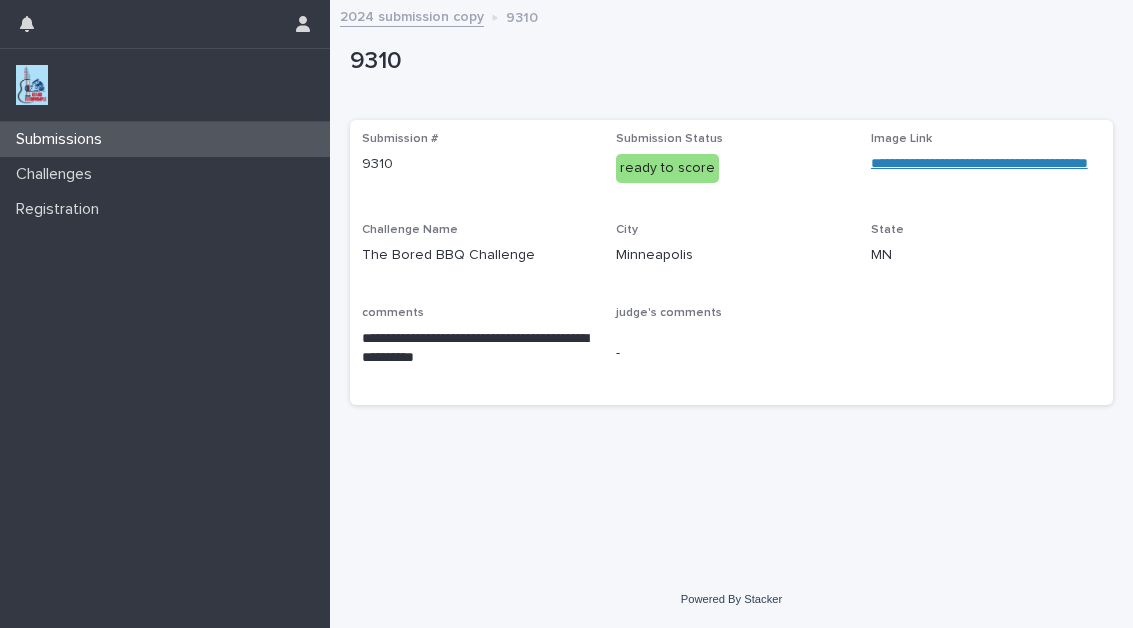 click on "2024 submission copy" at bounding box center [412, 15] 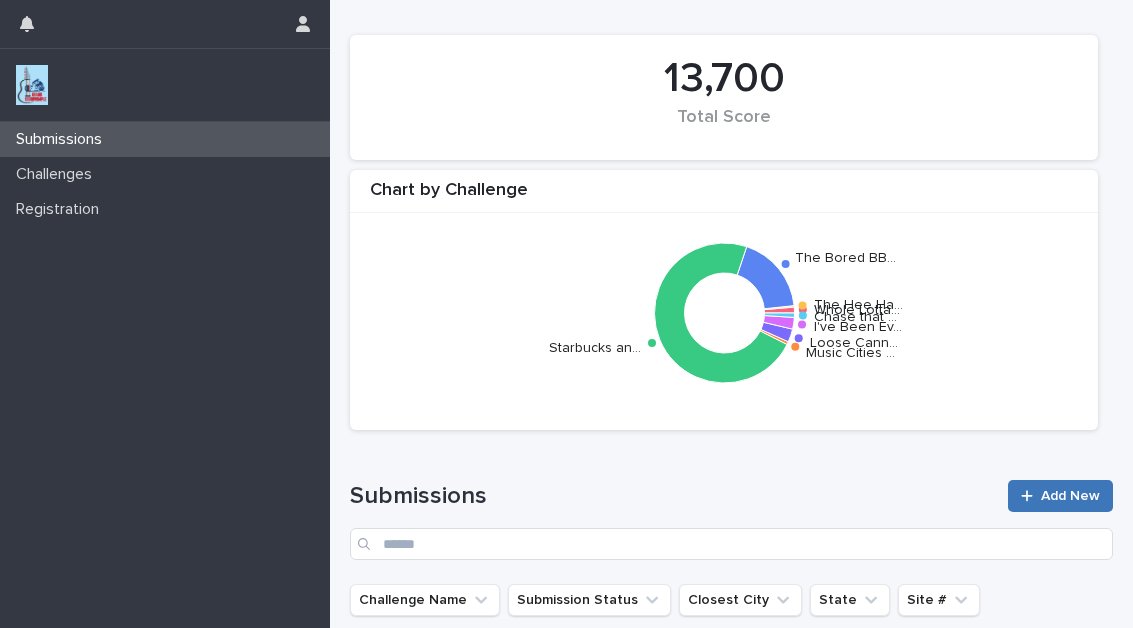 click on "Add New" at bounding box center (1070, 496) 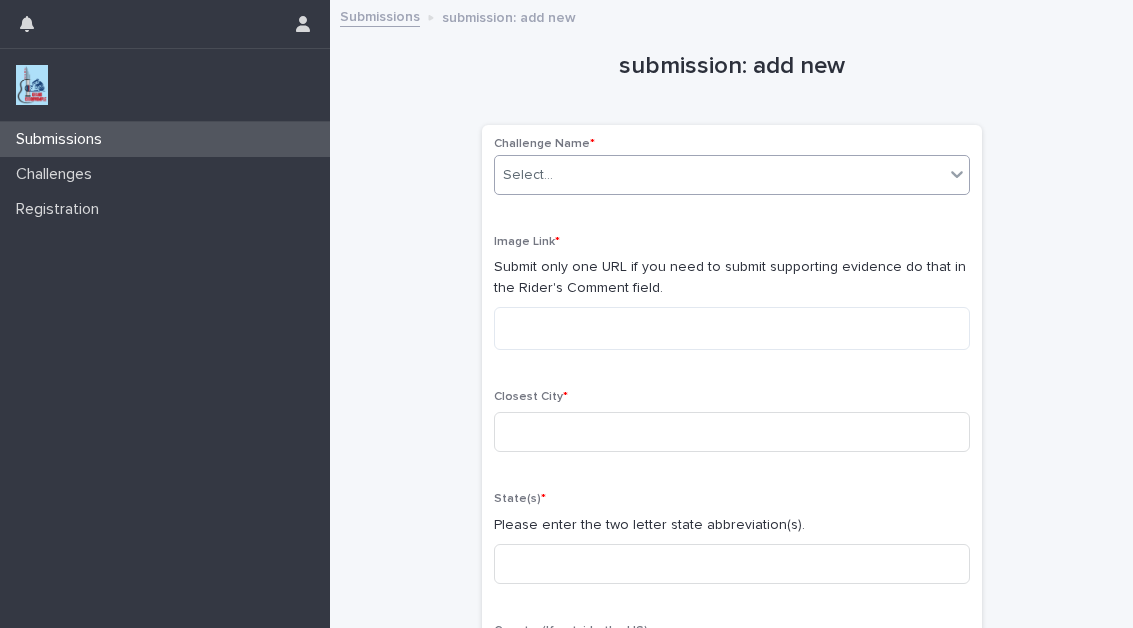 click on "Select..." at bounding box center (528, 175) 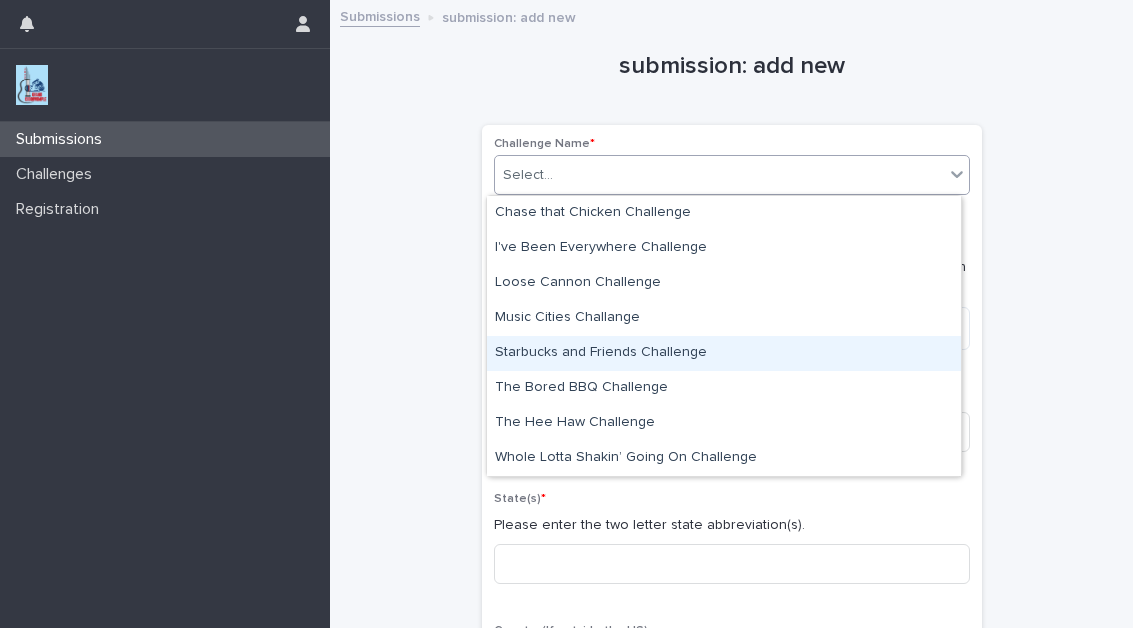 click on "Starbucks and Friends Challenge" at bounding box center (724, 353) 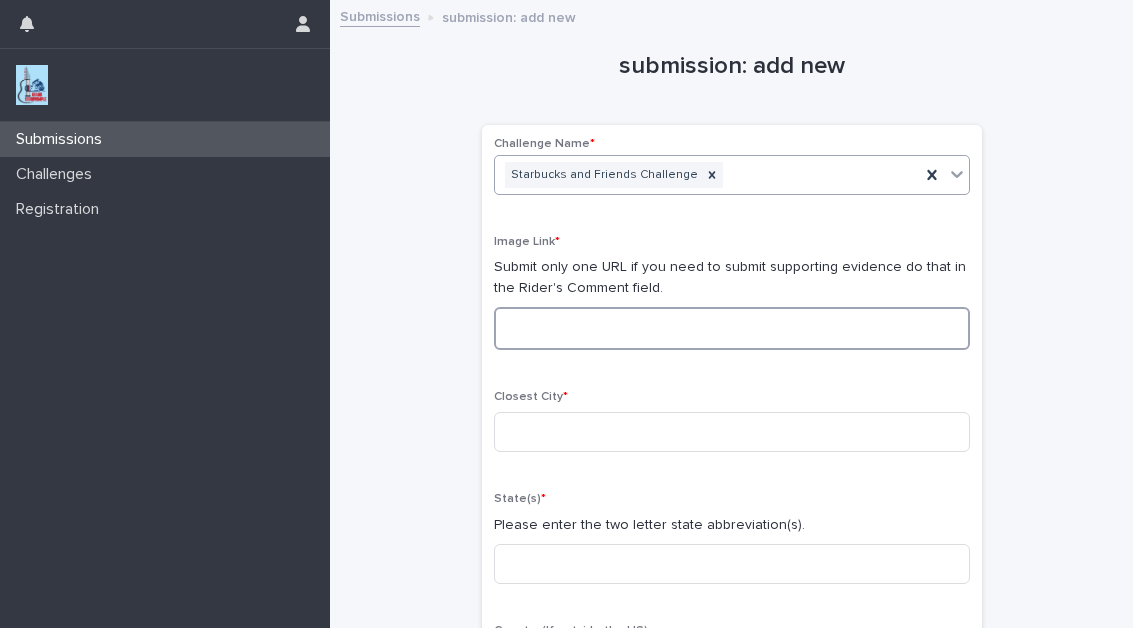 click at bounding box center [732, 328] 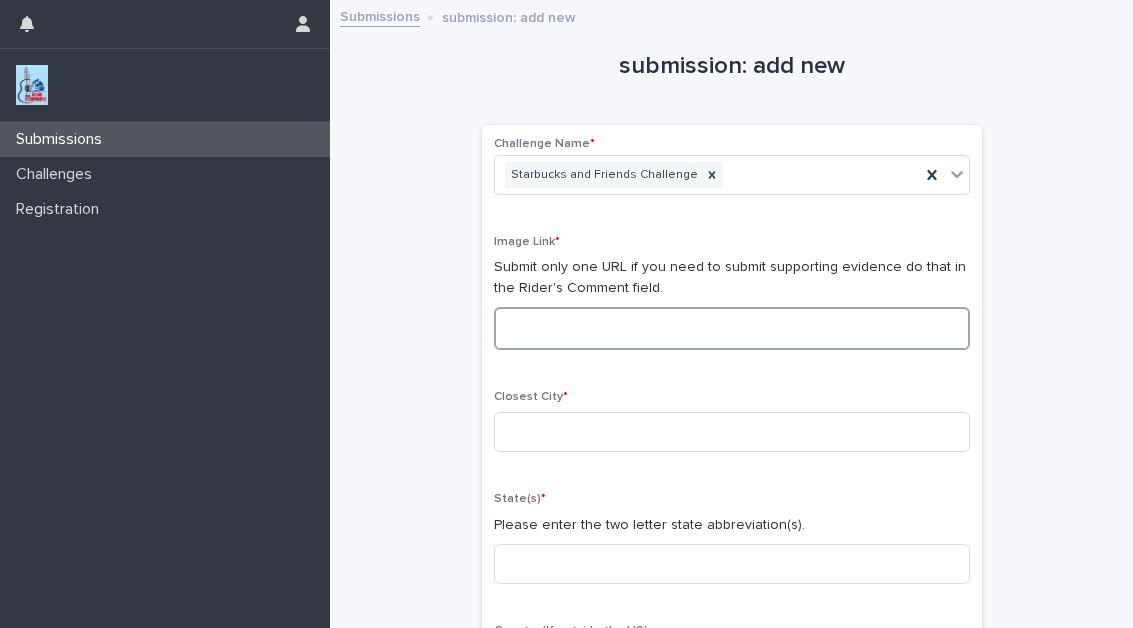 paste on "**********" 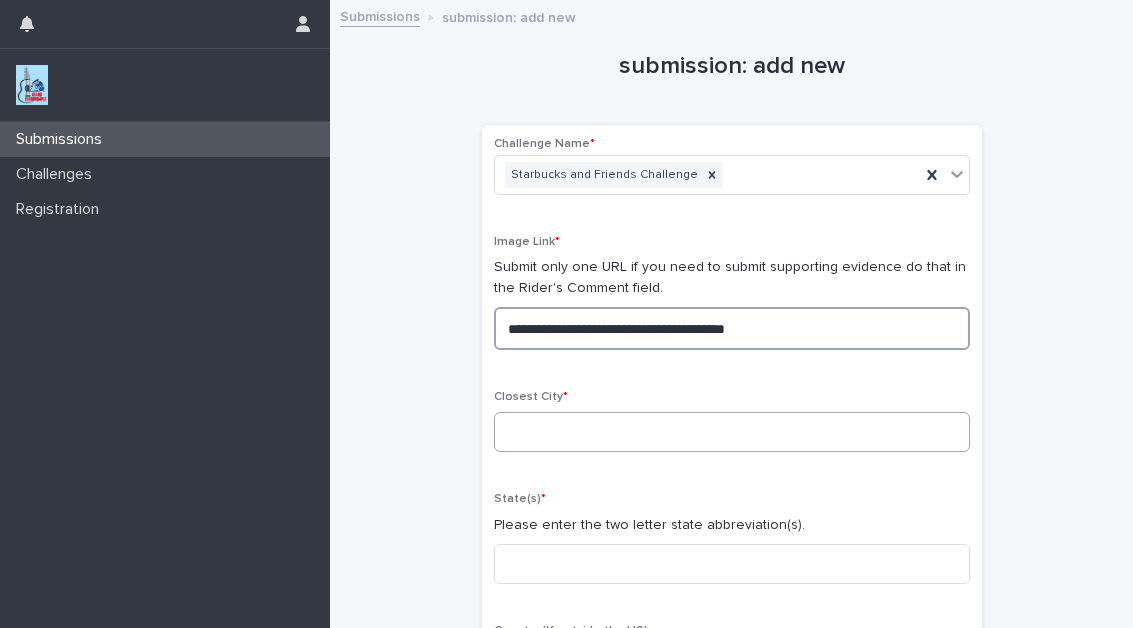 type on "**********" 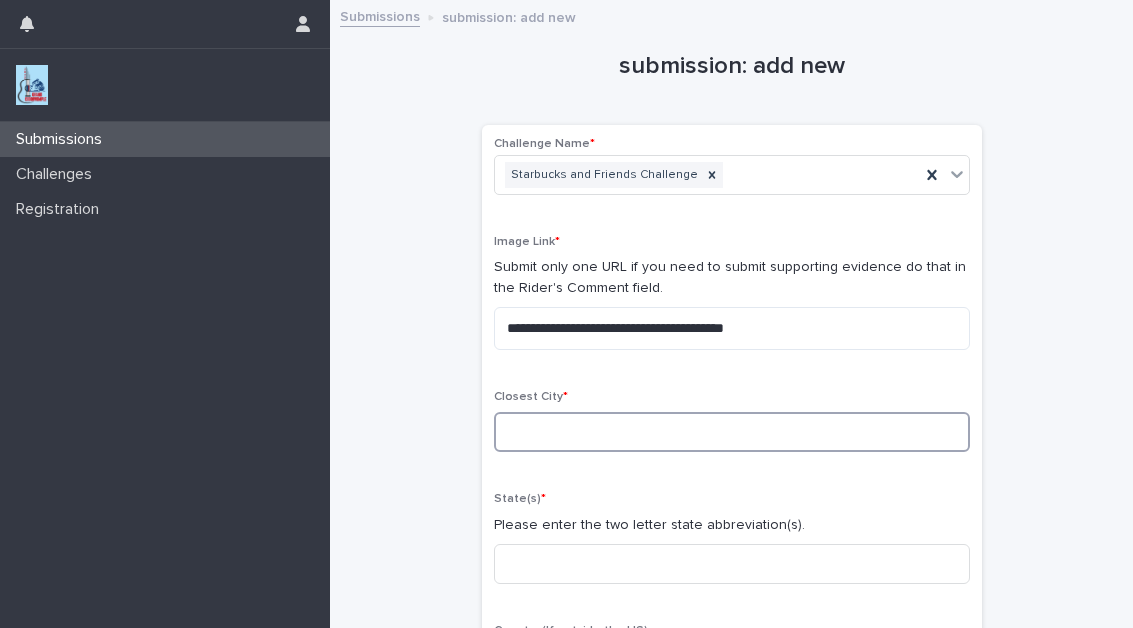 click at bounding box center [732, 432] 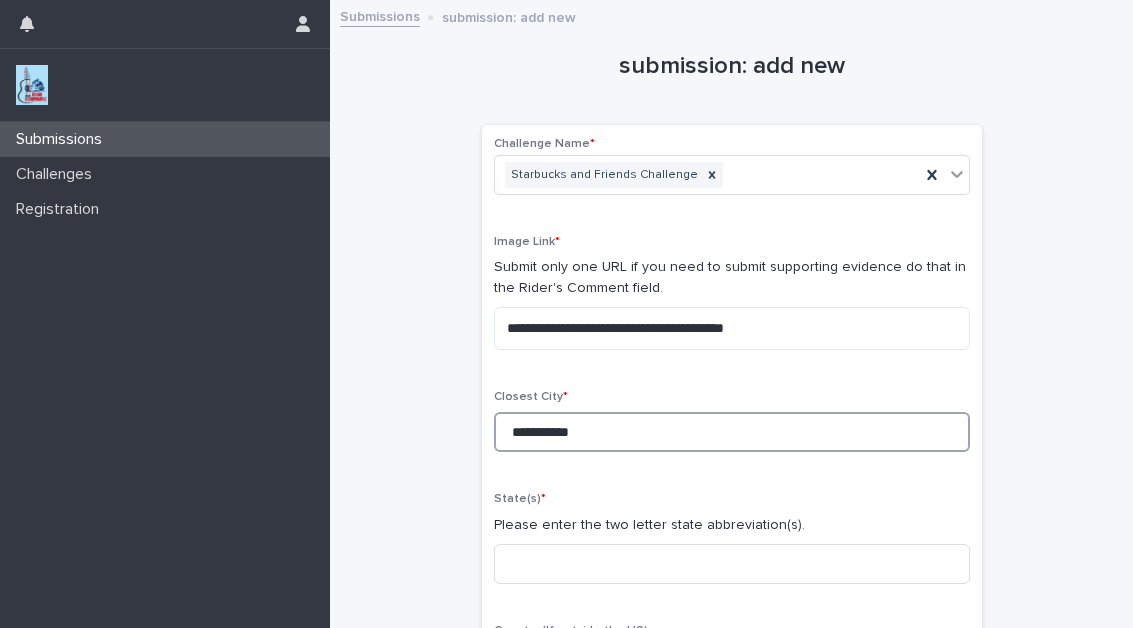 type on "**********" 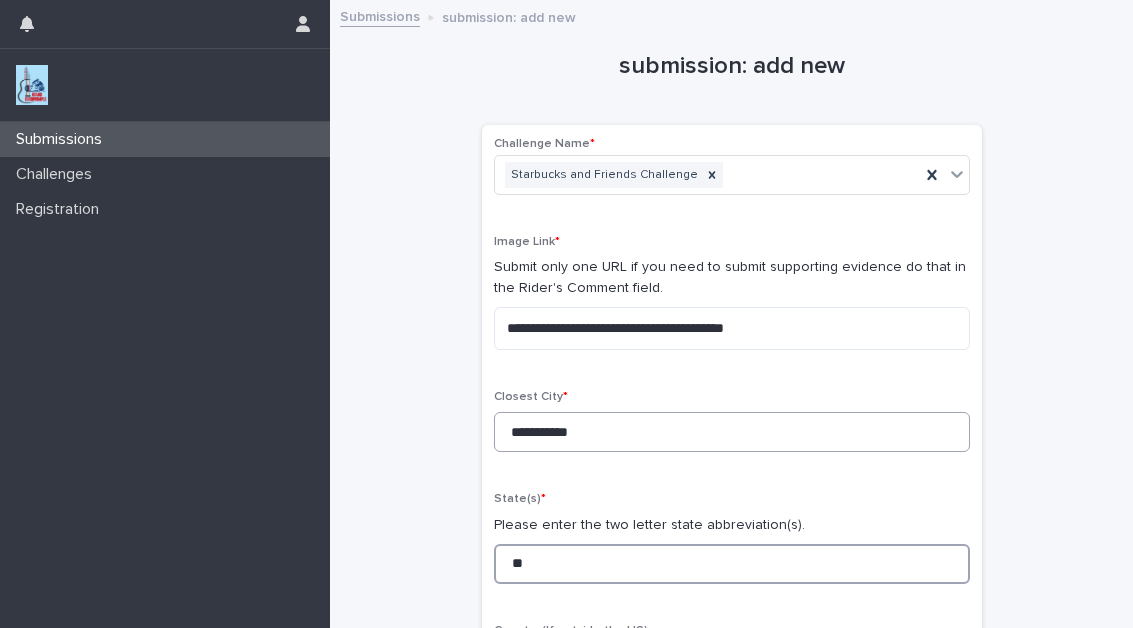 type on "**" 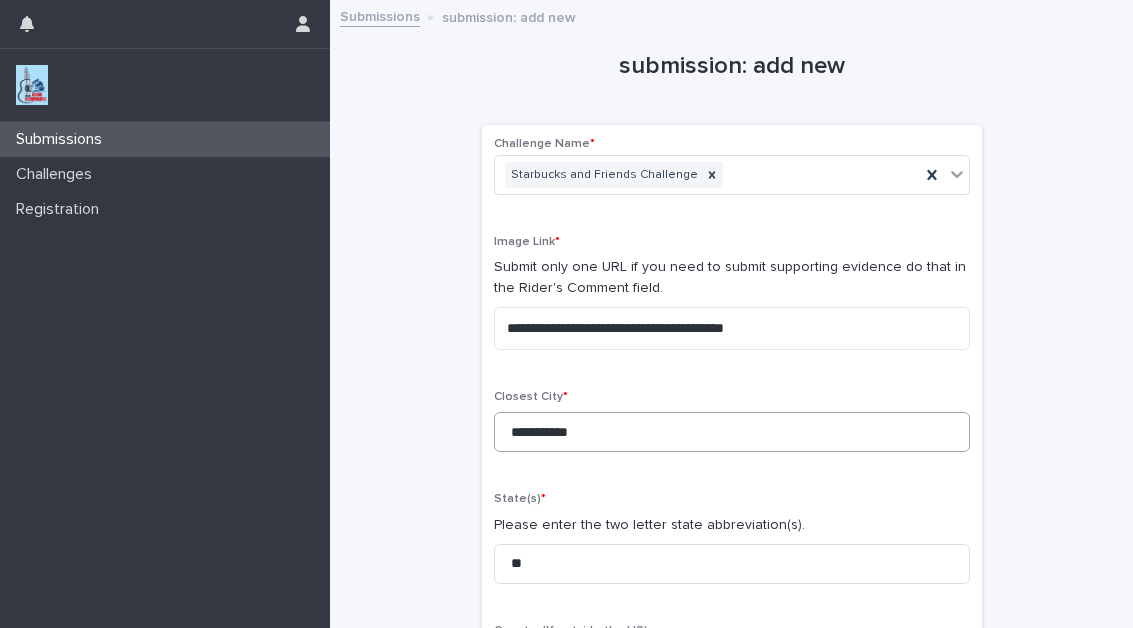 scroll, scrollTop: 352, scrollLeft: 0, axis: vertical 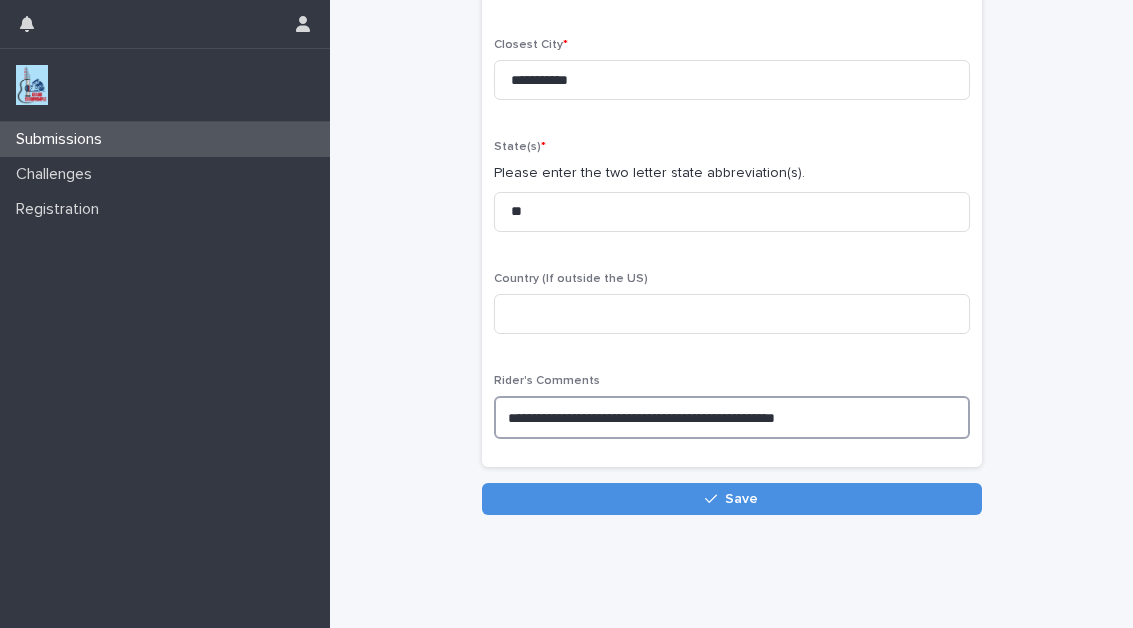 click on "**********" at bounding box center (732, 417) 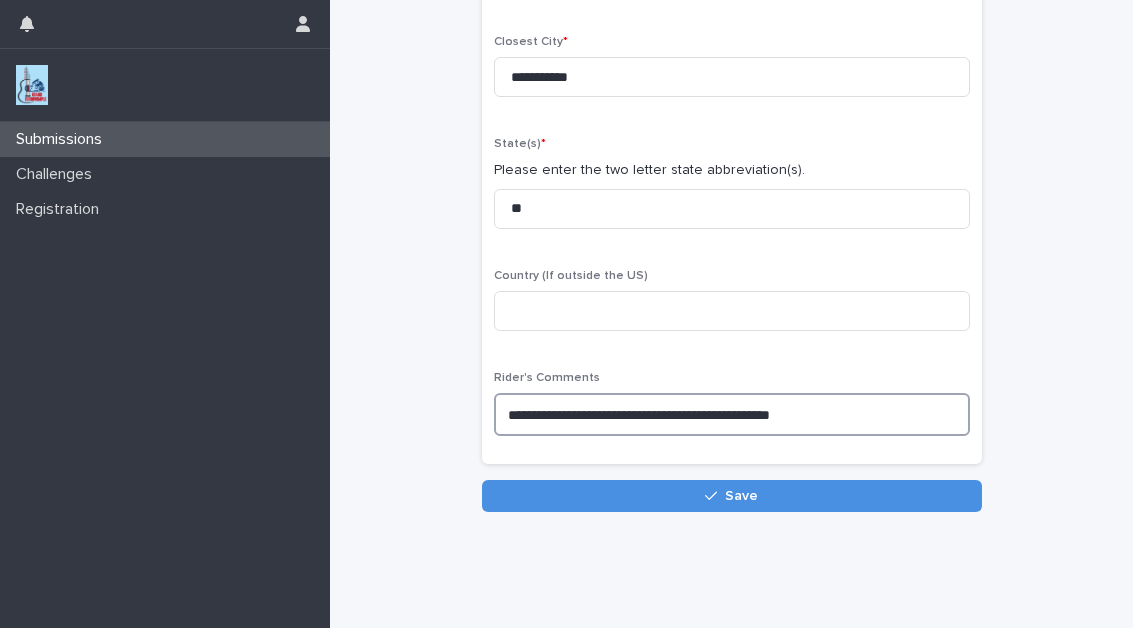 paste on "**********" 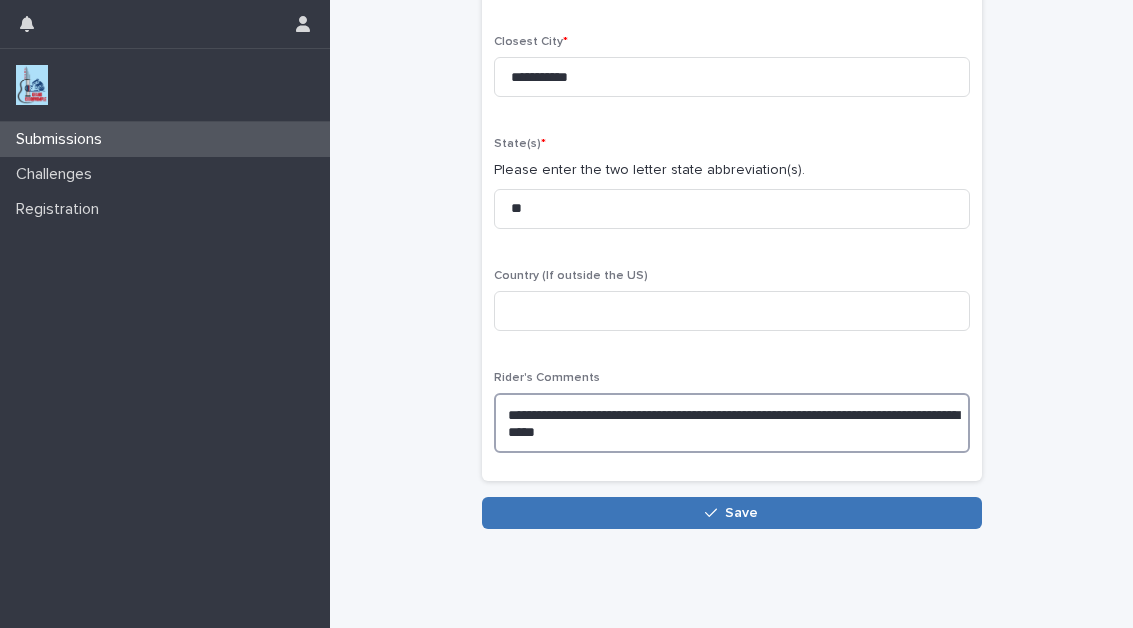 type on "**********" 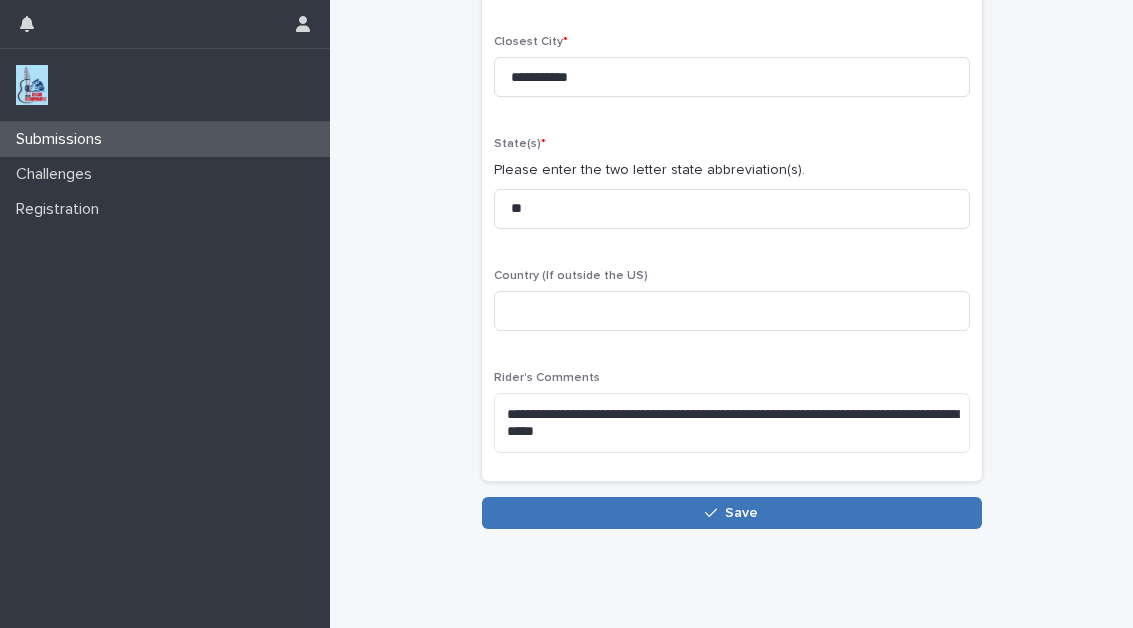click on "Save" at bounding box center [741, 513] 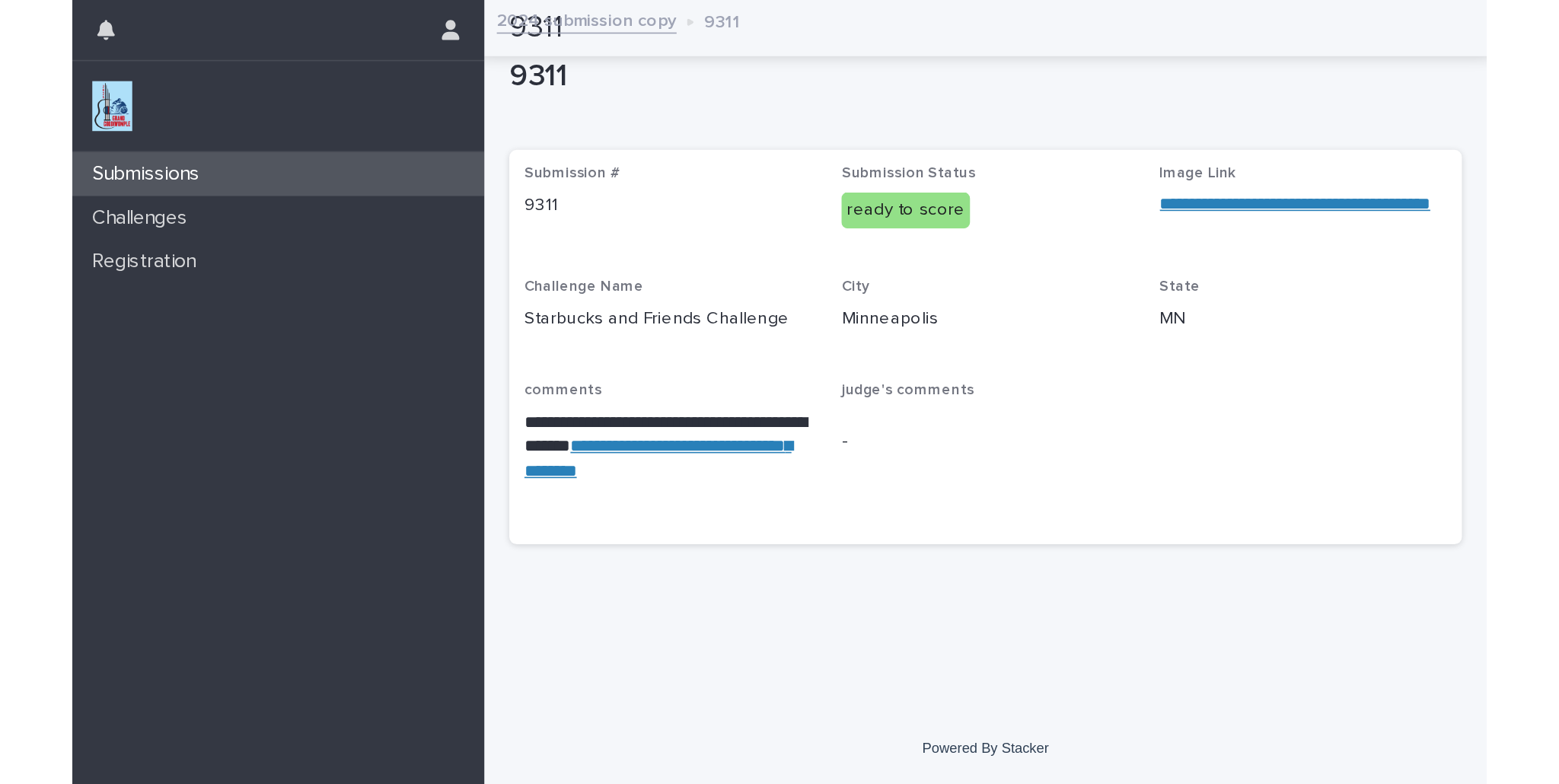 scroll, scrollTop: 0, scrollLeft: 0, axis: both 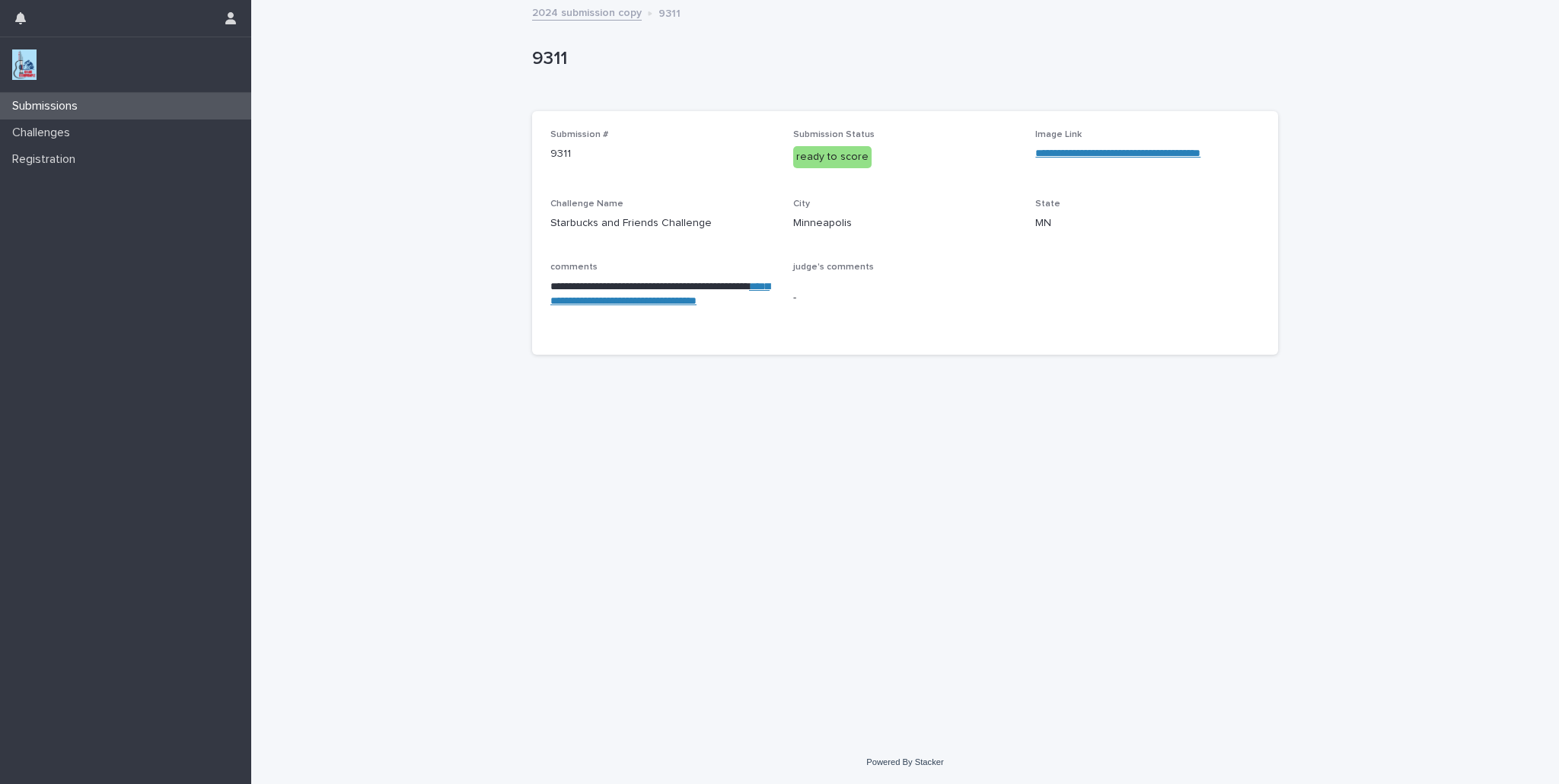 click on "2024 submission copy" at bounding box center (587, 11) 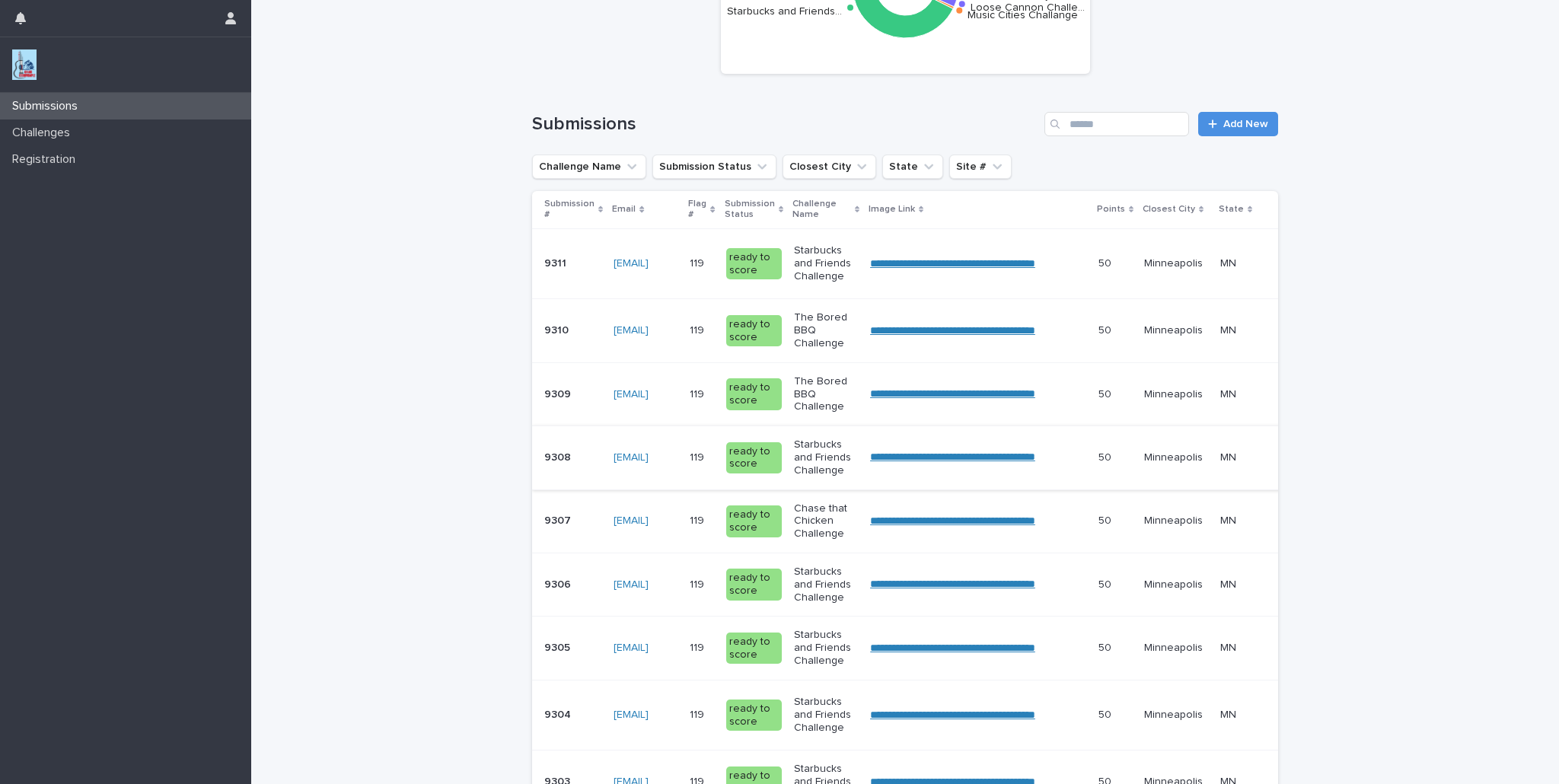 scroll, scrollTop: 0, scrollLeft: 0, axis: both 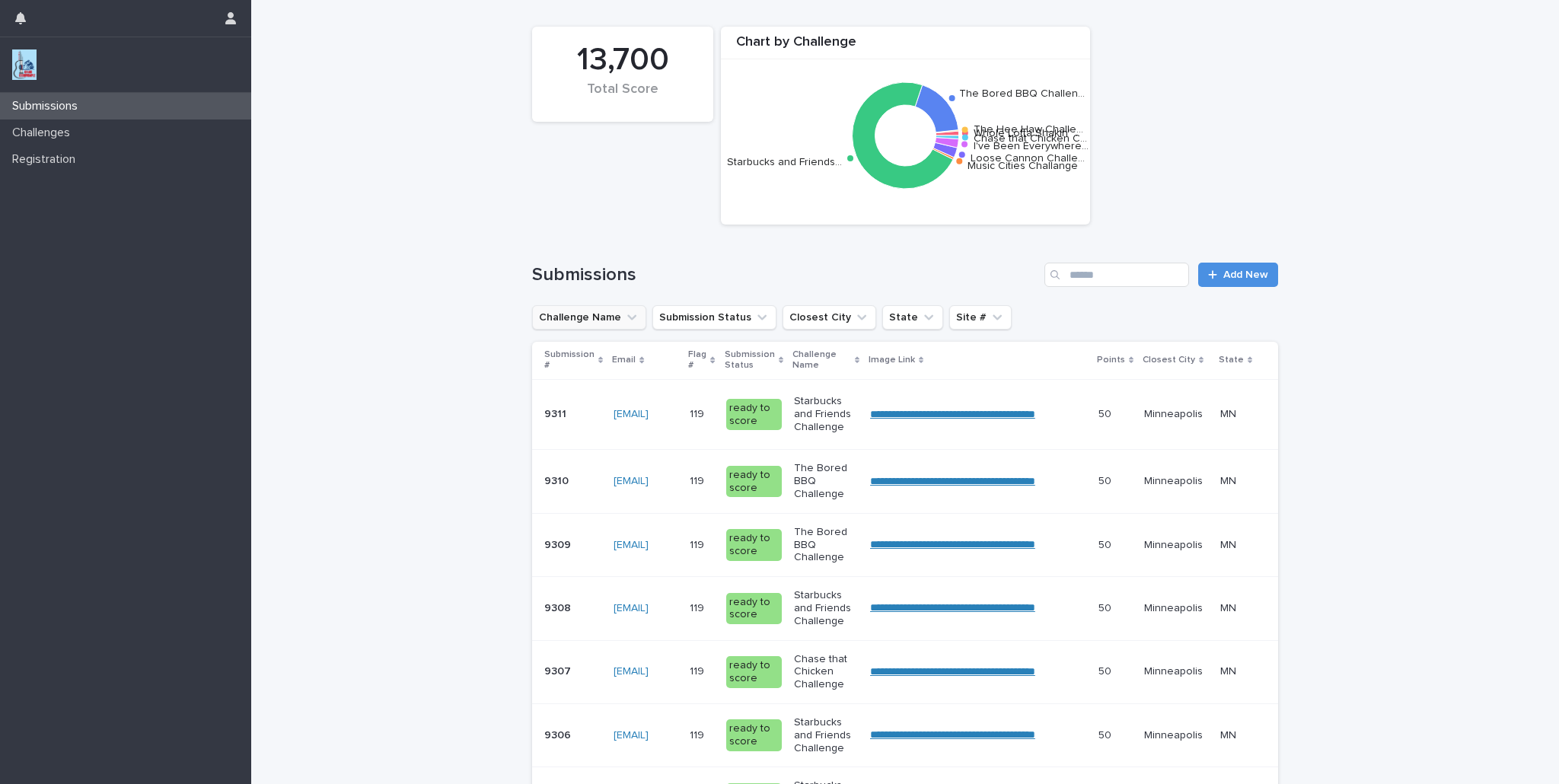 click on "Challenge Name" at bounding box center [589, 317] 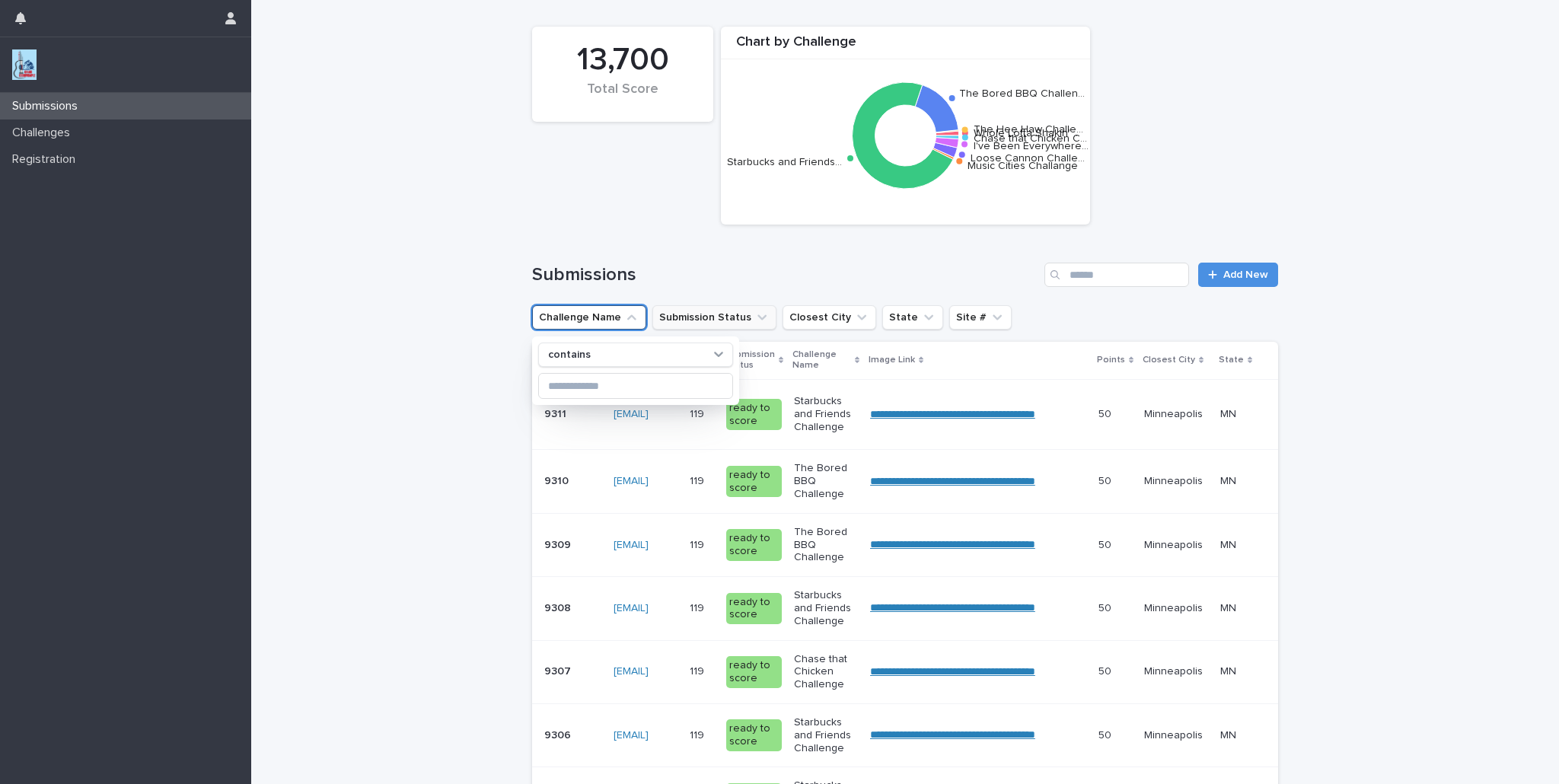 click on "Submission Status" at bounding box center (714, 317) 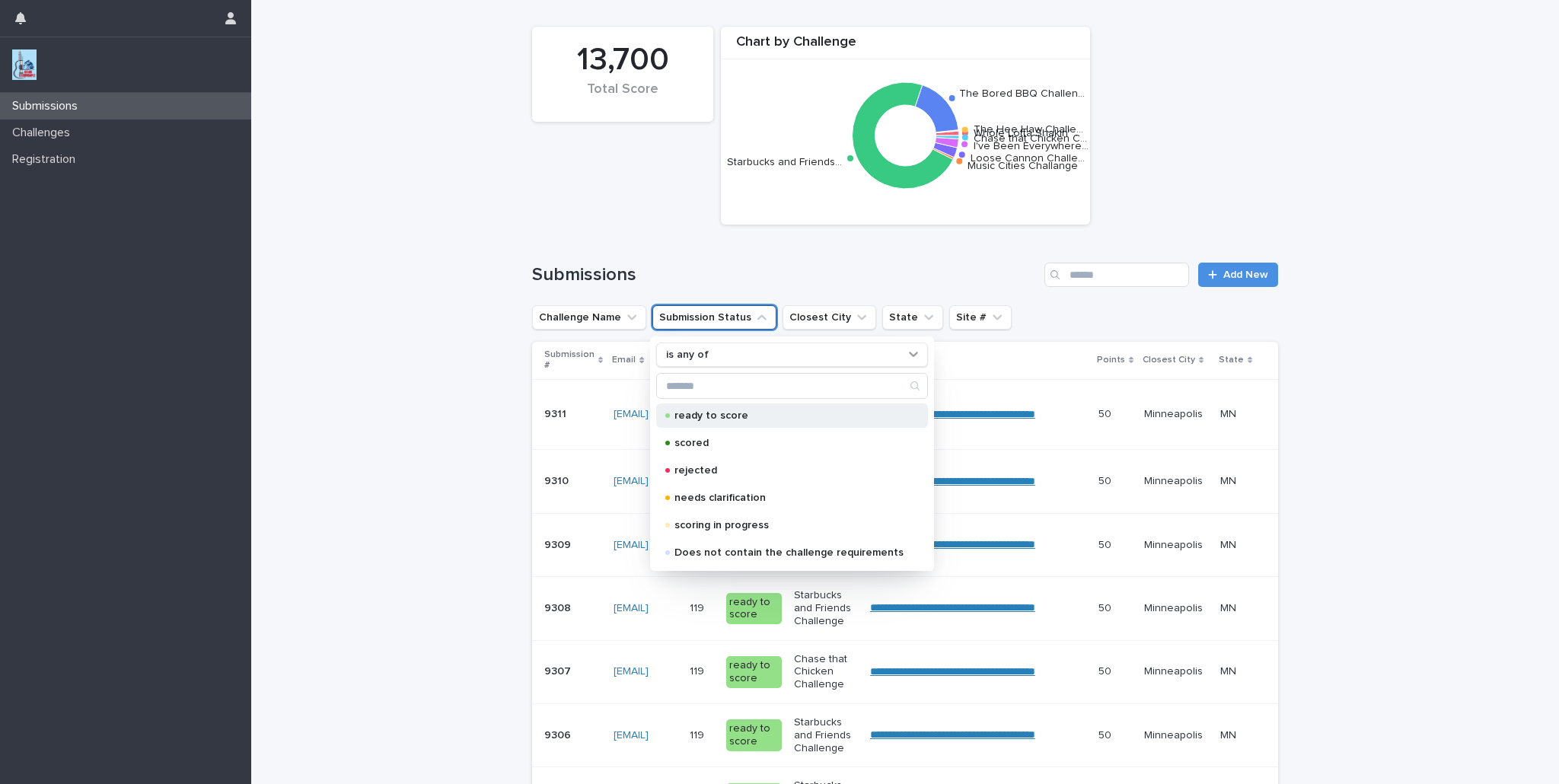 click on "ready to score" at bounding box center [789, 416] 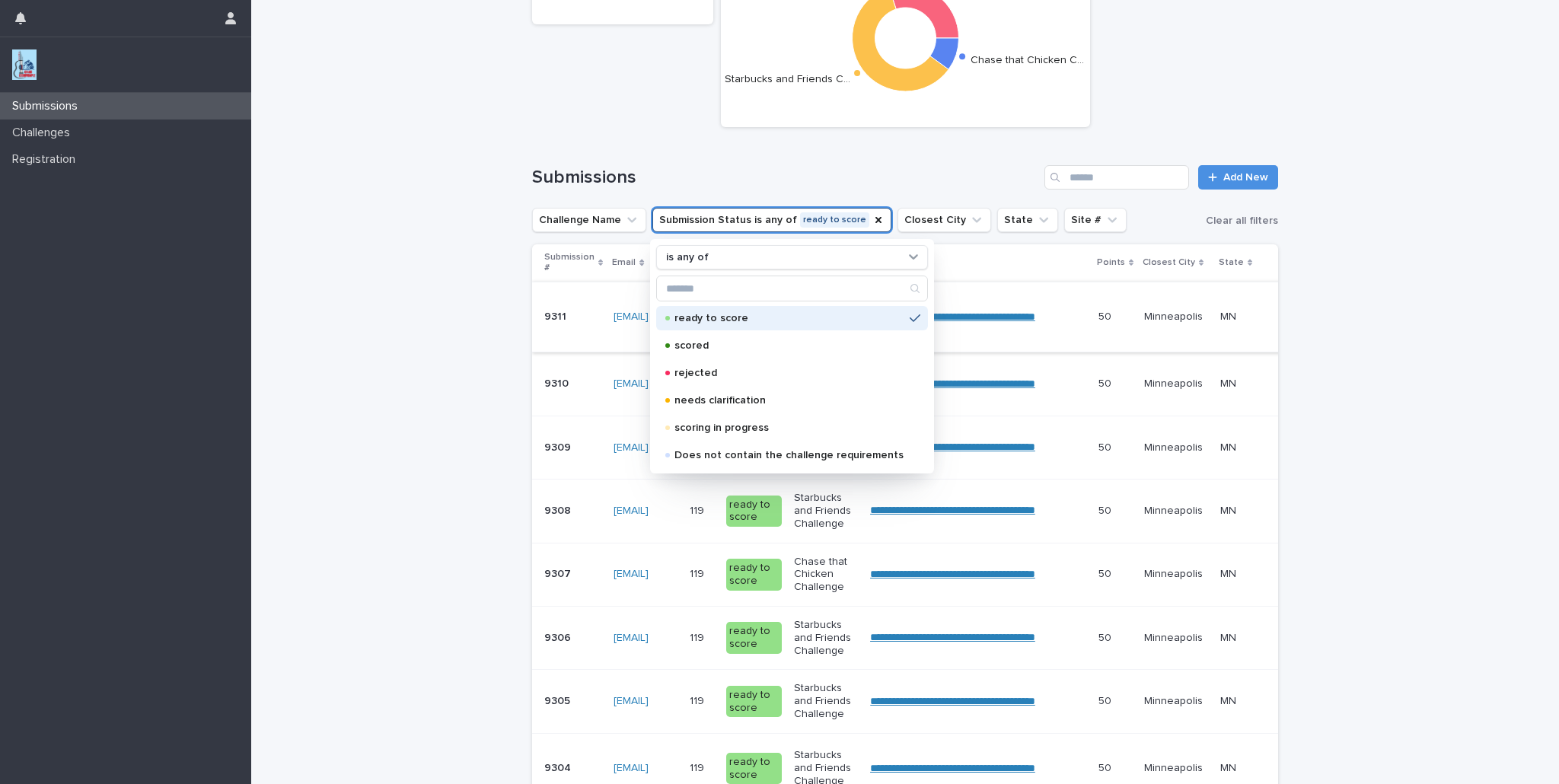 scroll, scrollTop: 0, scrollLeft: 0, axis: both 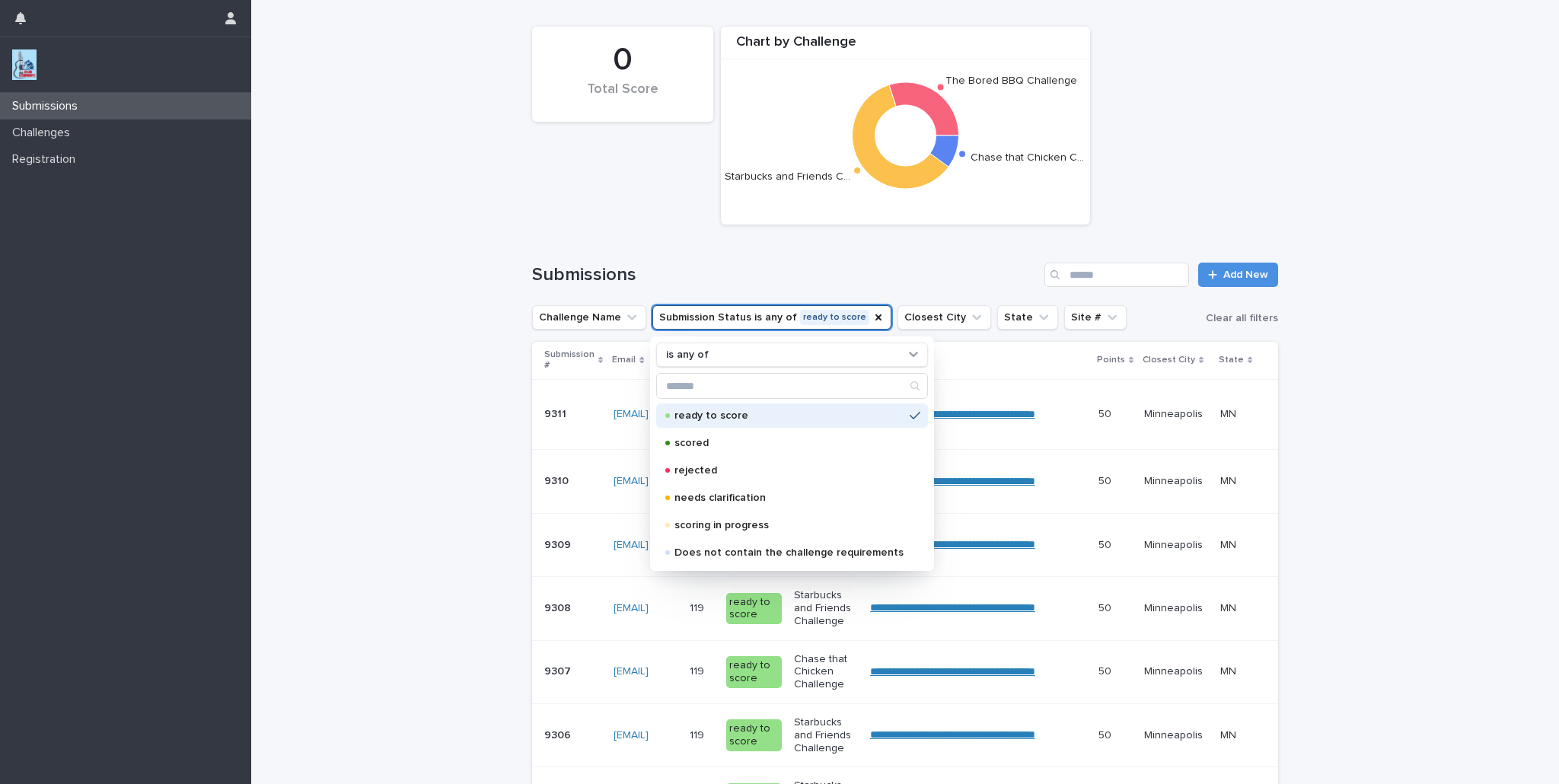 click on "**********" at bounding box center [905, 578] 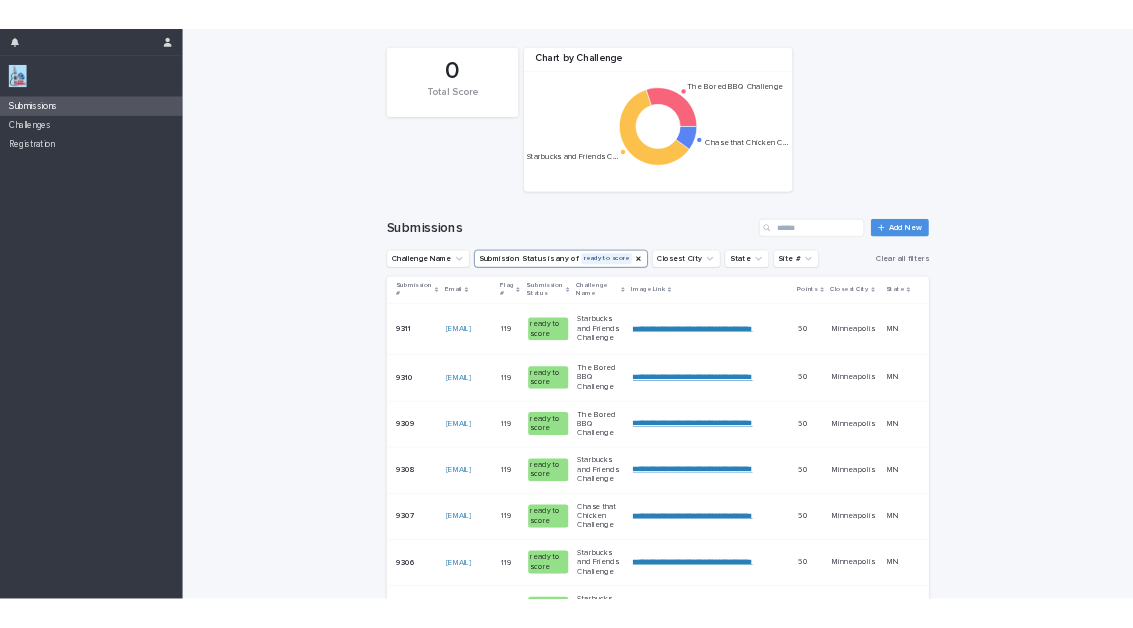 scroll, scrollTop: 0, scrollLeft: 0, axis: both 